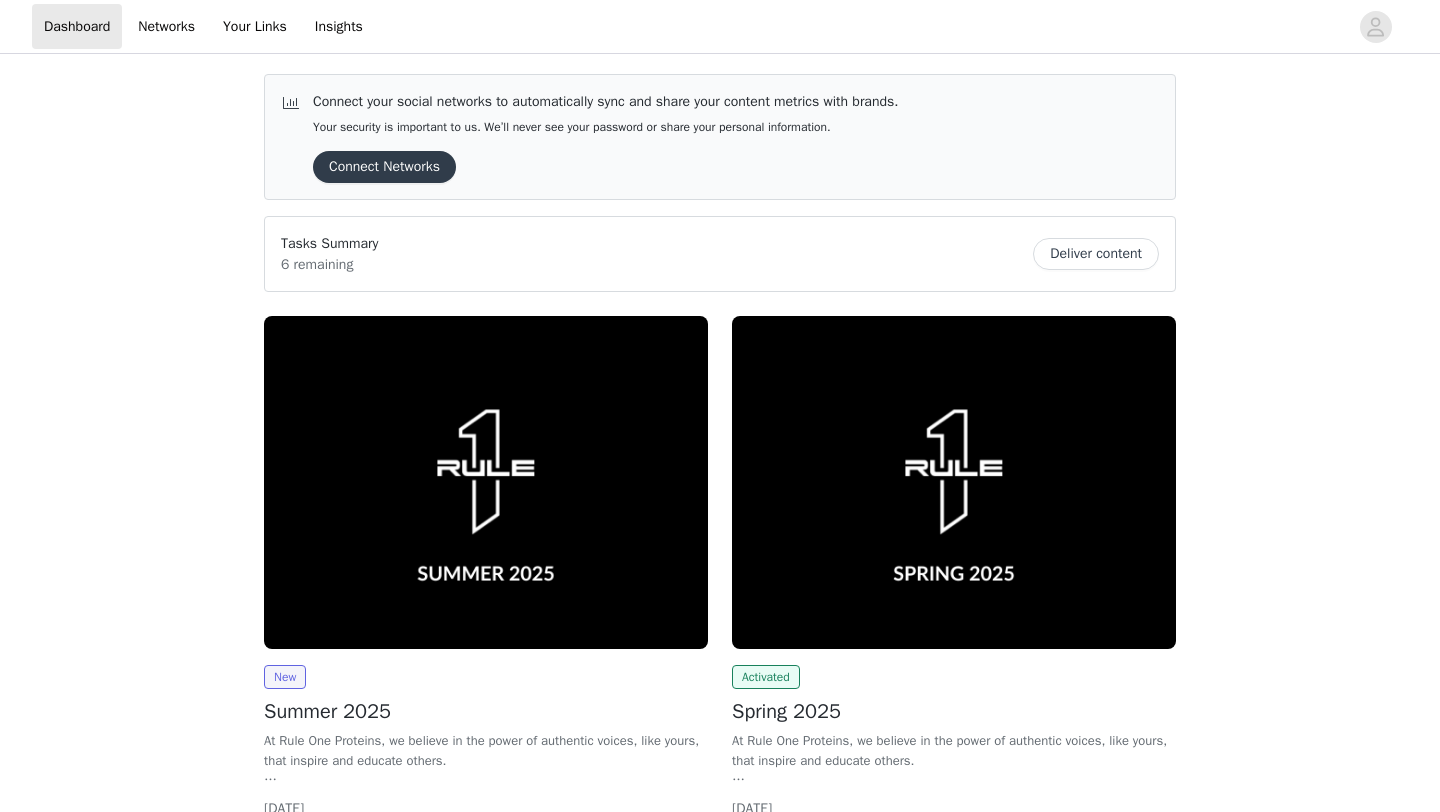 scroll, scrollTop: 0, scrollLeft: 0, axis: both 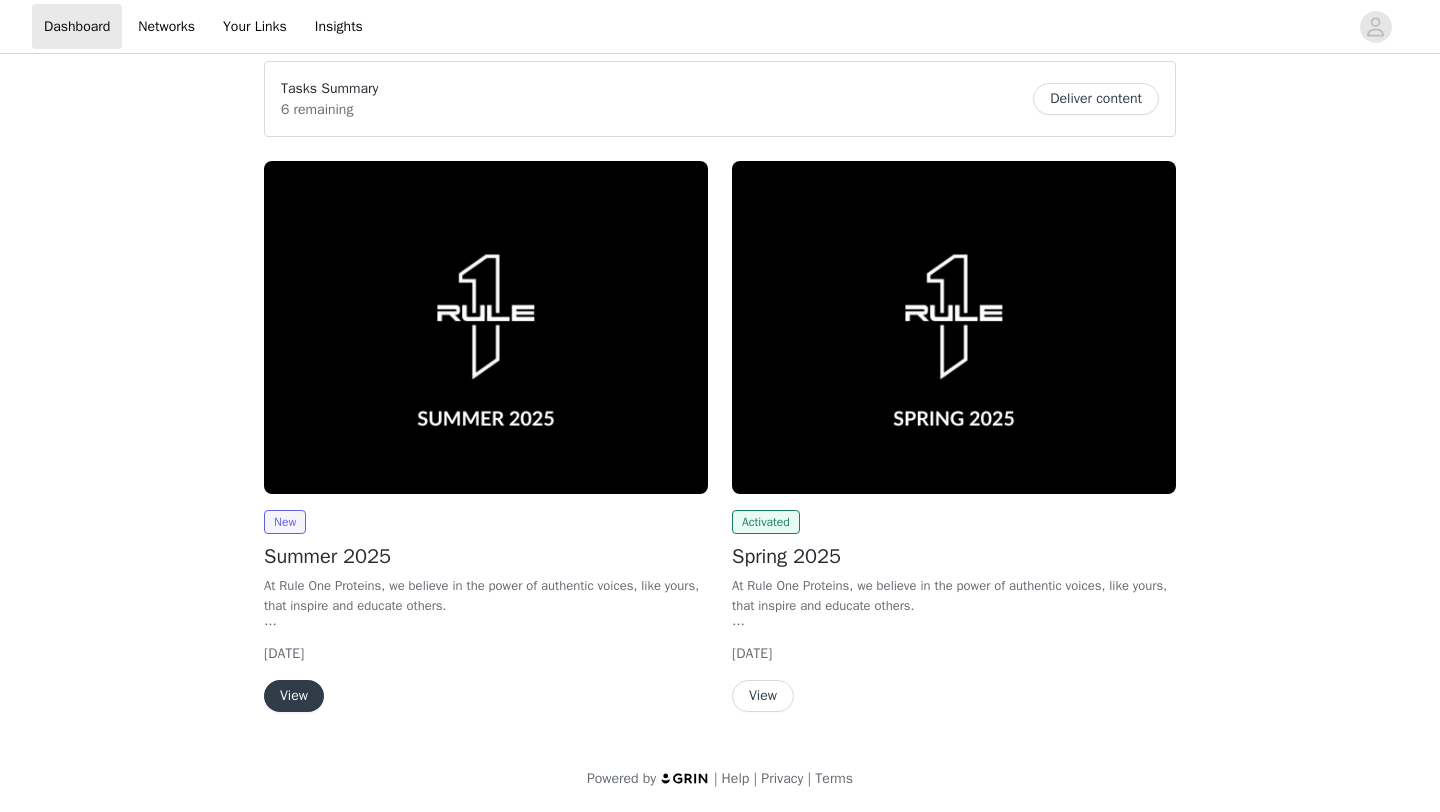 click on "View" at bounding box center (294, 696) 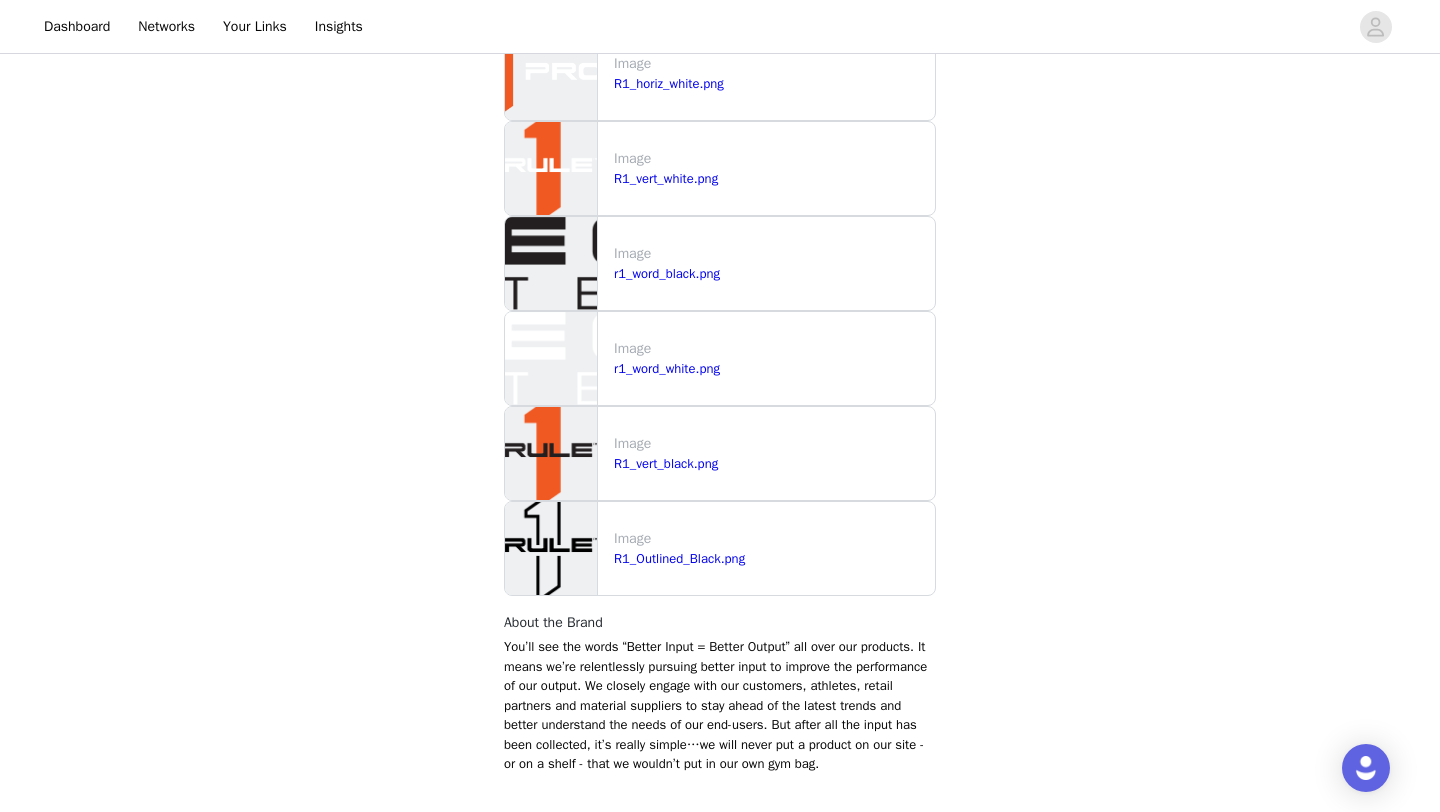 scroll, scrollTop: 2087, scrollLeft: 0, axis: vertical 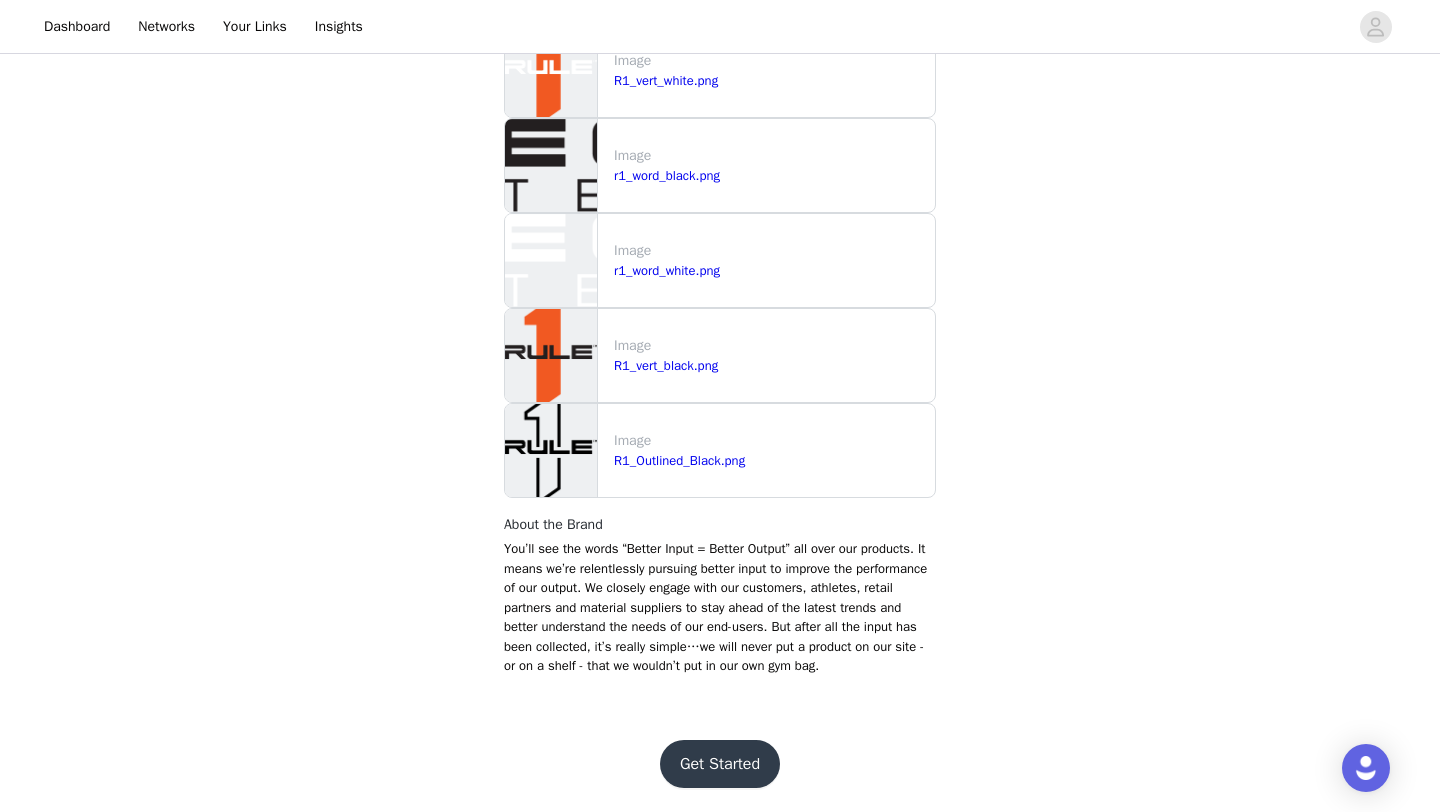click on "Get Started" at bounding box center [720, 764] 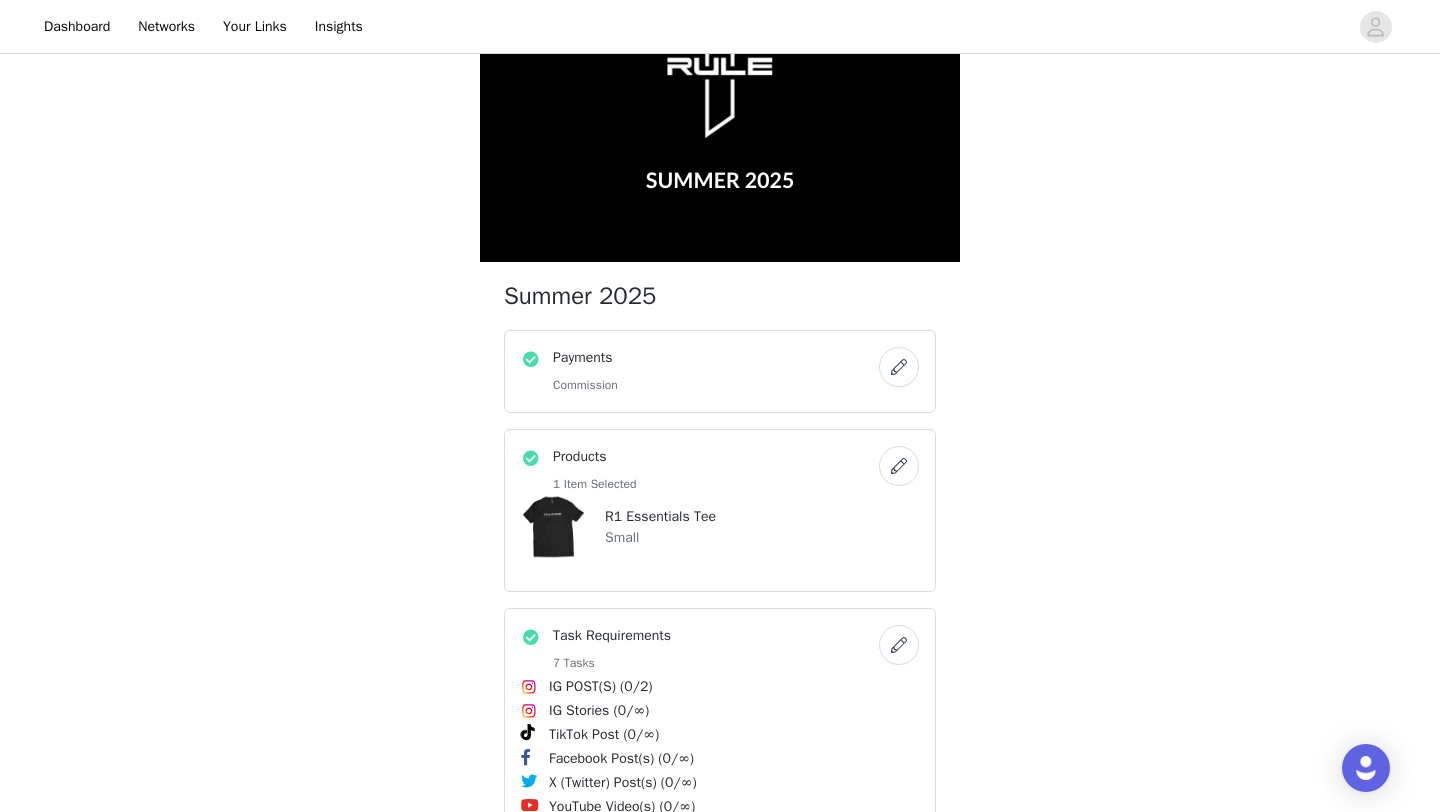 scroll, scrollTop: 167, scrollLeft: 0, axis: vertical 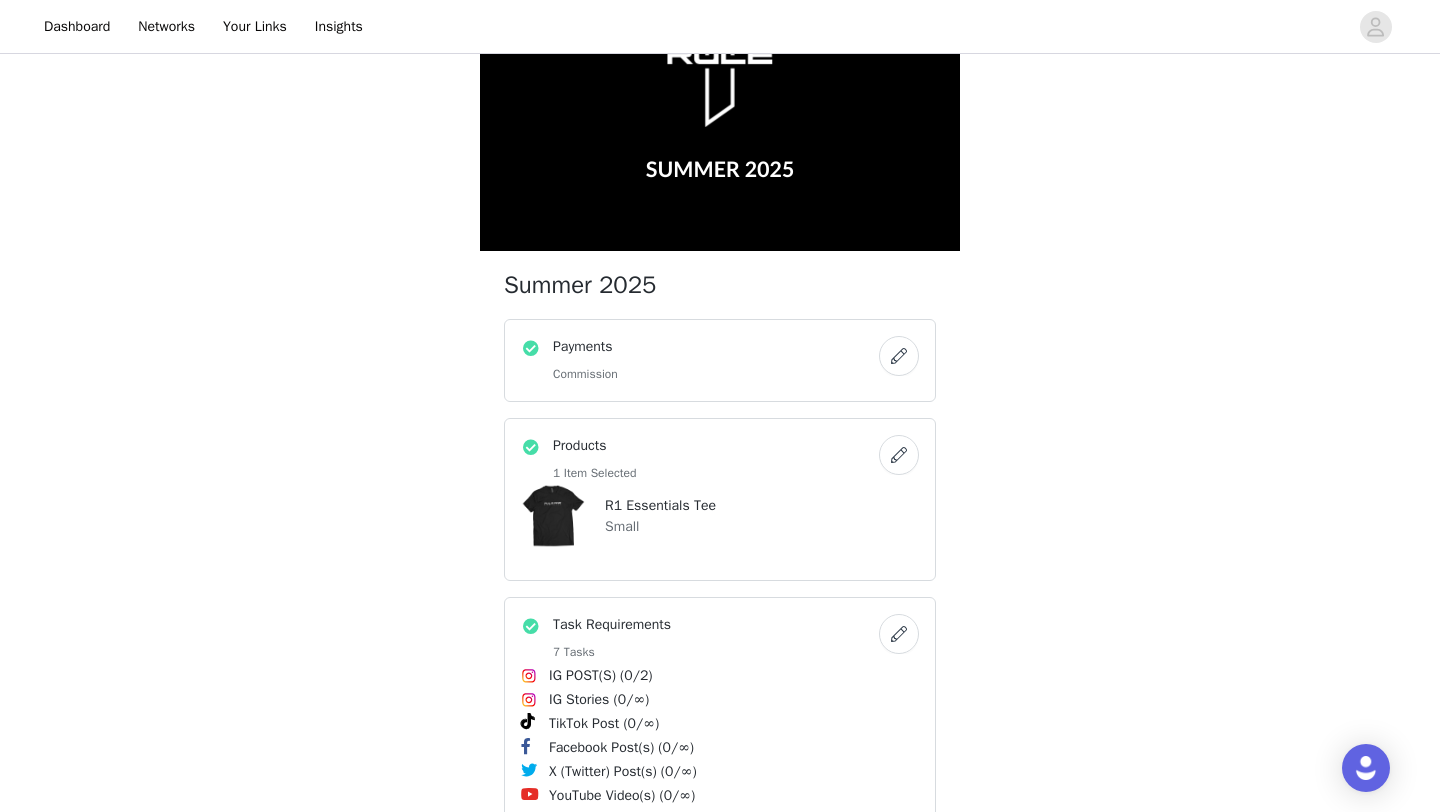 click on "R1 Essentials Tee   Small" at bounding box center [720, 516] 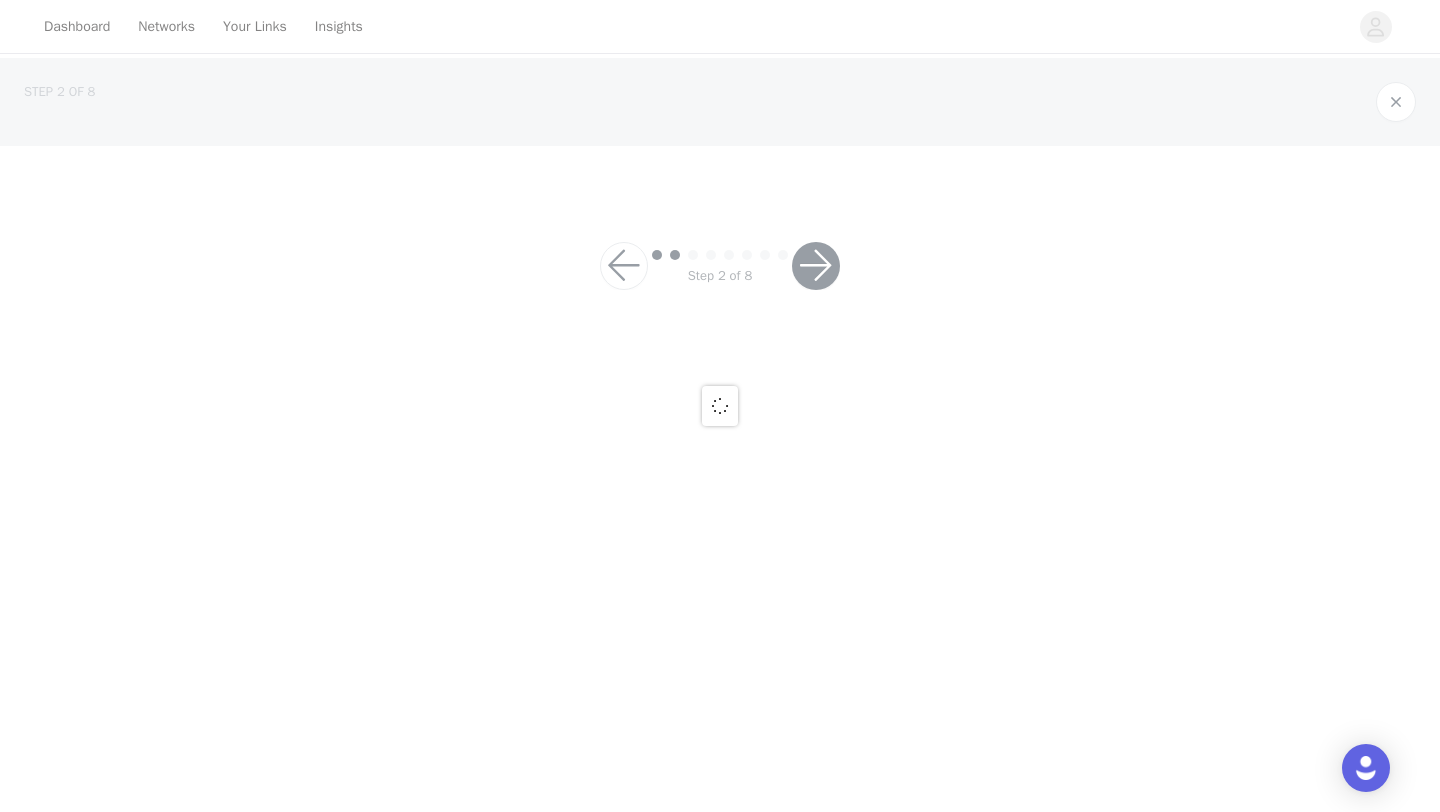 scroll, scrollTop: 0, scrollLeft: 0, axis: both 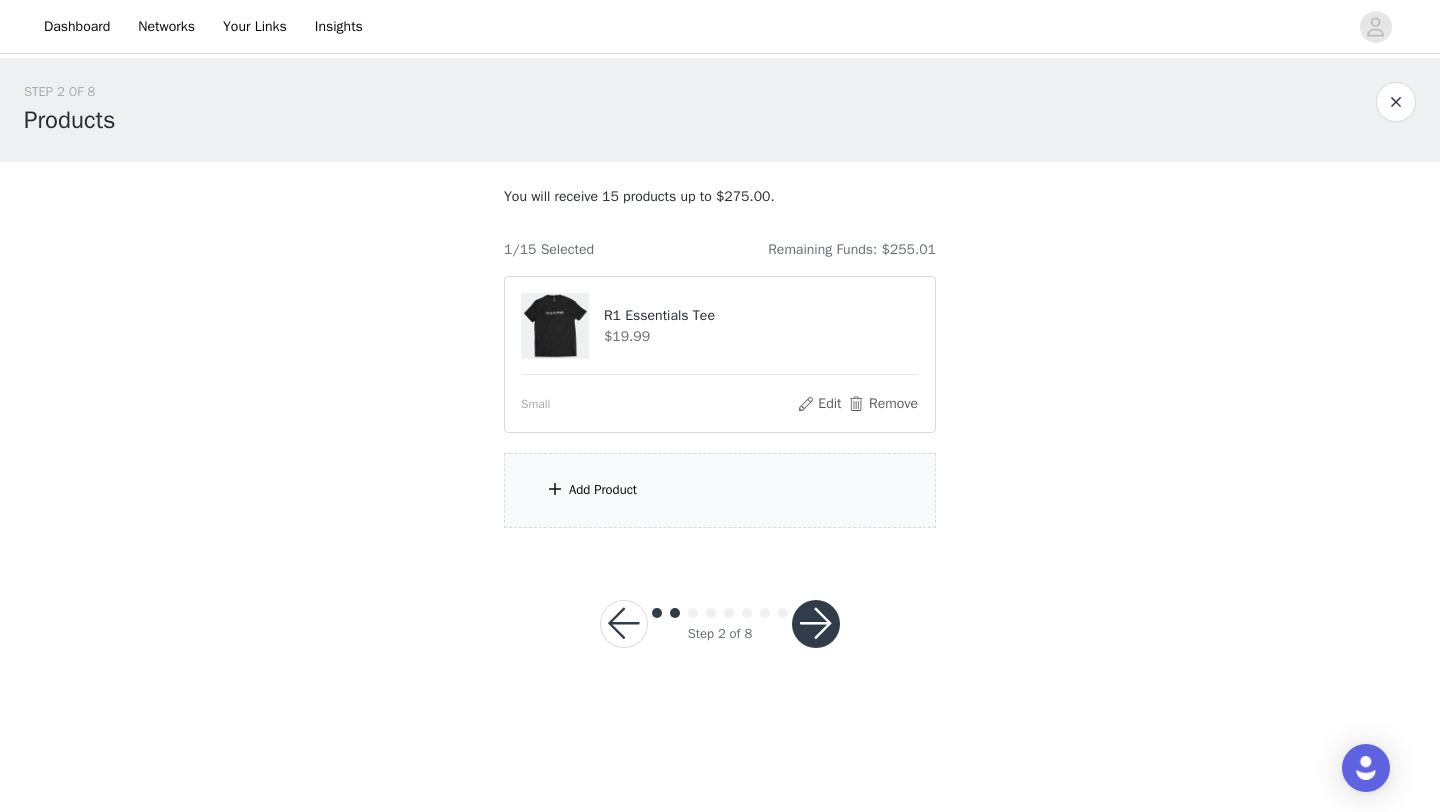 click on "Add Product" at bounding box center [720, 490] 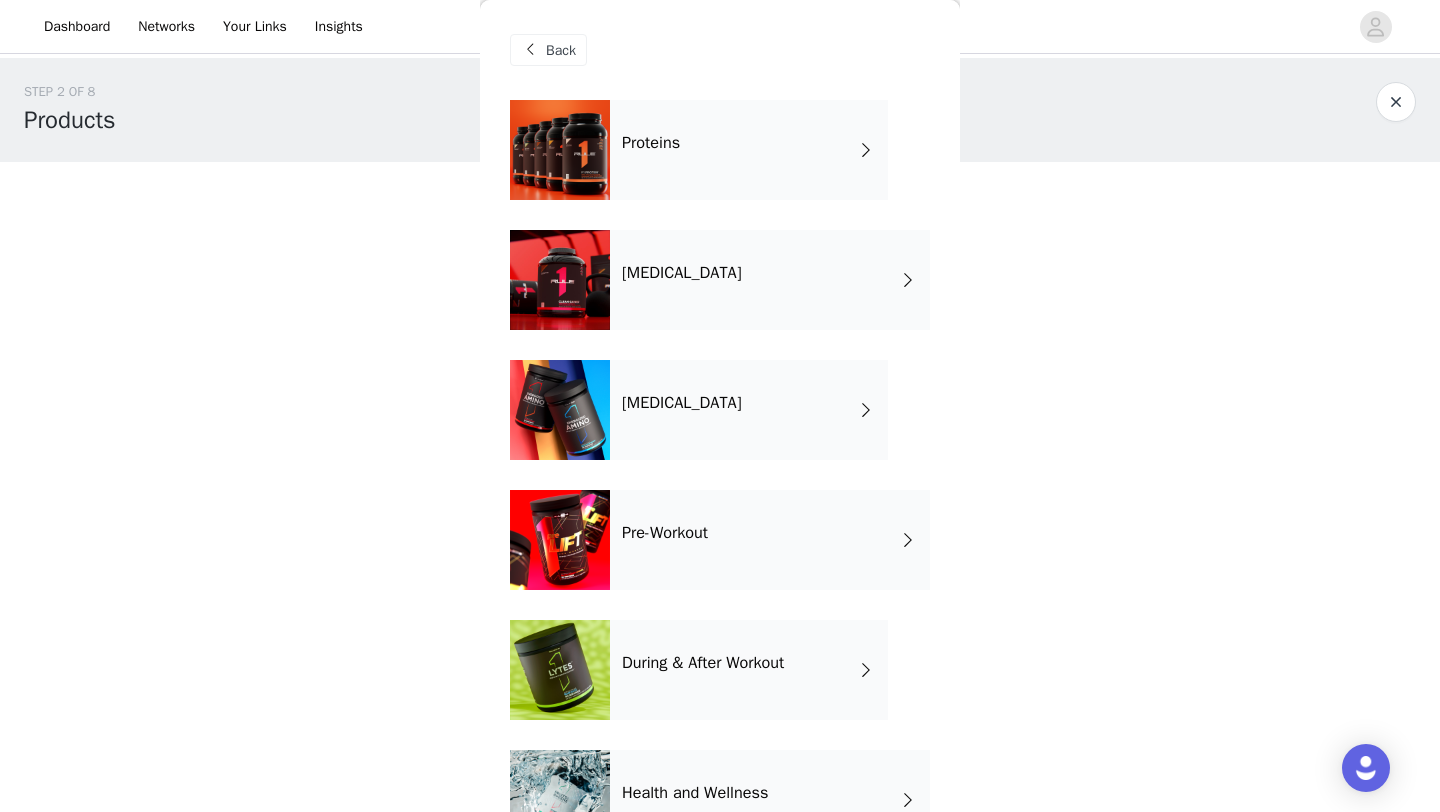 click on "Proteins" at bounding box center [749, 150] 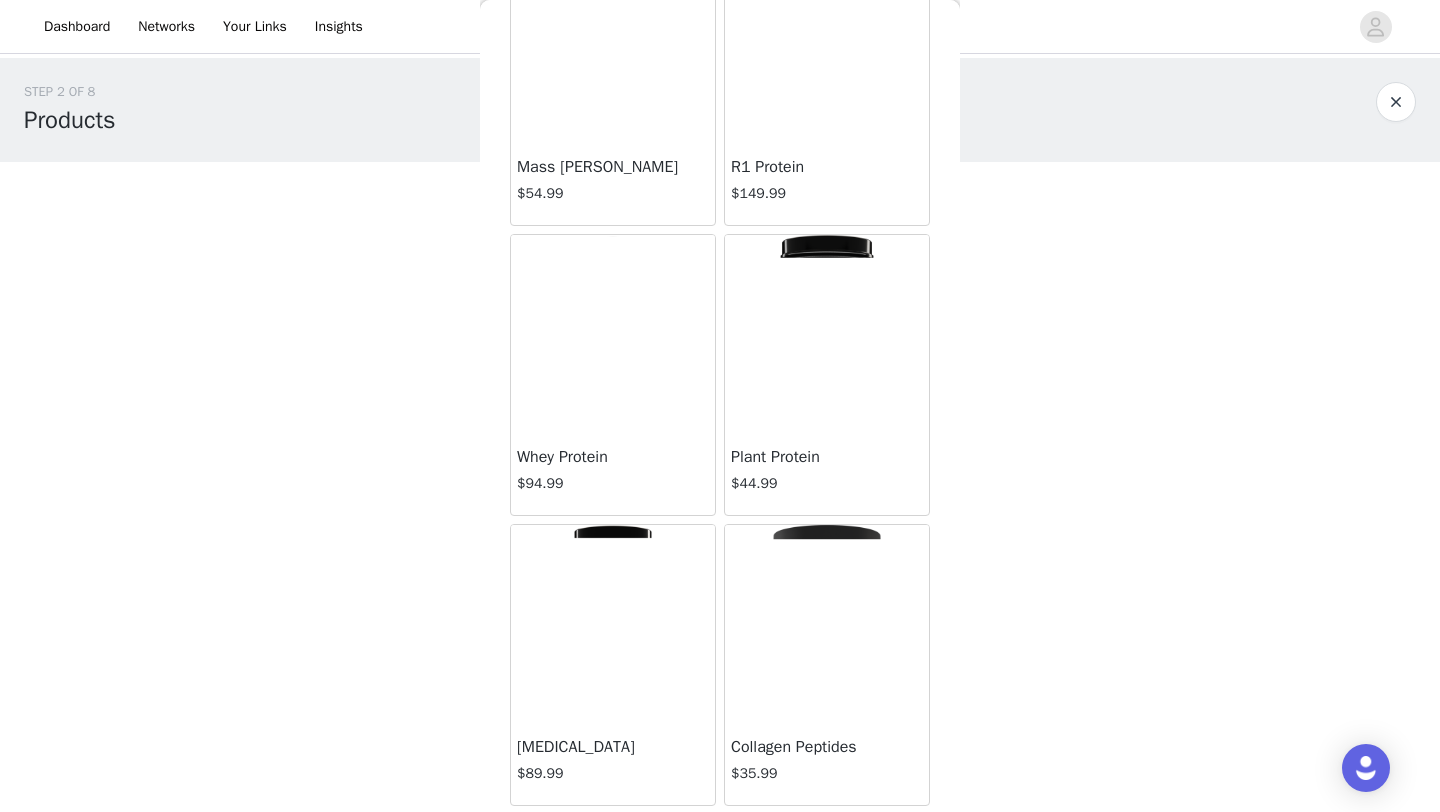 scroll, scrollTop: 153, scrollLeft: 0, axis: vertical 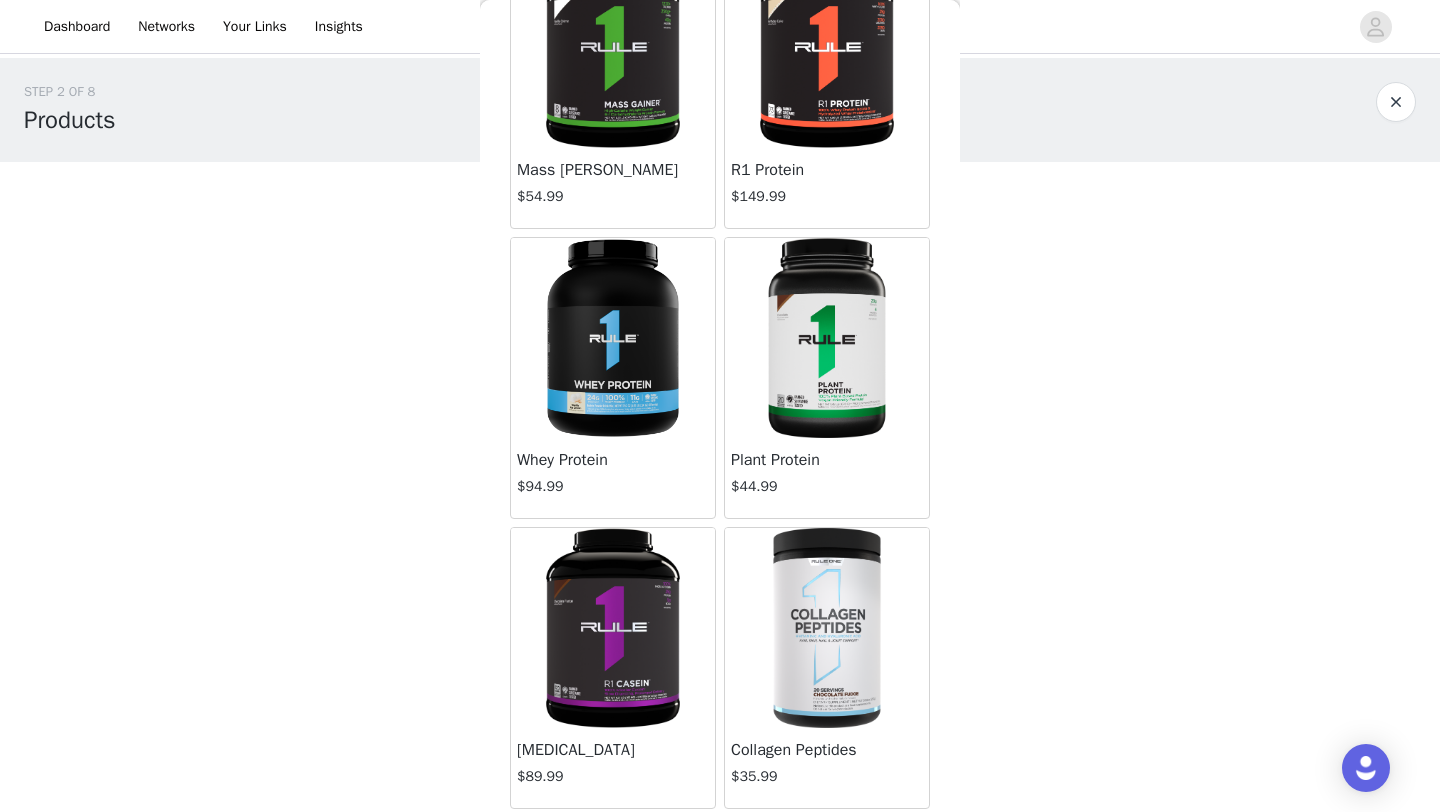 click at bounding box center (826, 338) 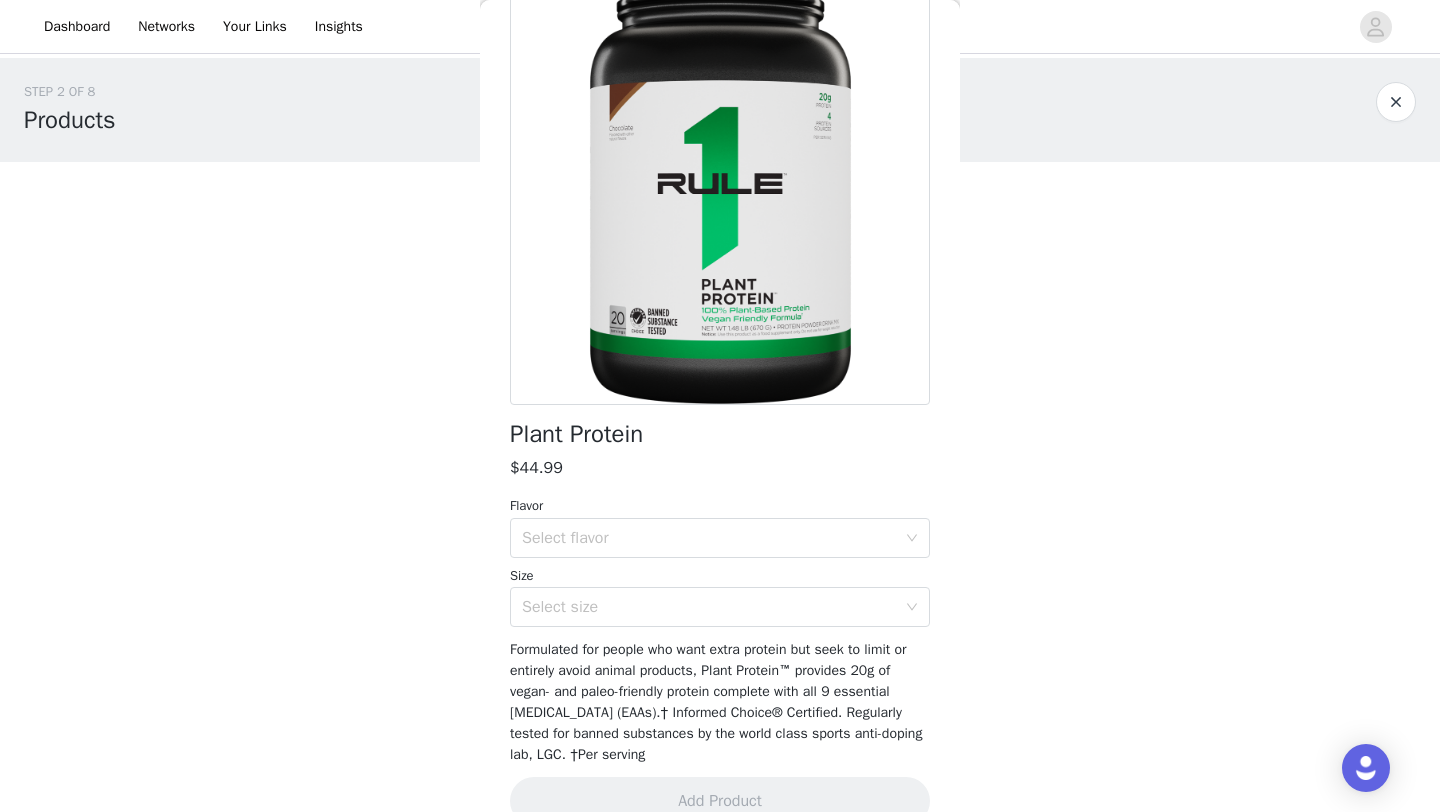 scroll, scrollTop: 182, scrollLeft: 0, axis: vertical 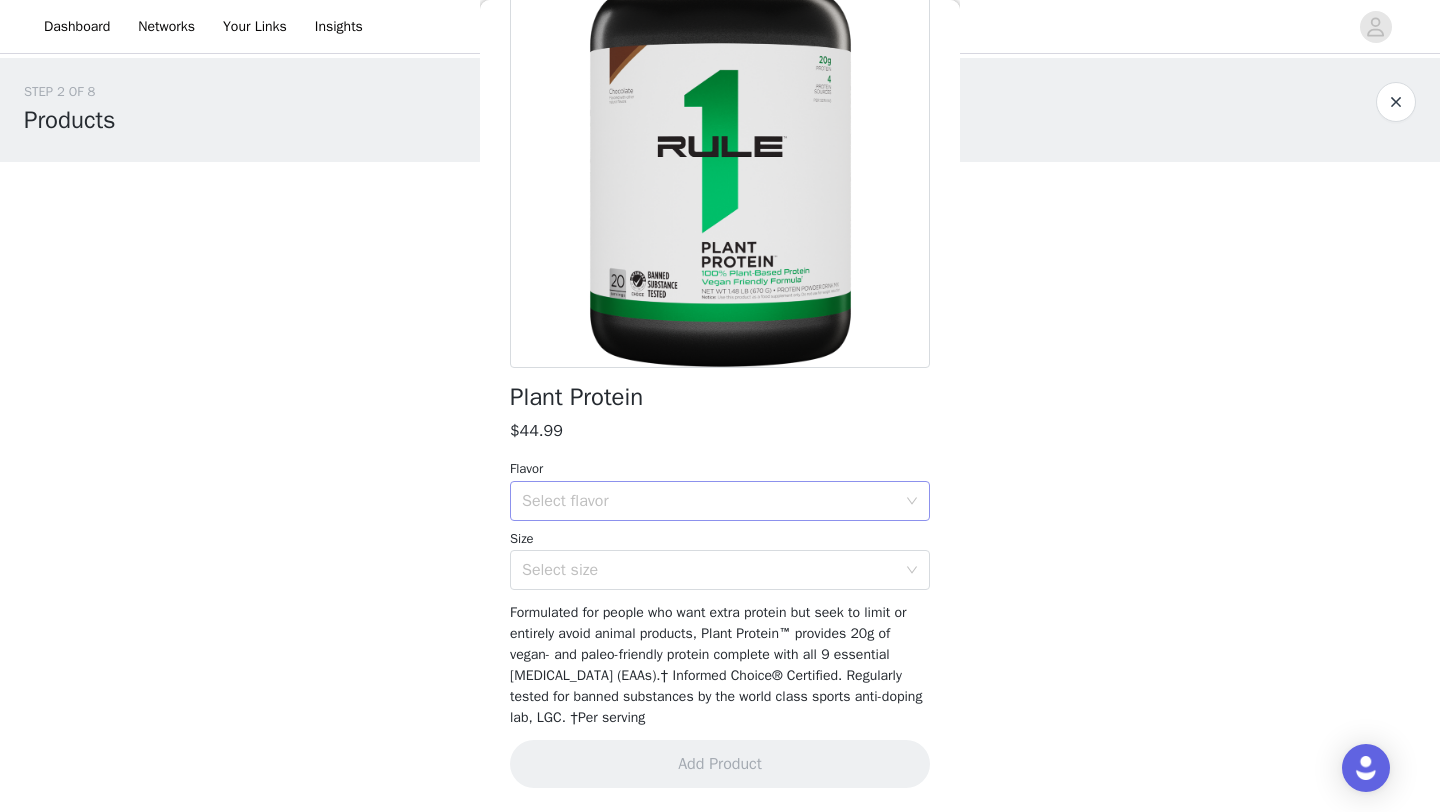 click on "Select flavor" at bounding box center [709, 501] 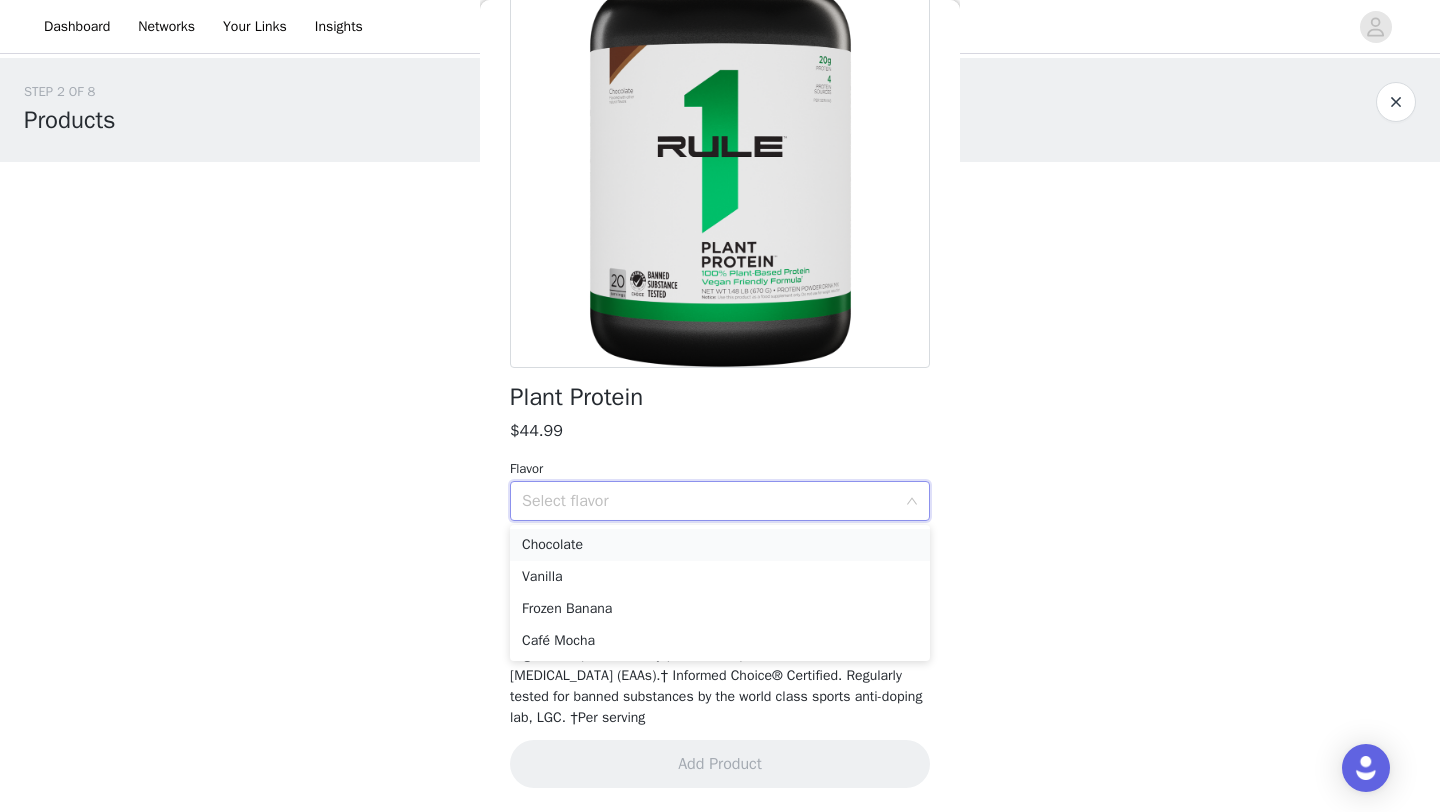 click on "Chocolate" at bounding box center [720, 545] 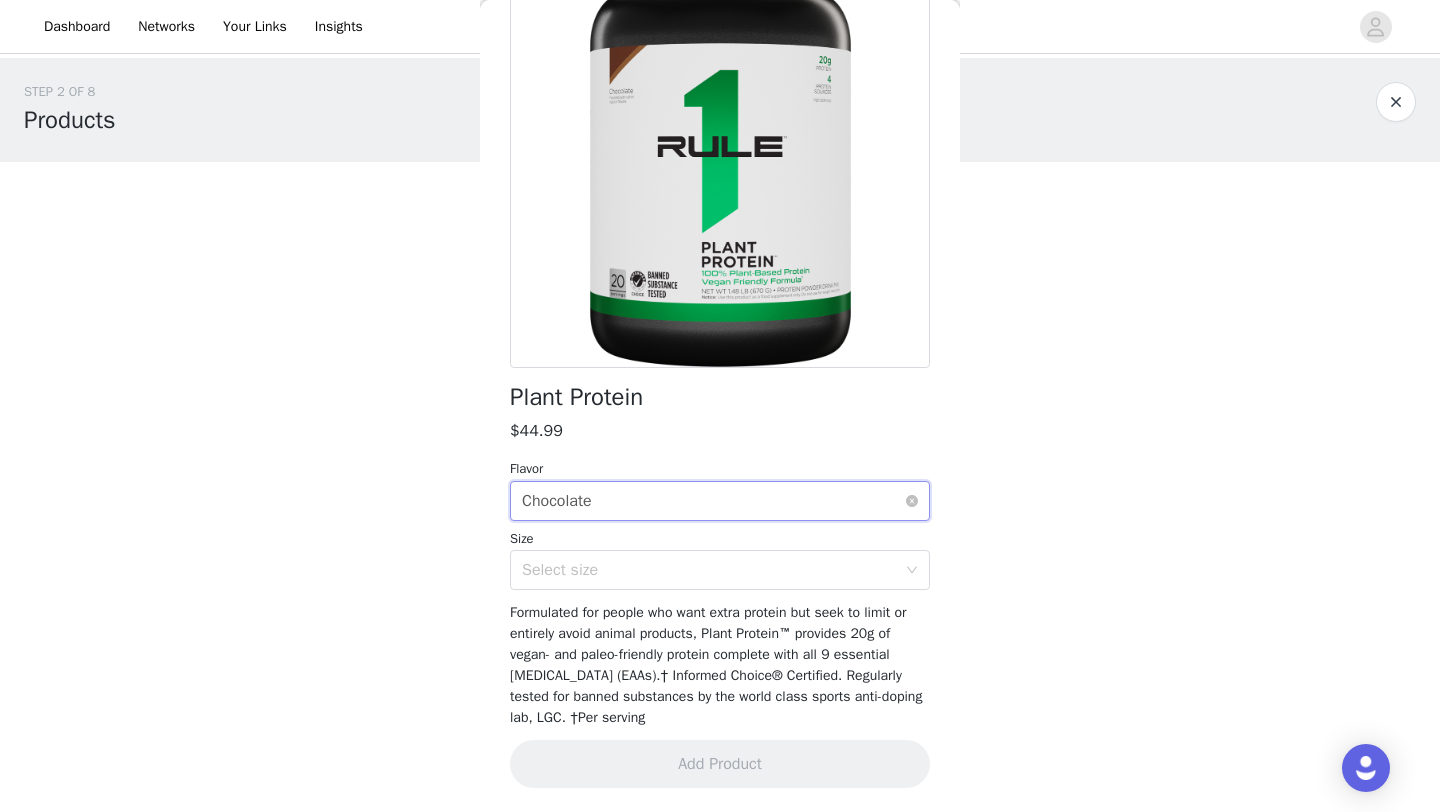 click on "Select flavor Chocolate" at bounding box center [713, 501] 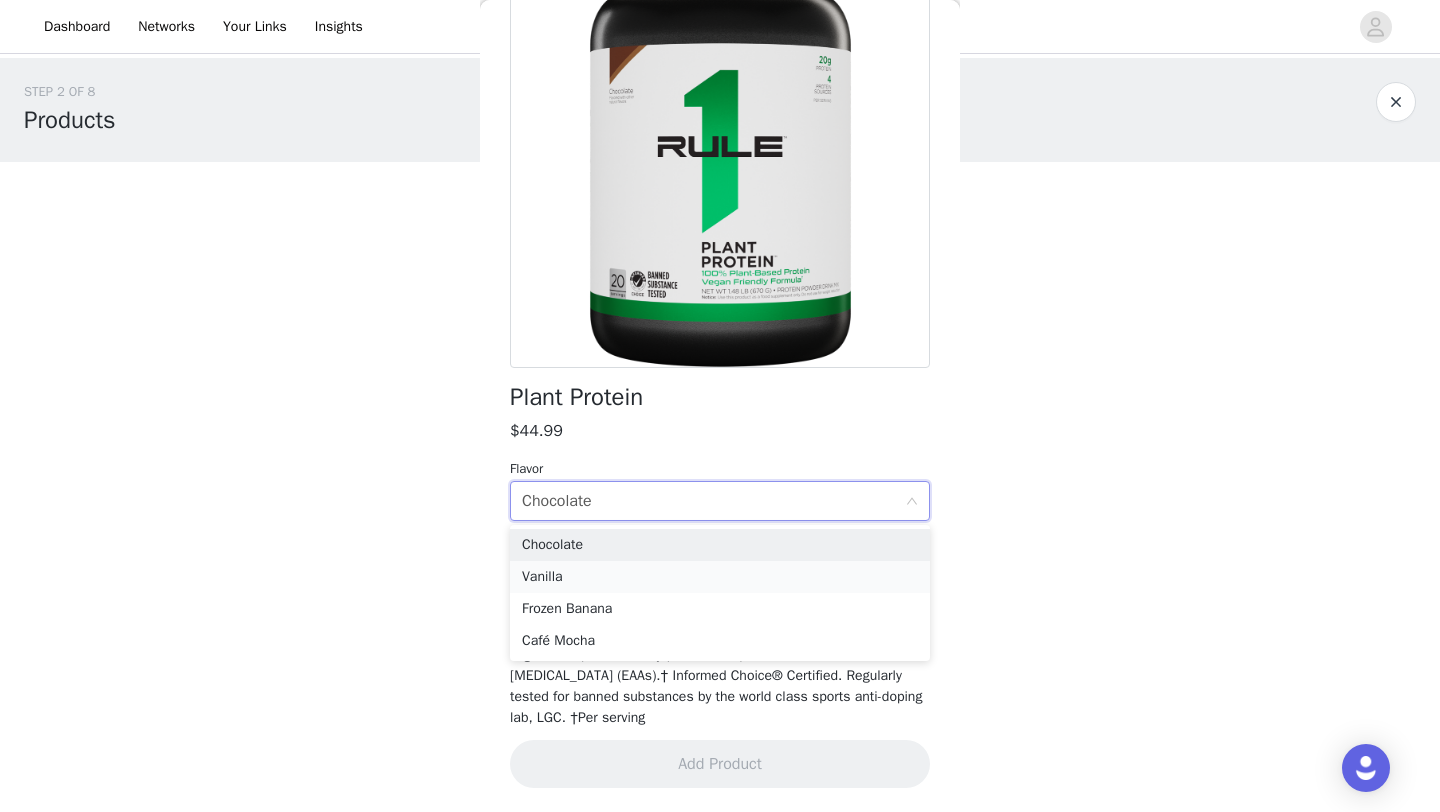 click on "Vanilla" at bounding box center (720, 577) 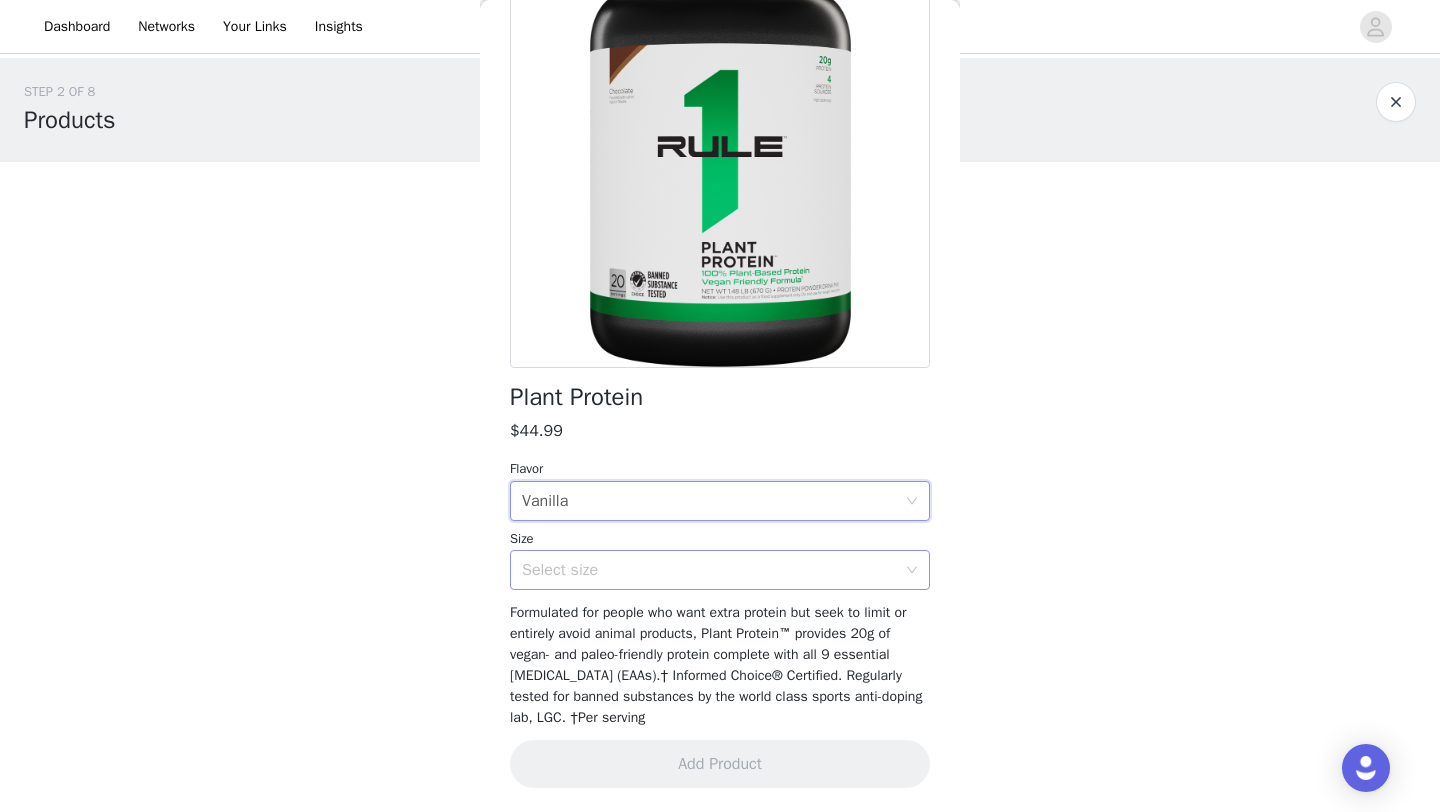 click on "Select size" at bounding box center (709, 570) 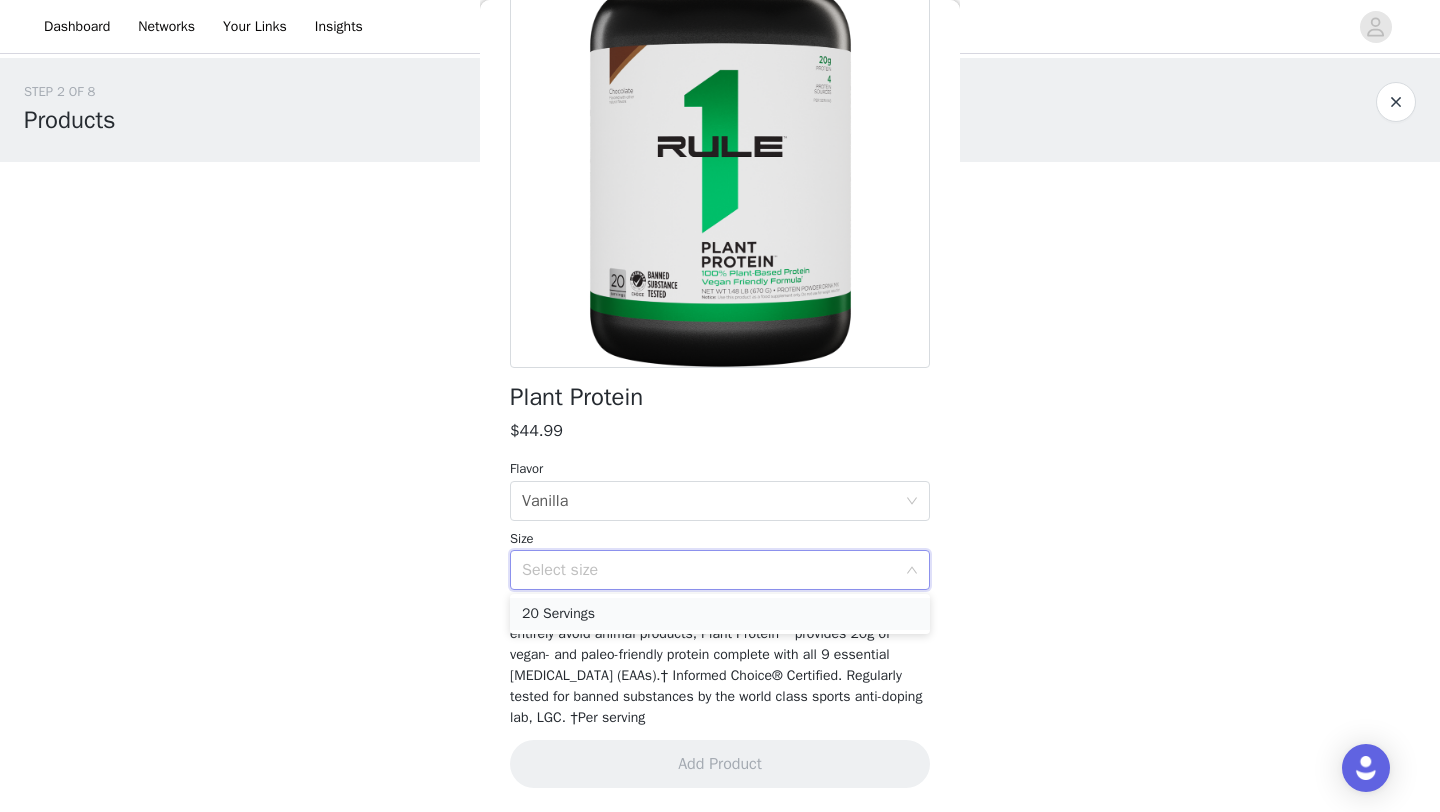 click on "20 Servings" at bounding box center [720, 614] 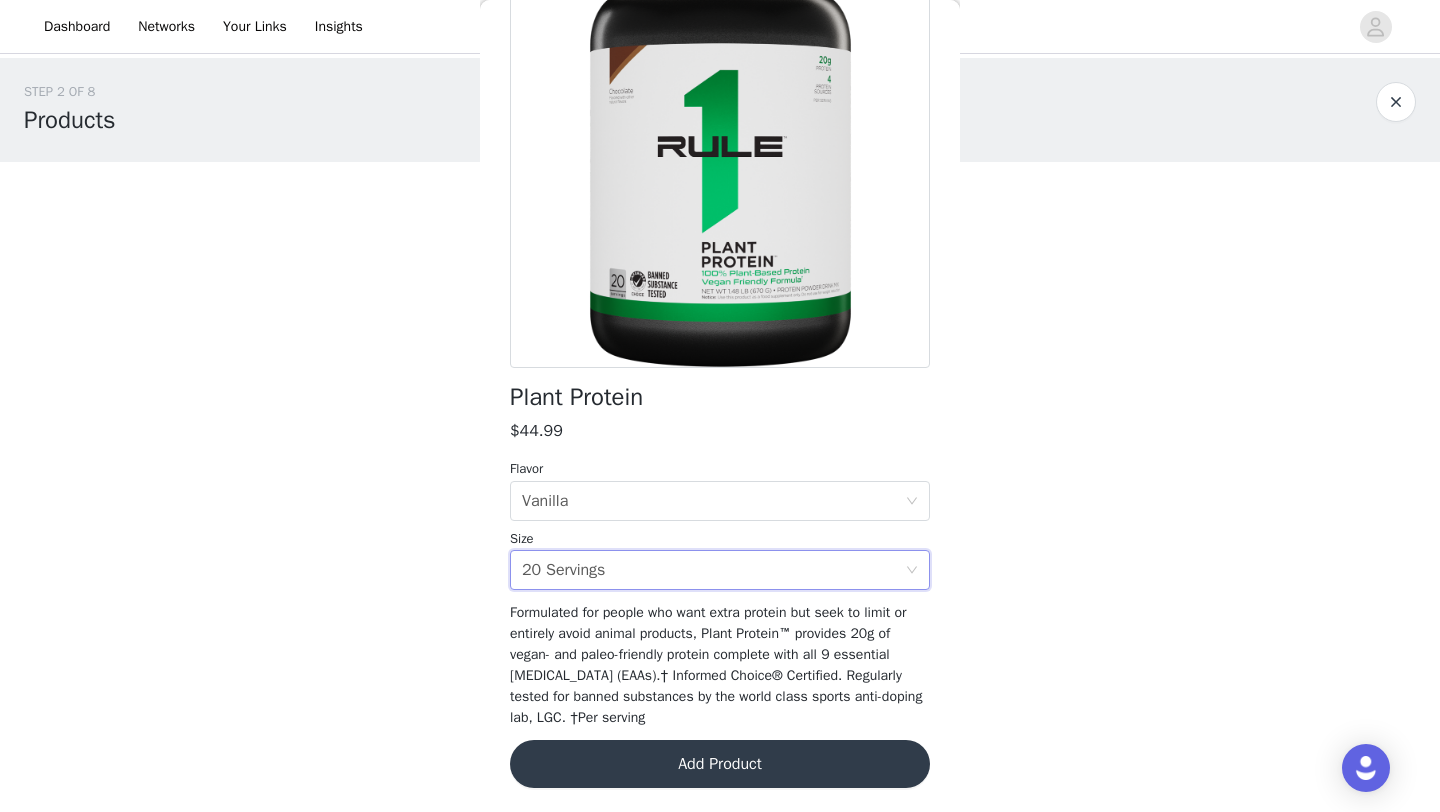 click on "Add Product" at bounding box center (720, 764) 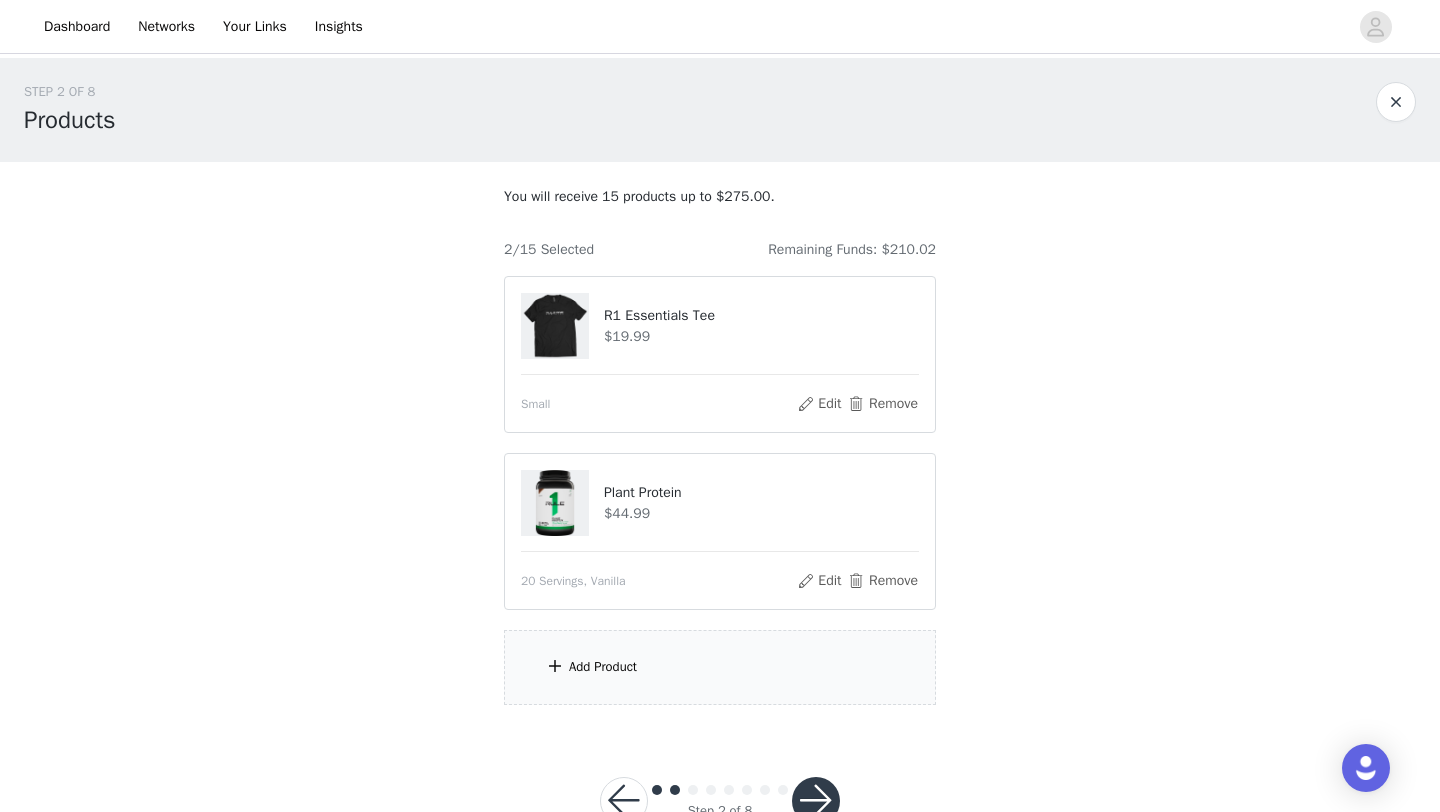 click on "Add Product" at bounding box center [720, 667] 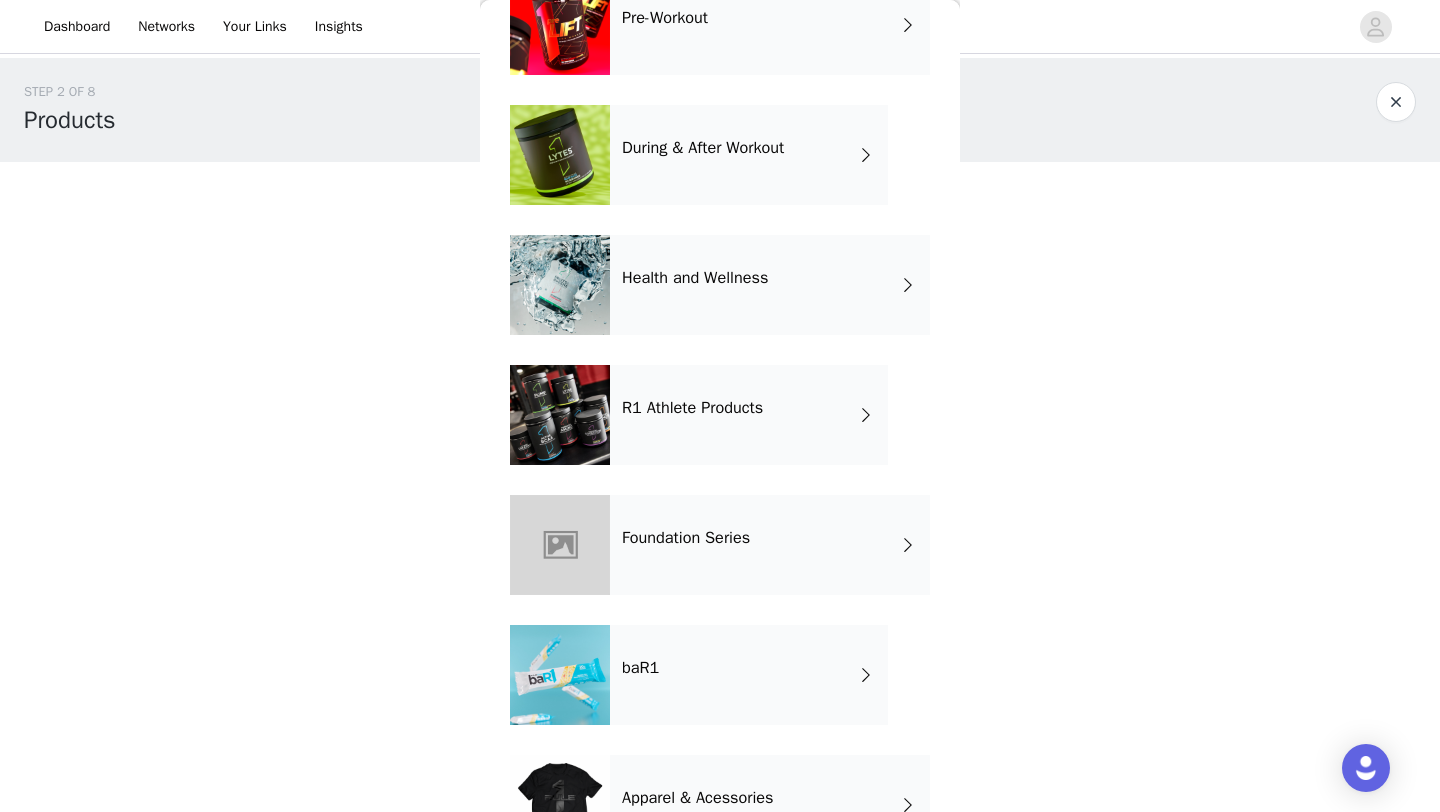 scroll, scrollTop: 516, scrollLeft: 0, axis: vertical 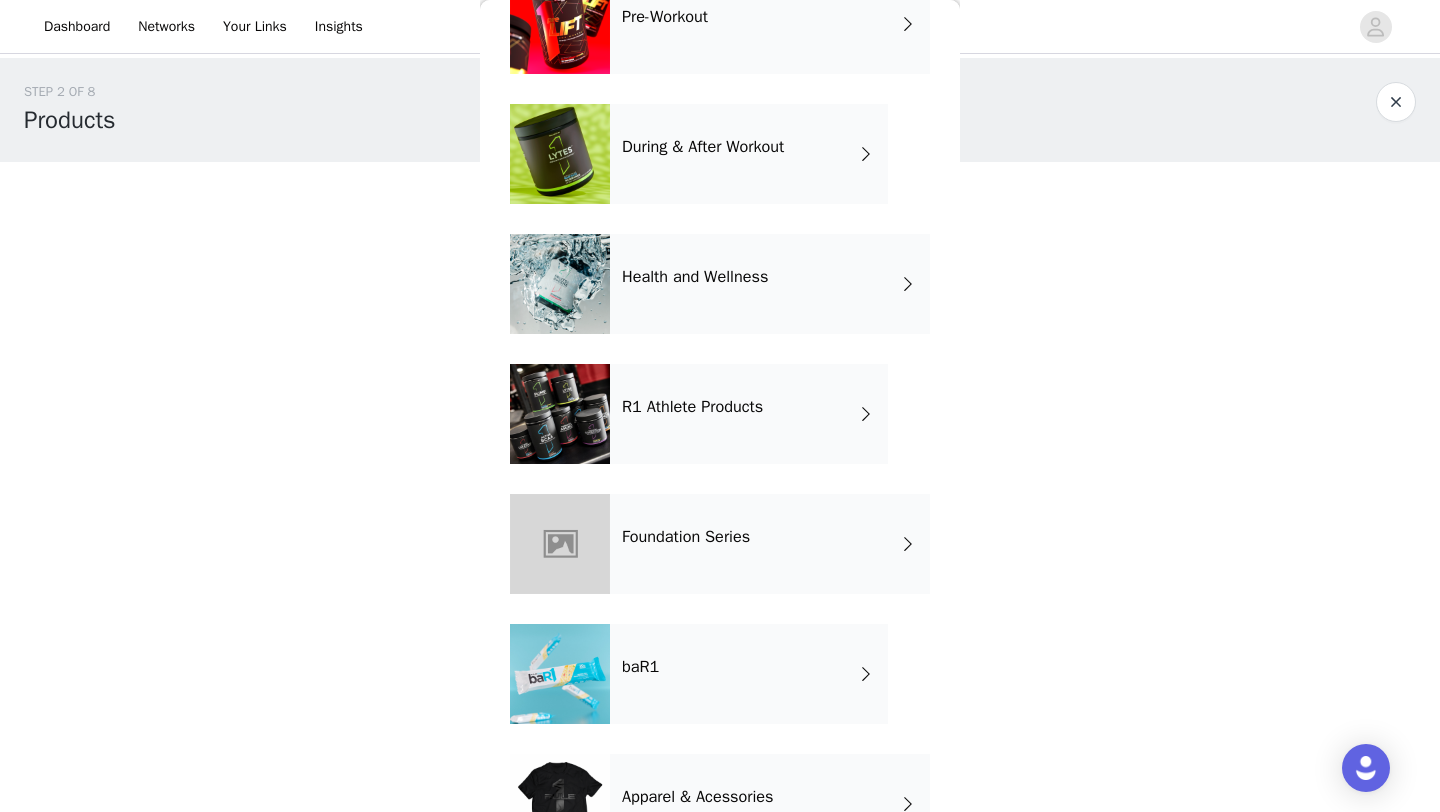 click on "baR1" at bounding box center [749, 674] 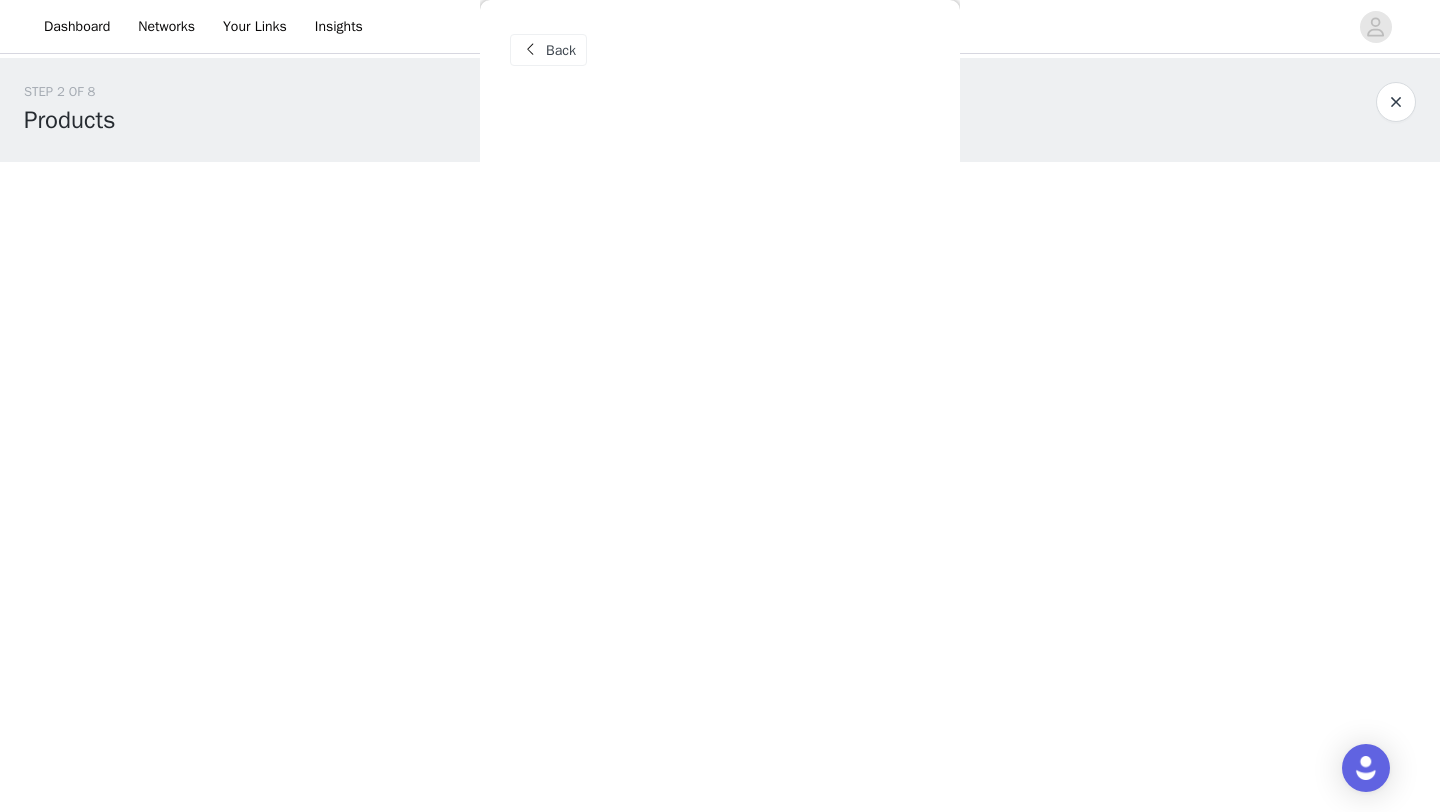 scroll, scrollTop: 0, scrollLeft: 0, axis: both 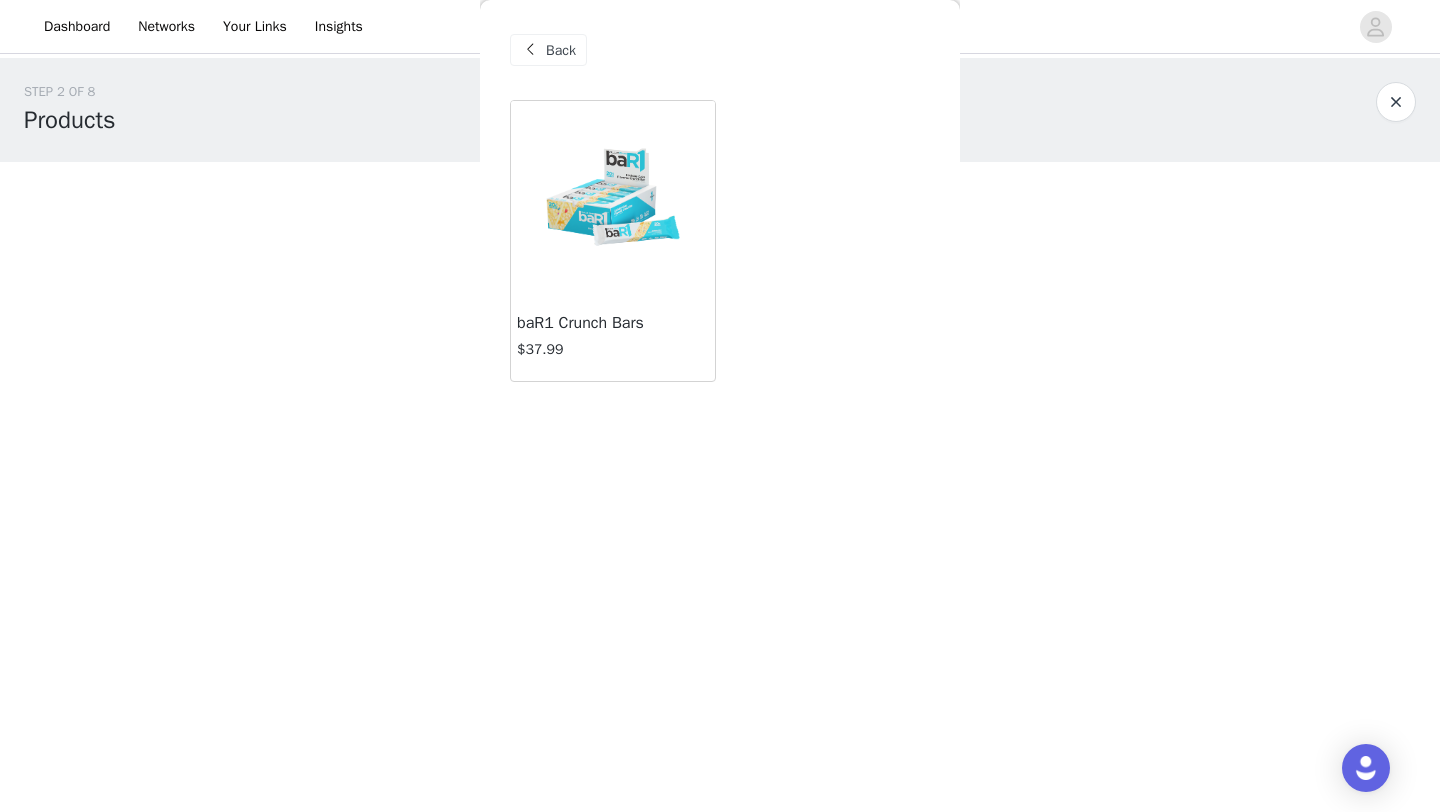 click at bounding box center (612, 201) 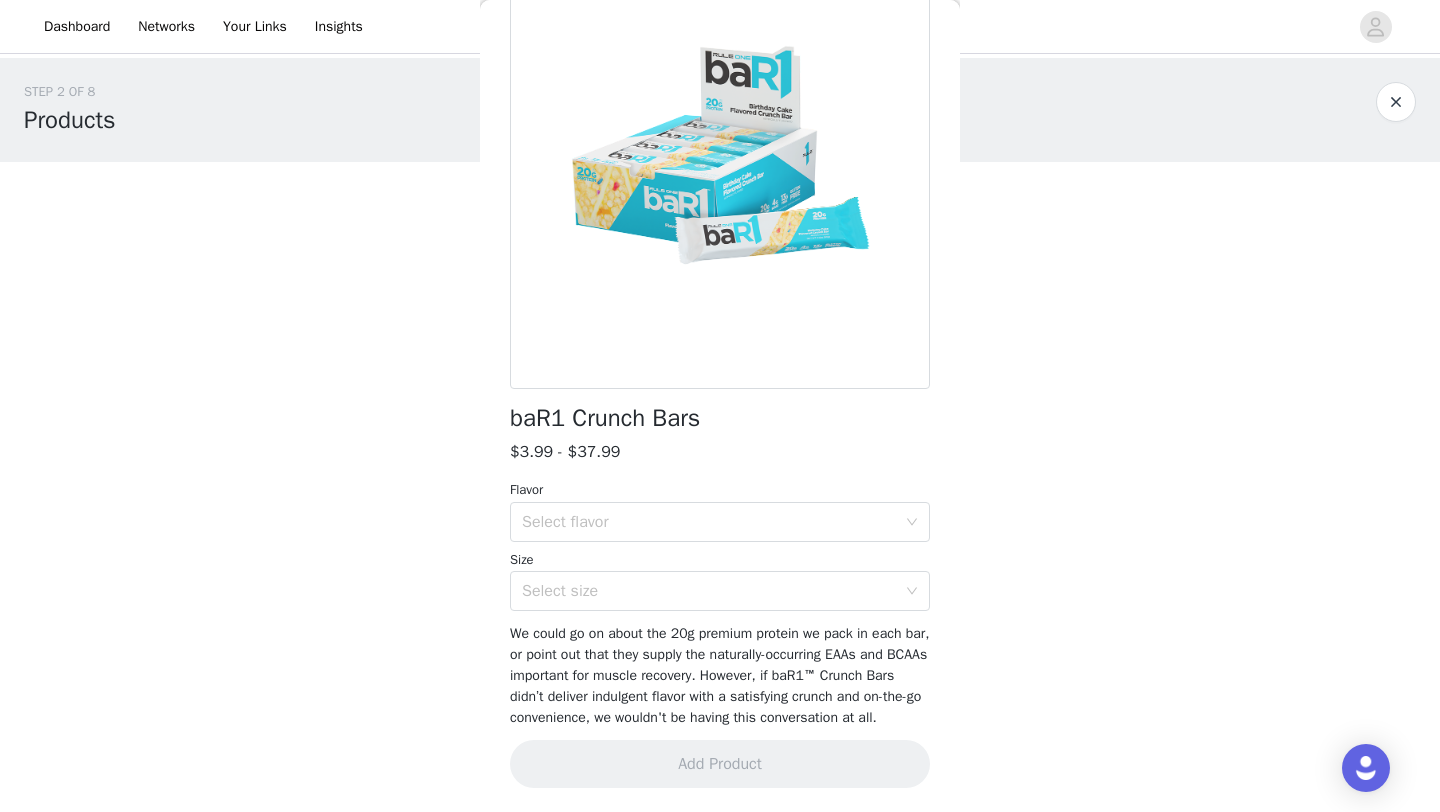 scroll, scrollTop: 163, scrollLeft: 0, axis: vertical 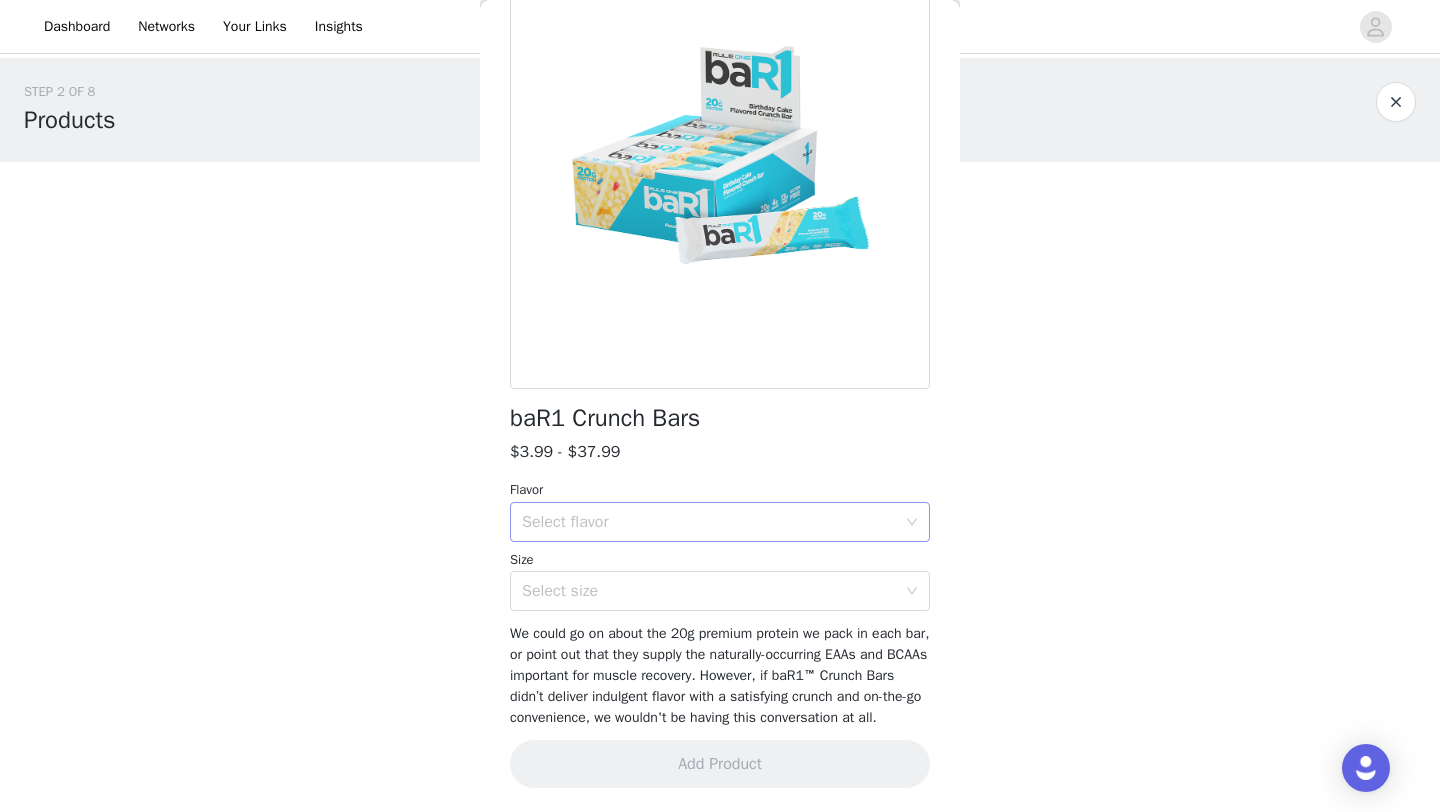 click on "Select flavor" at bounding box center [713, 522] 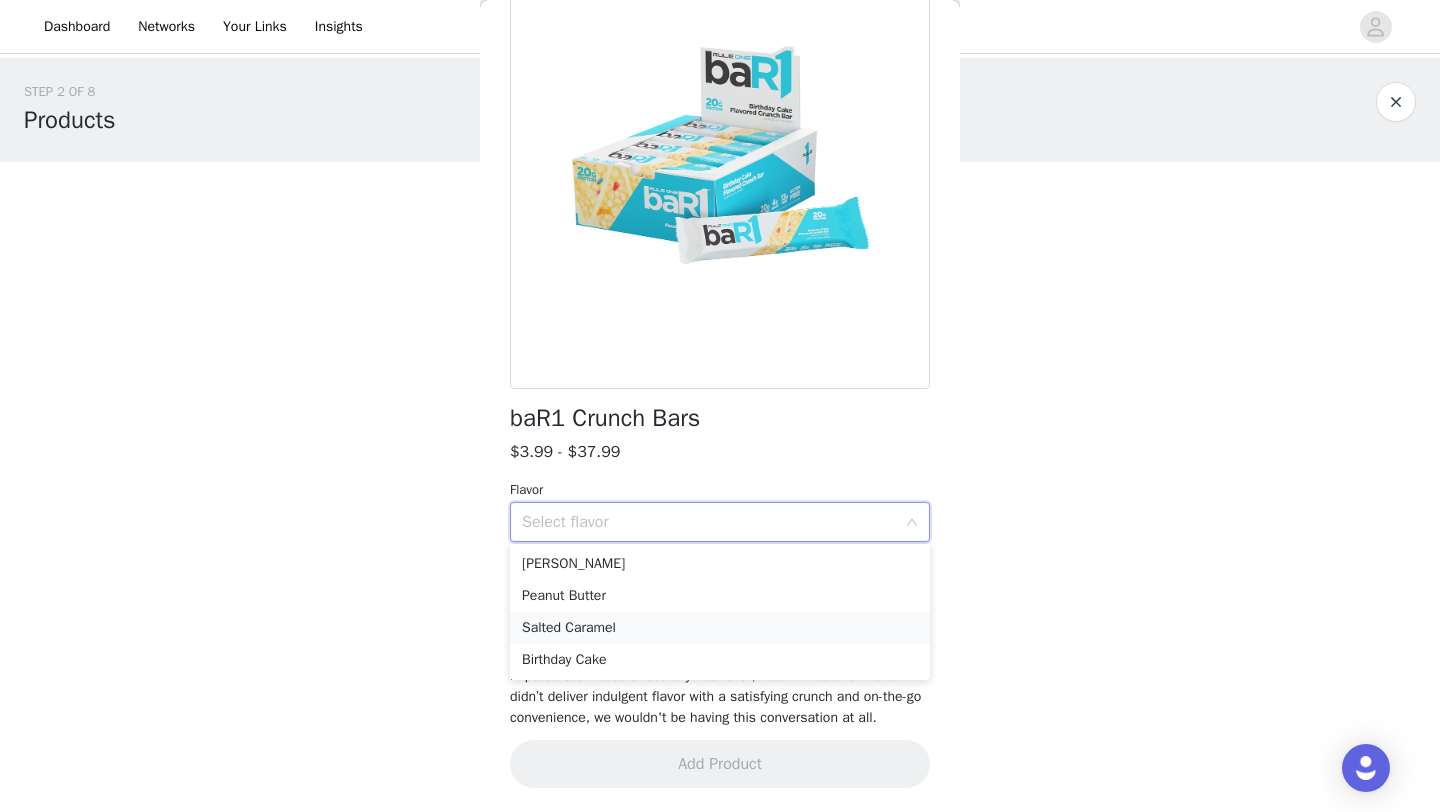 click on "Salted Caramel" at bounding box center [720, 628] 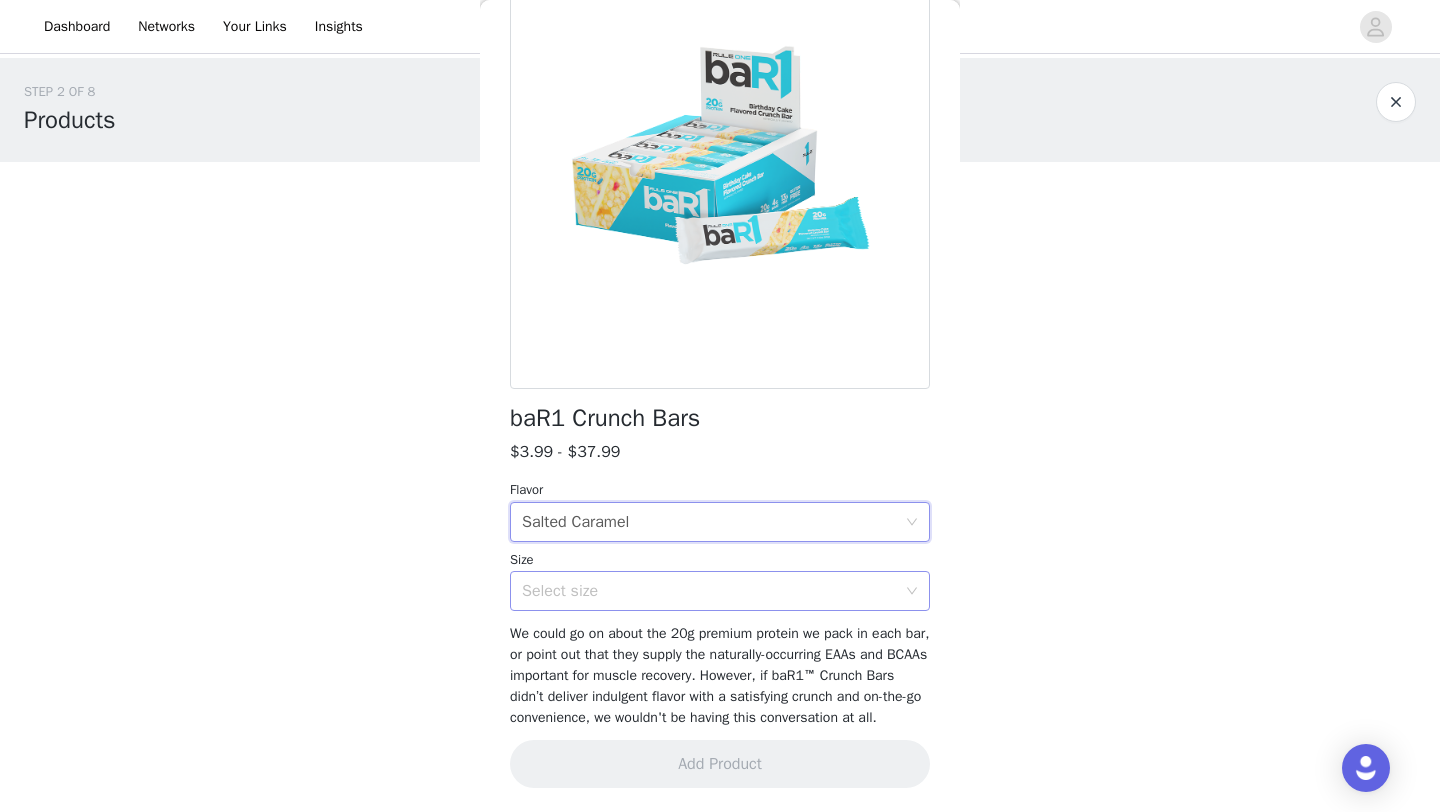 click on "Select size" at bounding box center (713, 591) 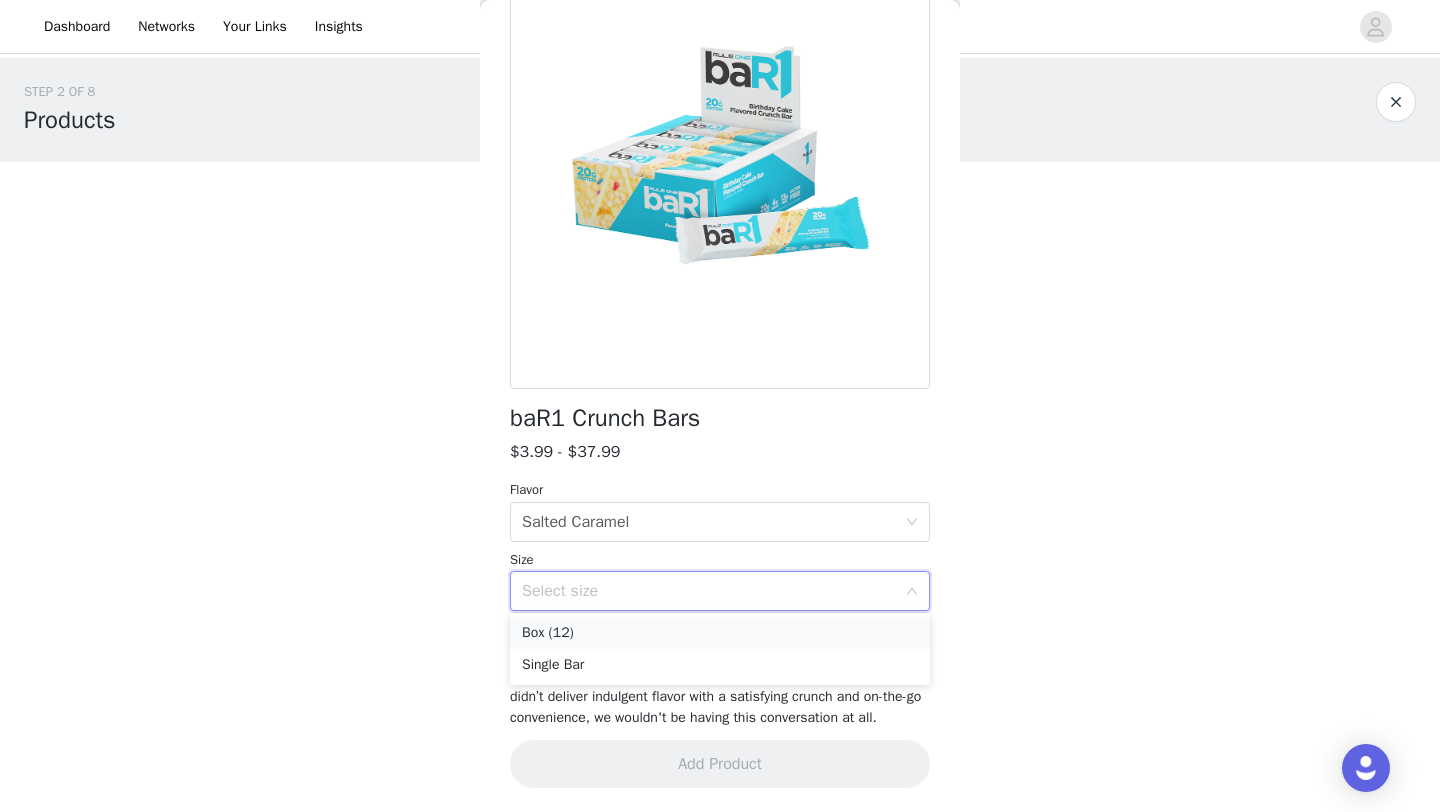 click on "Box (12)" at bounding box center (720, 633) 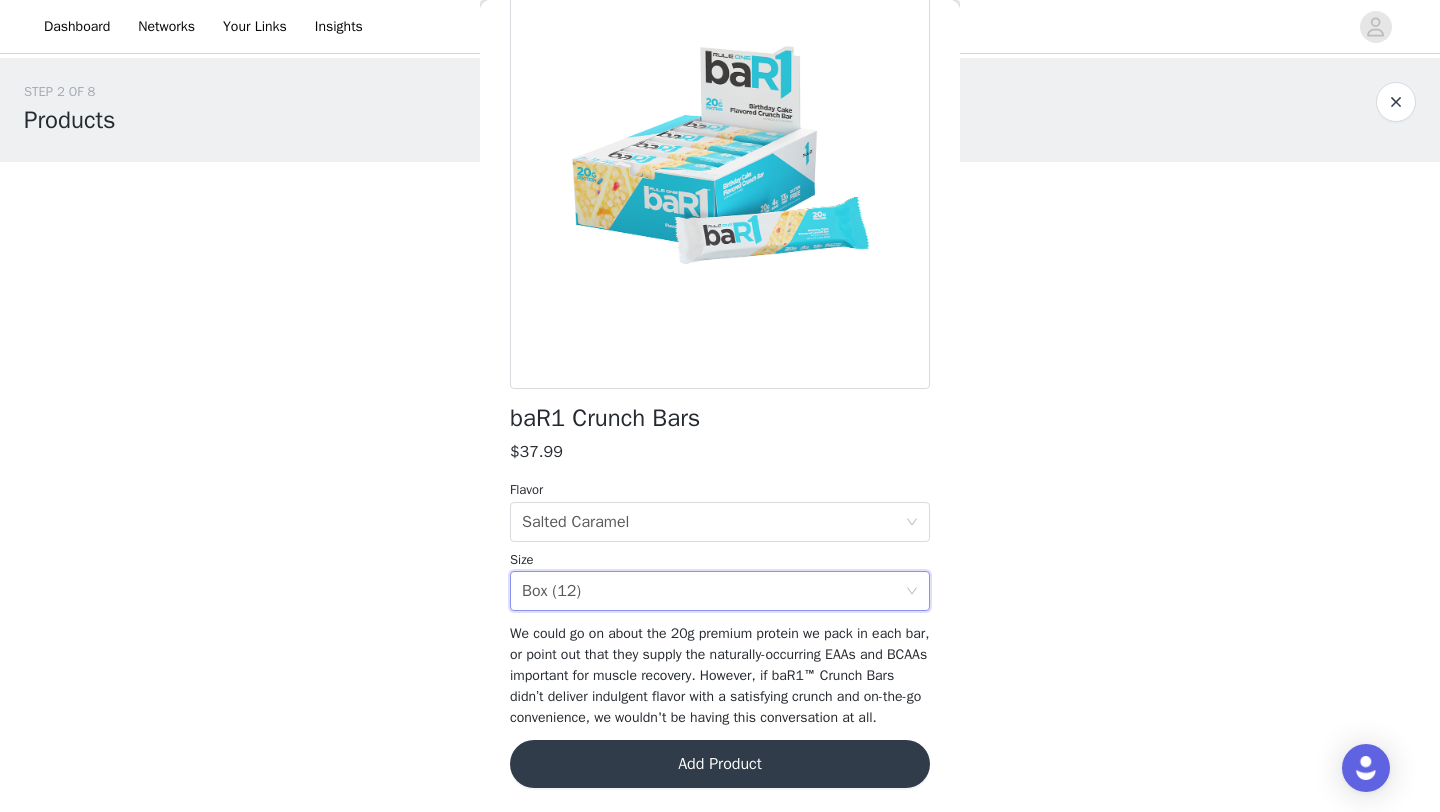 click on "Add Product" at bounding box center [720, 764] 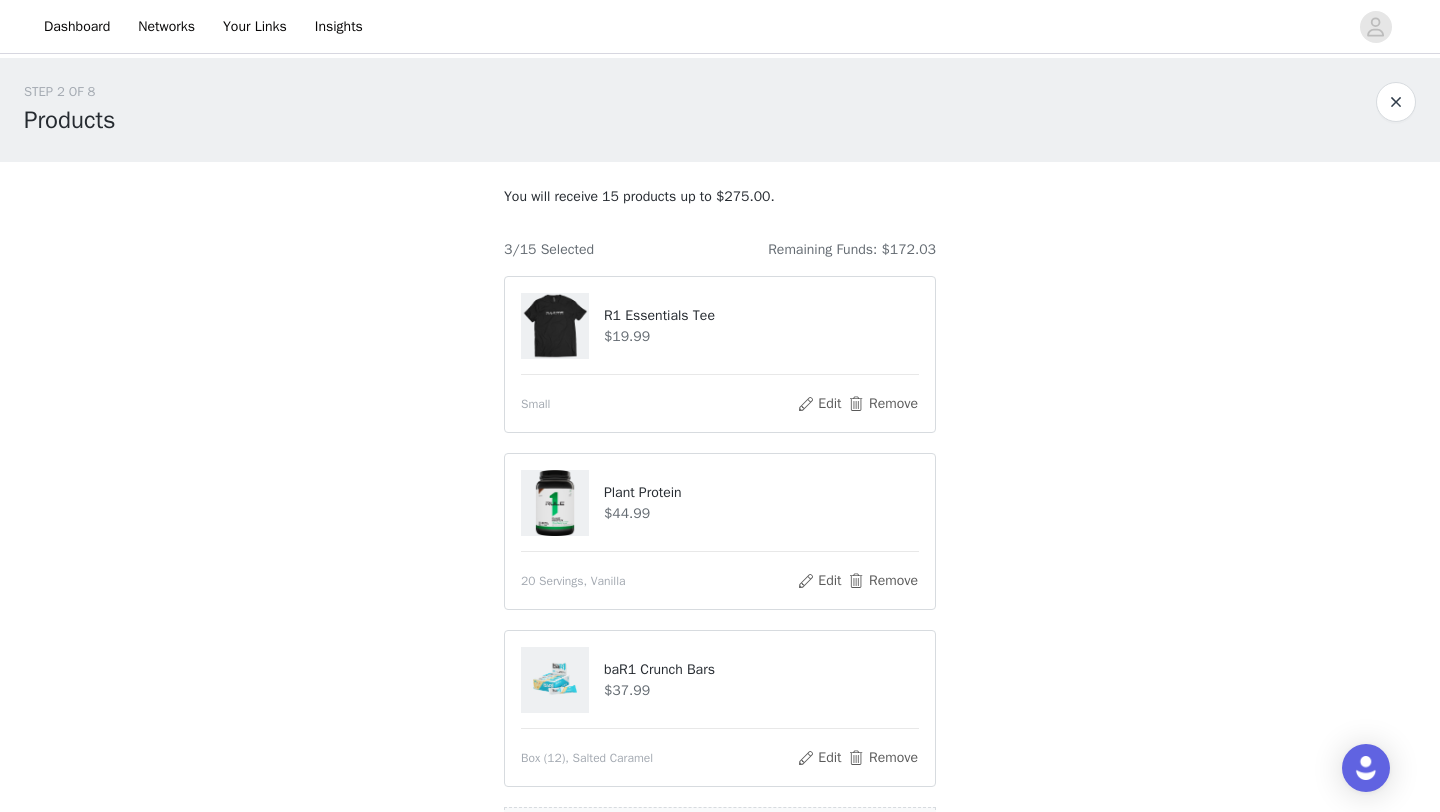 scroll, scrollTop: 237, scrollLeft: 0, axis: vertical 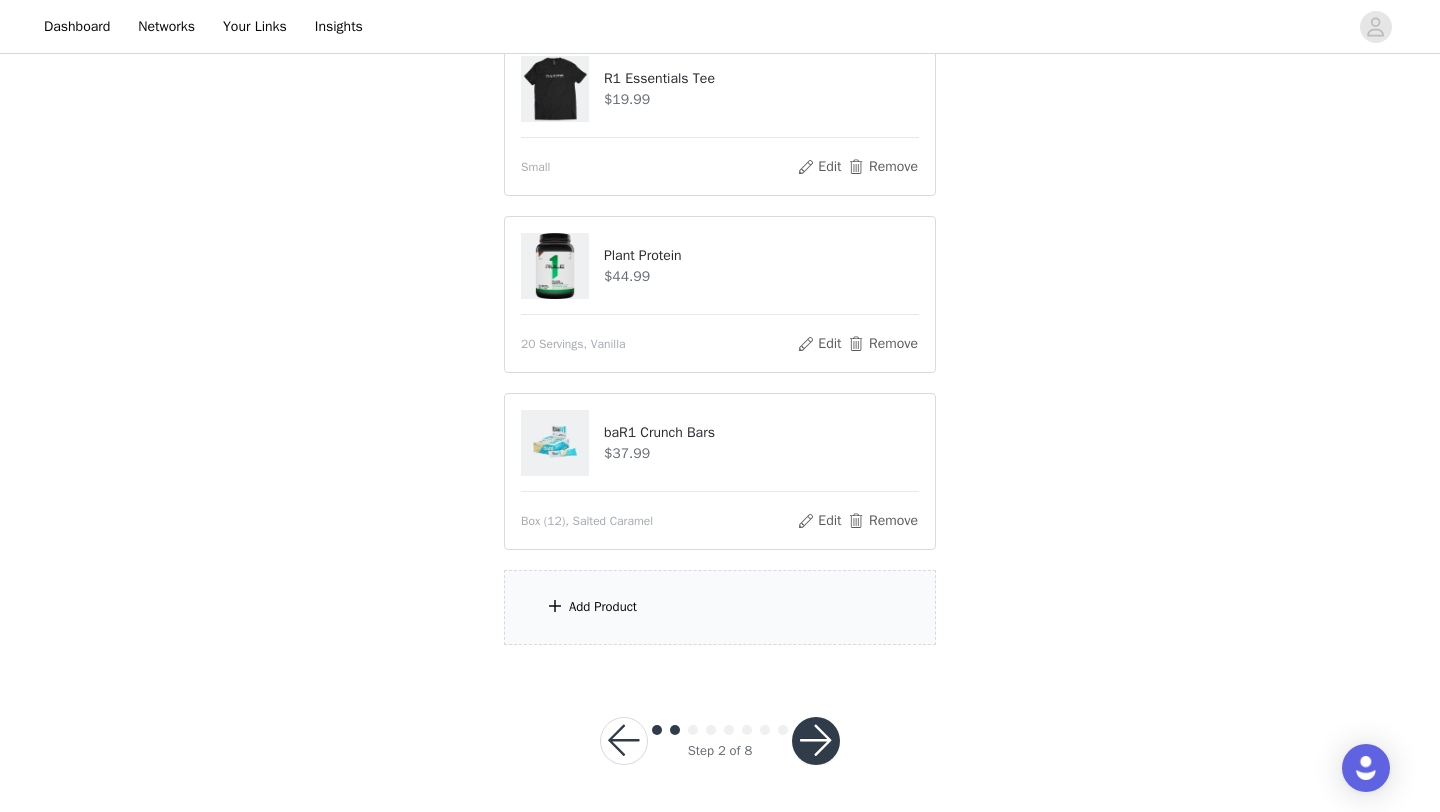 click on "Add Product" at bounding box center [720, 607] 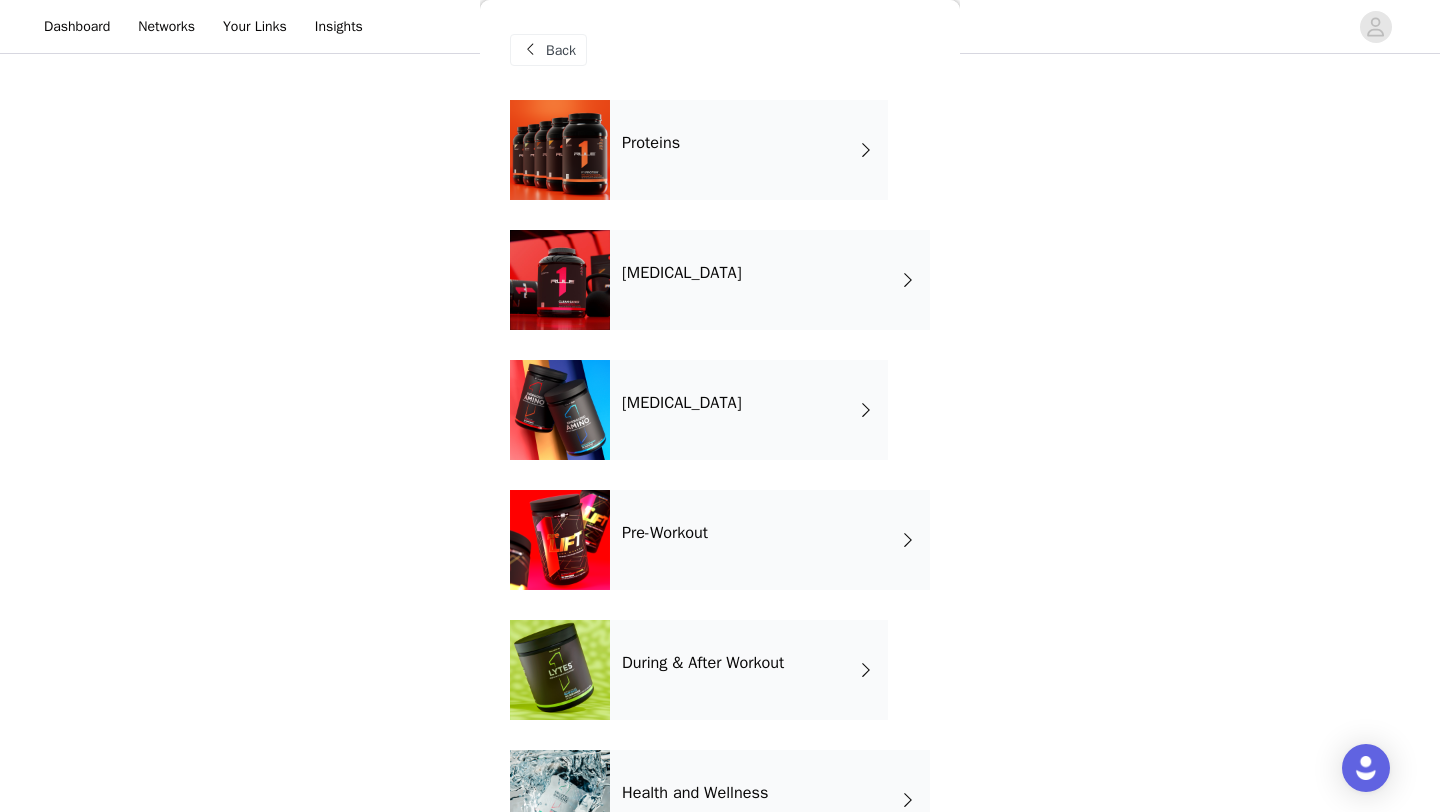 click on "Pre-Workout" at bounding box center (770, 540) 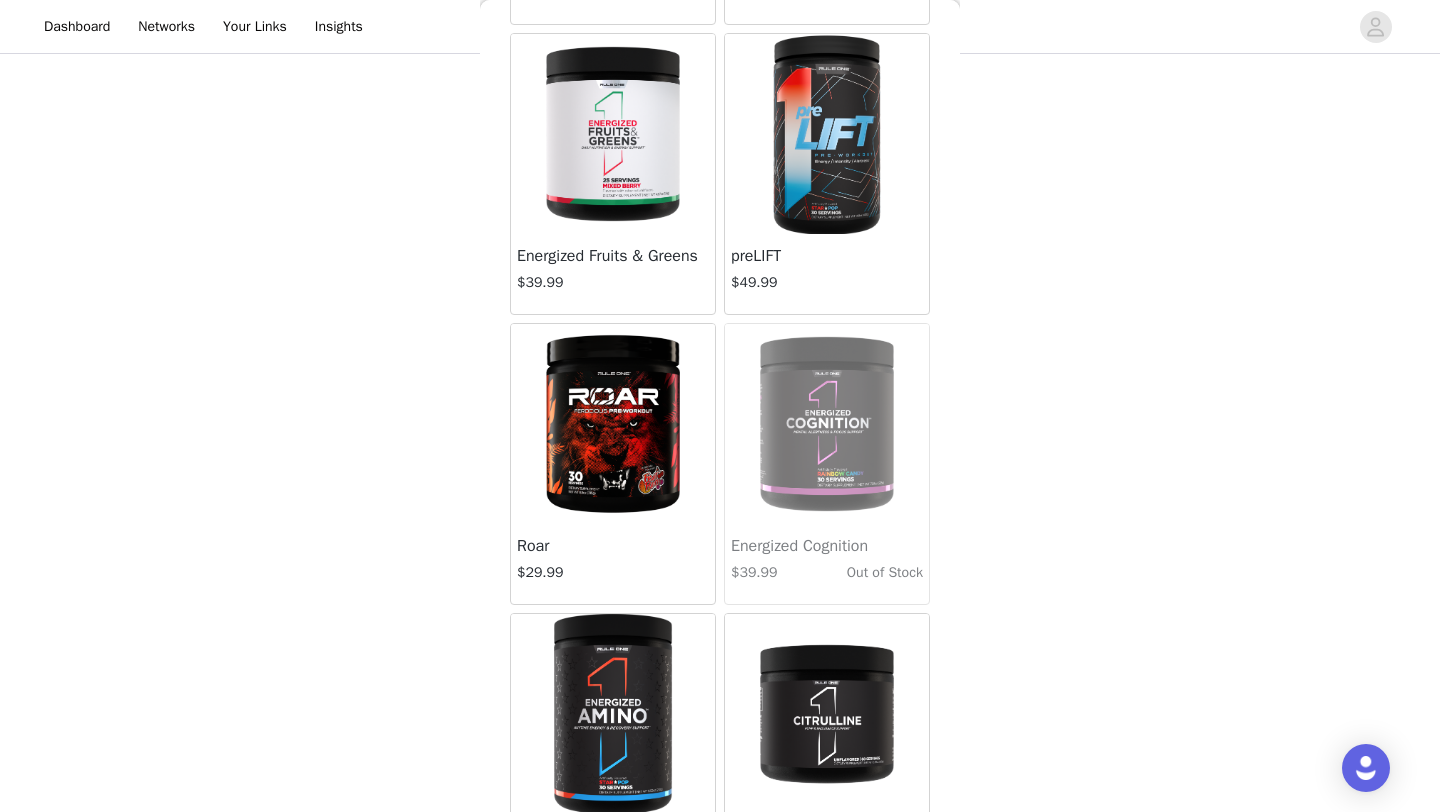 scroll, scrollTop: 444, scrollLeft: 0, axis: vertical 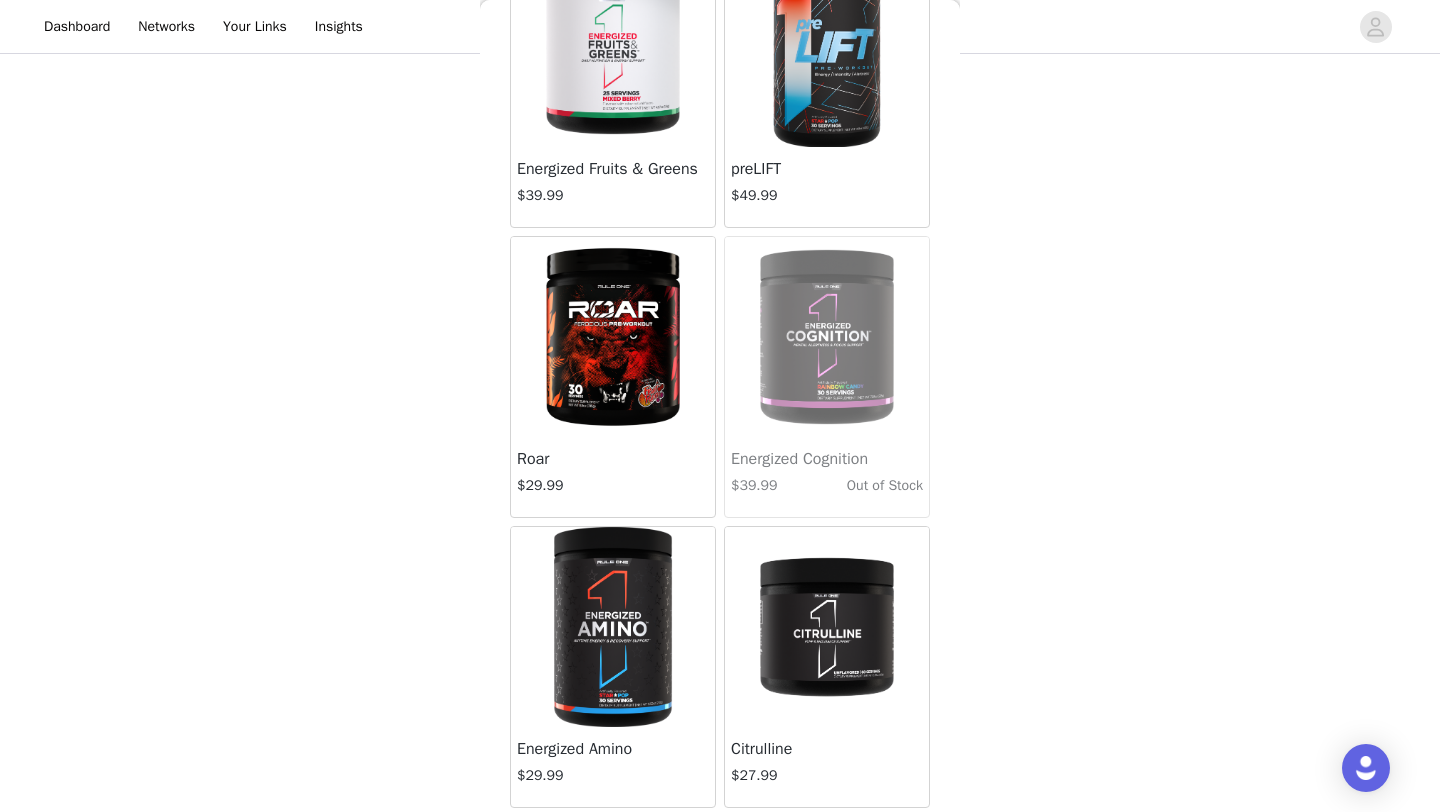 click at bounding box center [612, 337] 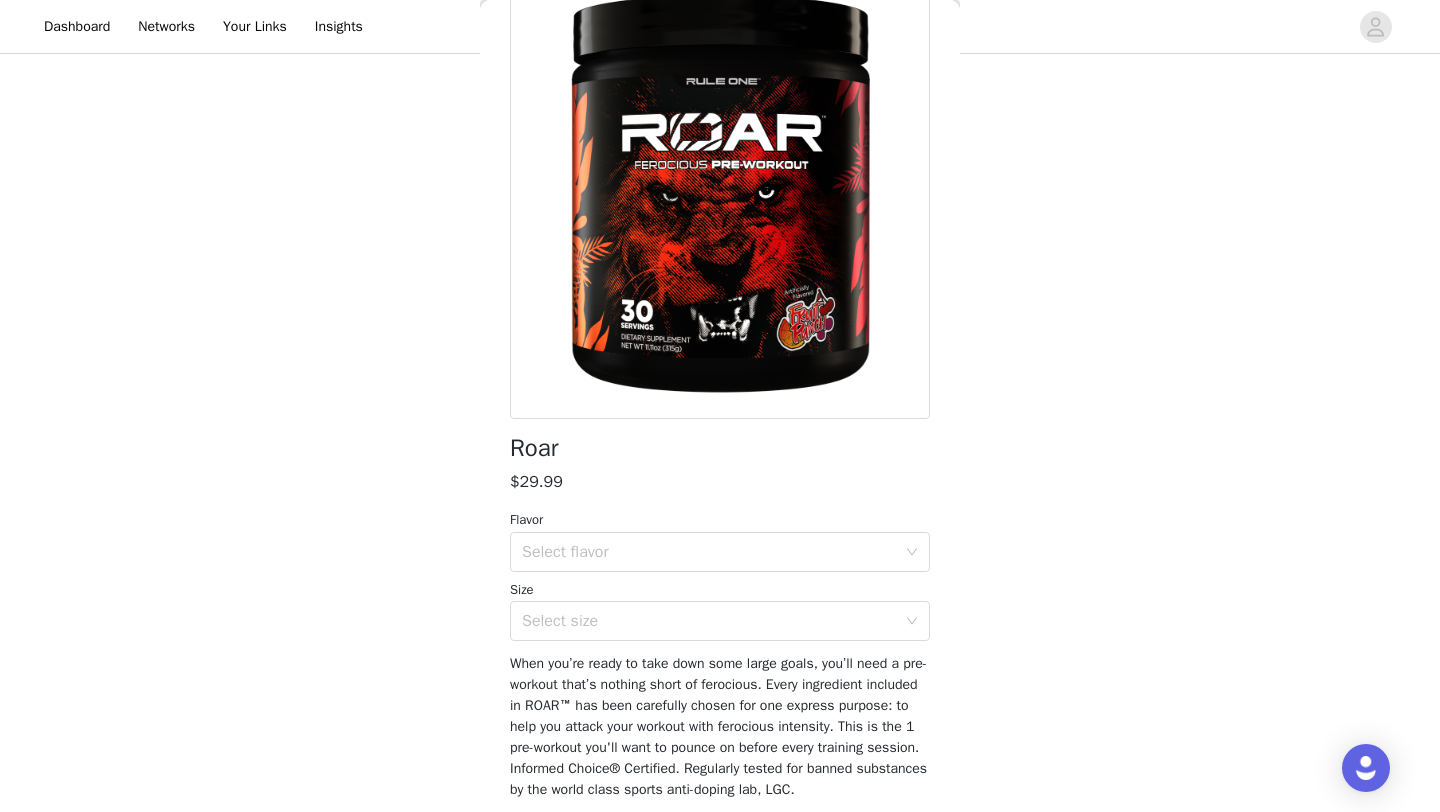 scroll, scrollTop: 158, scrollLeft: 0, axis: vertical 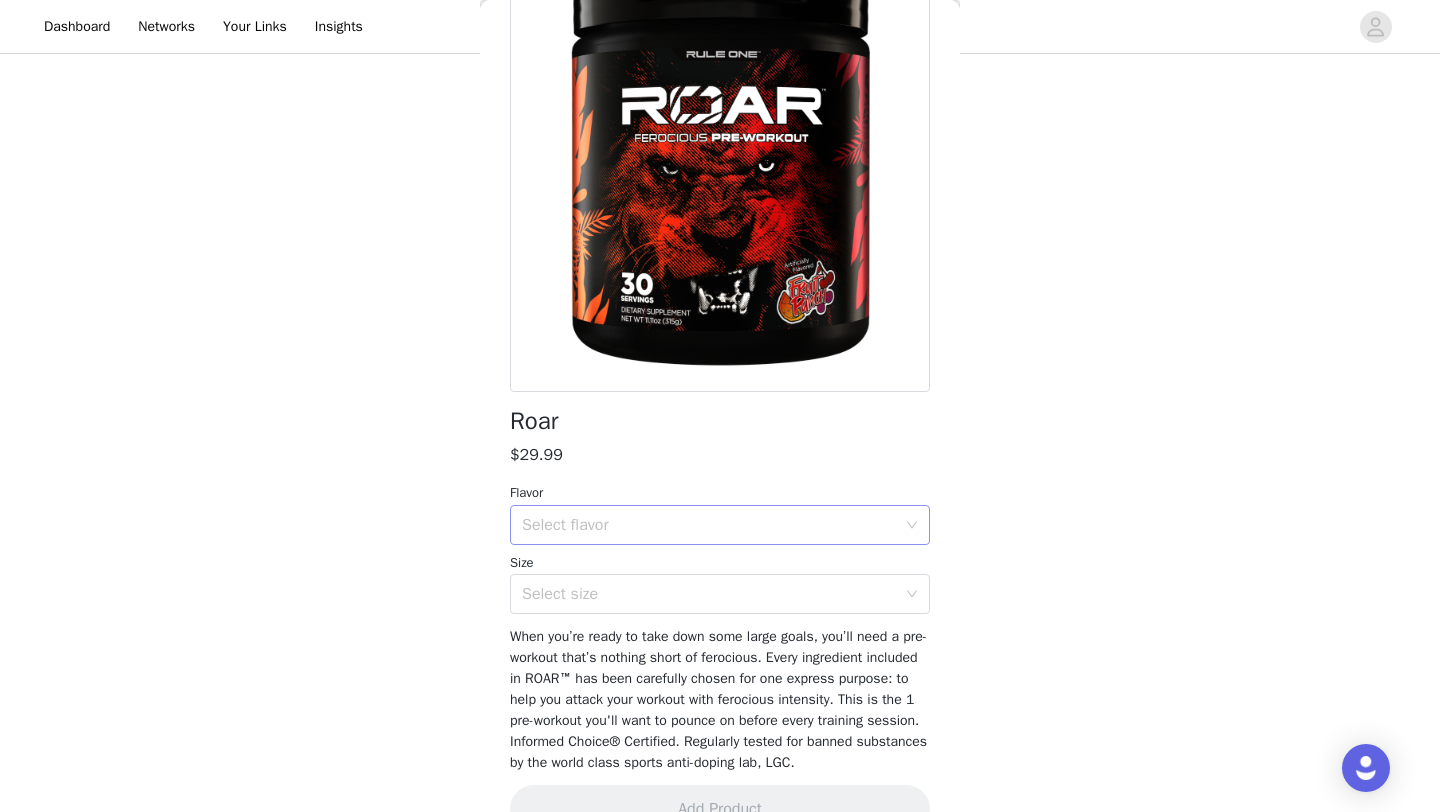 click on "Select flavor" at bounding box center (713, 525) 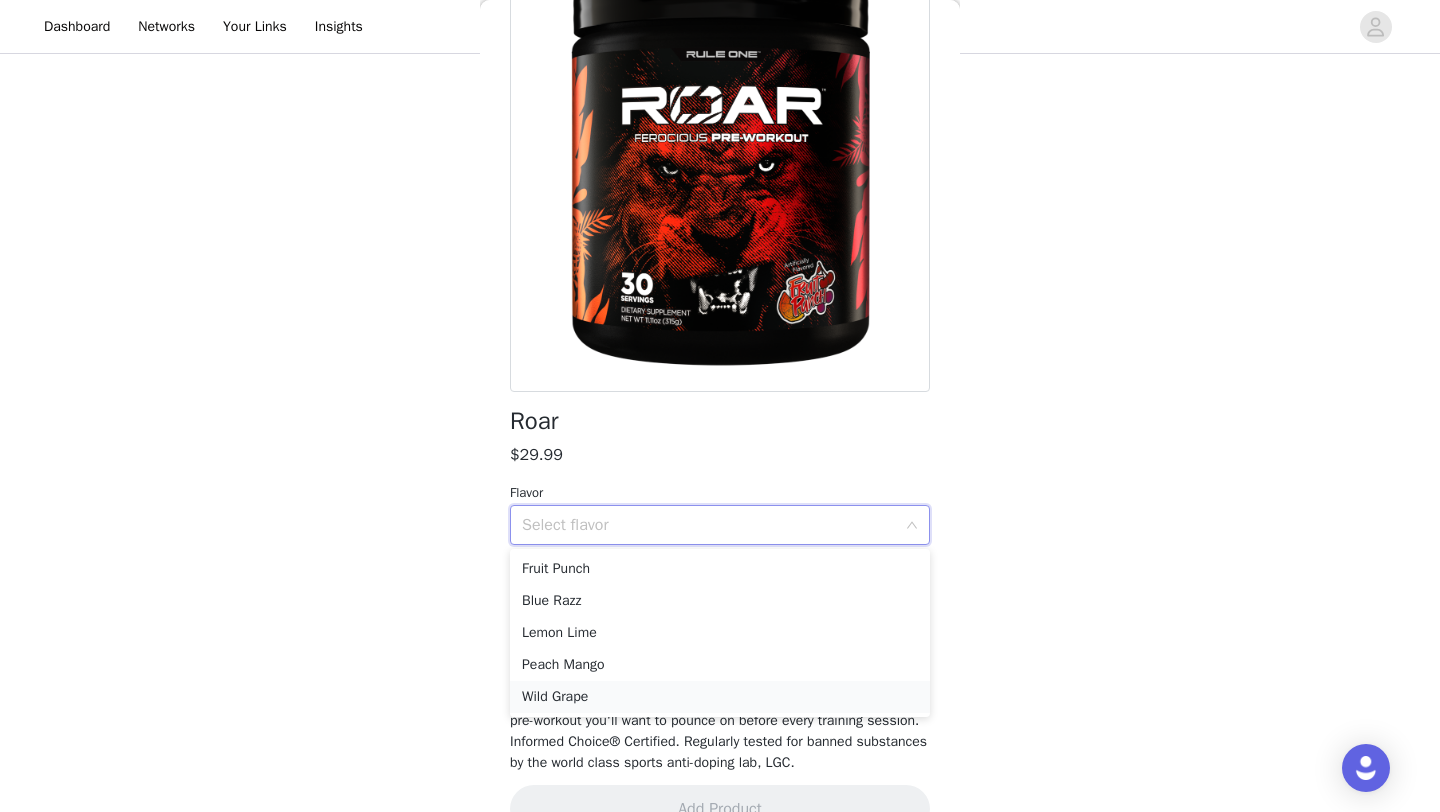 click on "Wild Grape" at bounding box center [720, 697] 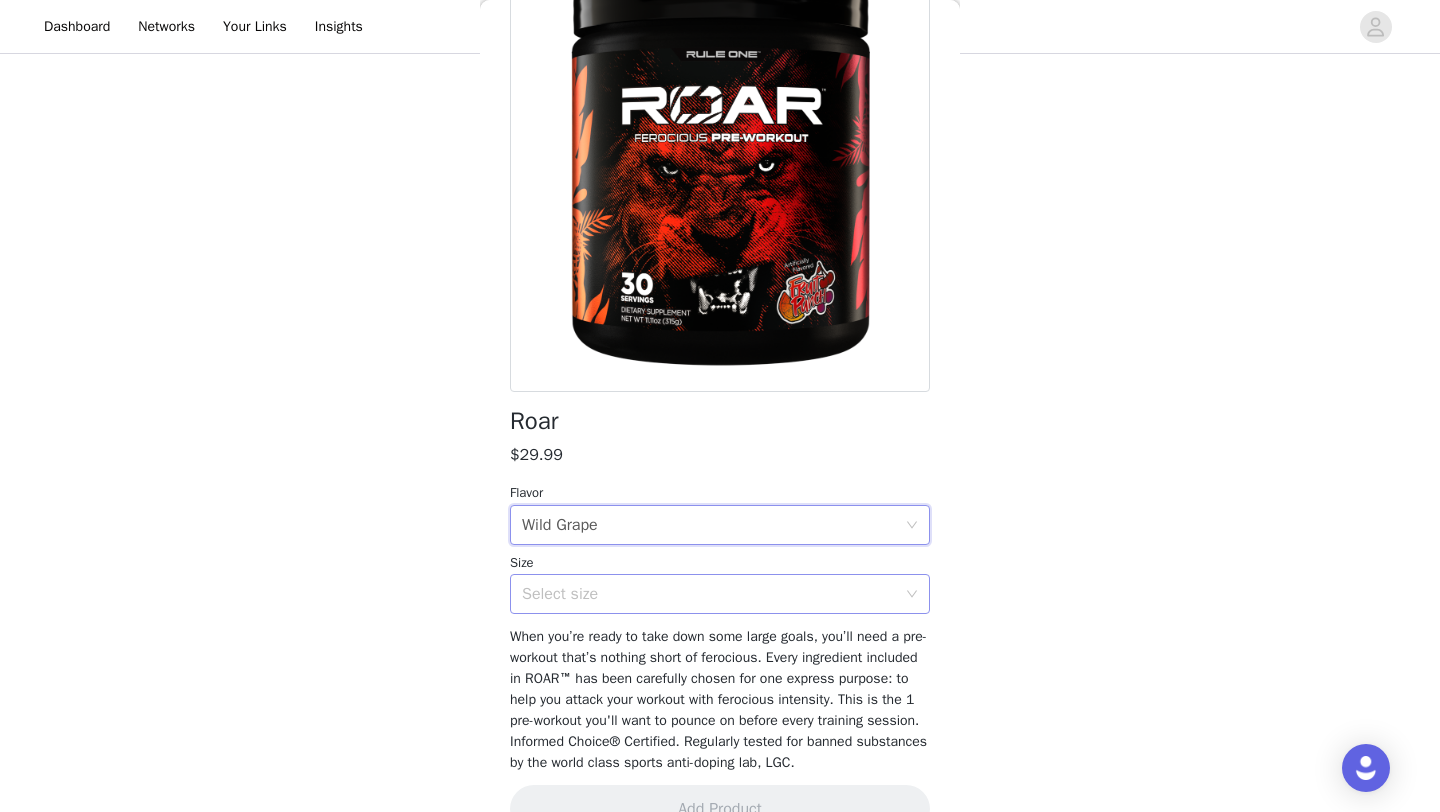 click on "Select size" at bounding box center (713, 594) 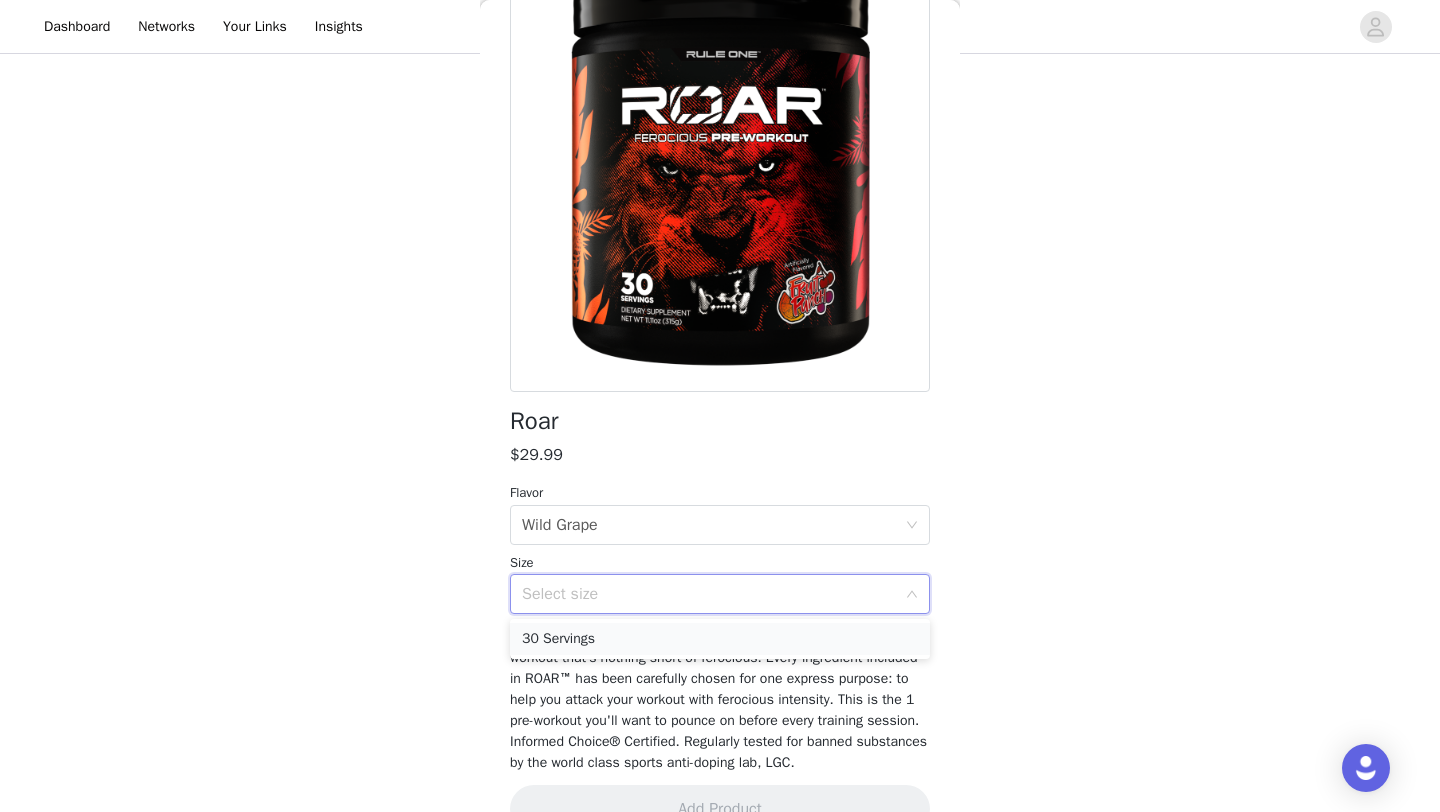 click on "30 Servings" at bounding box center [720, 639] 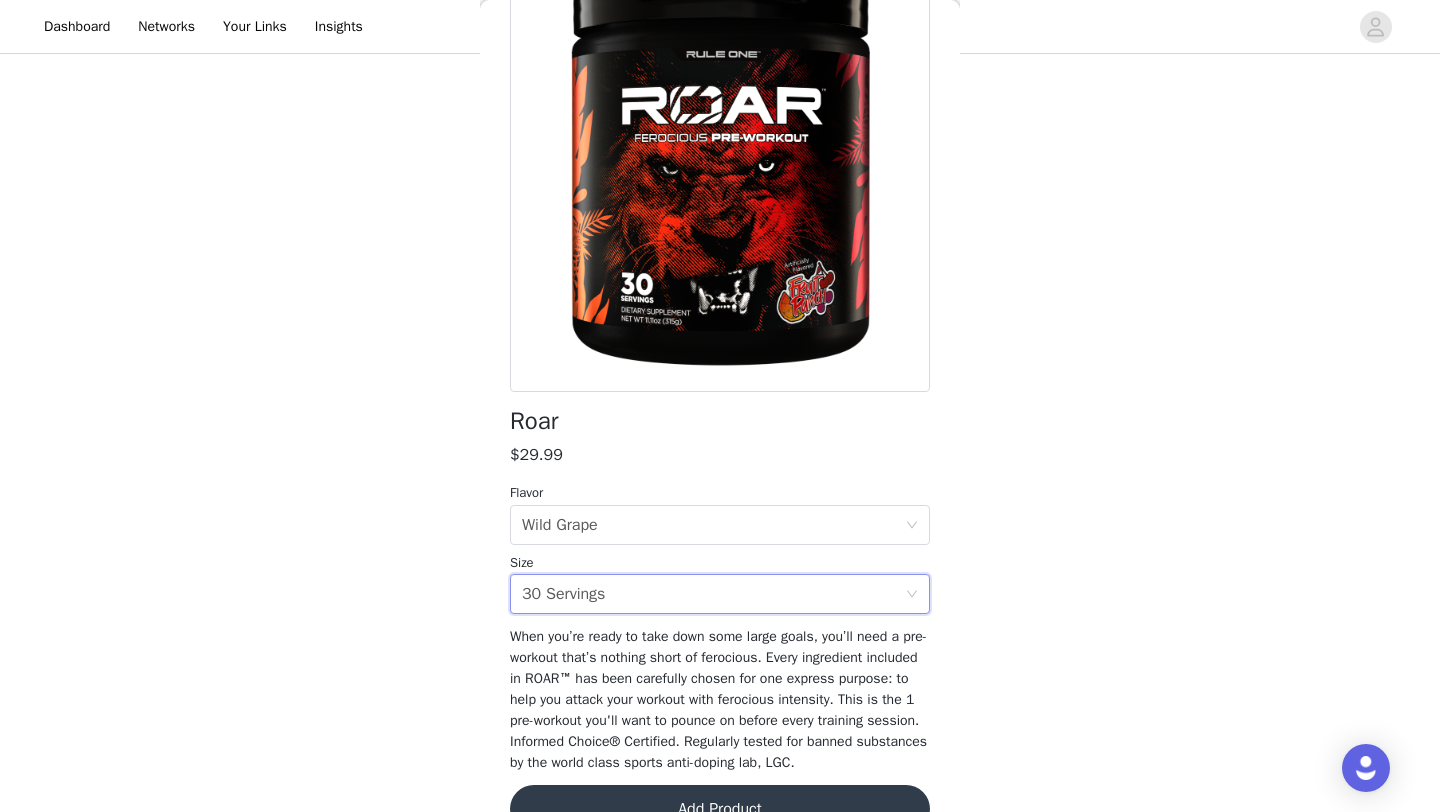 scroll, scrollTop: 224, scrollLeft: 0, axis: vertical 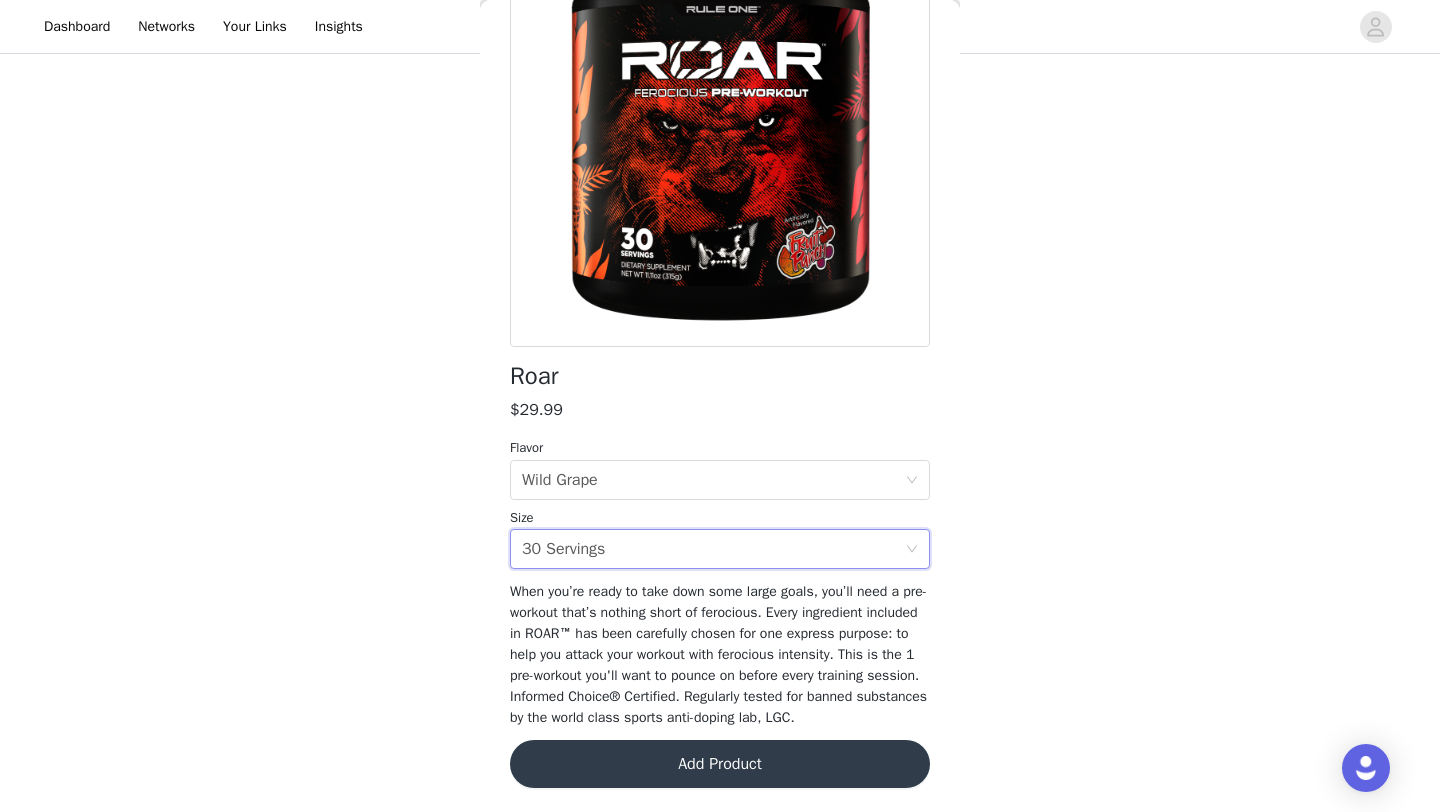 click on "Add Product" at bounding box center [720, 764] 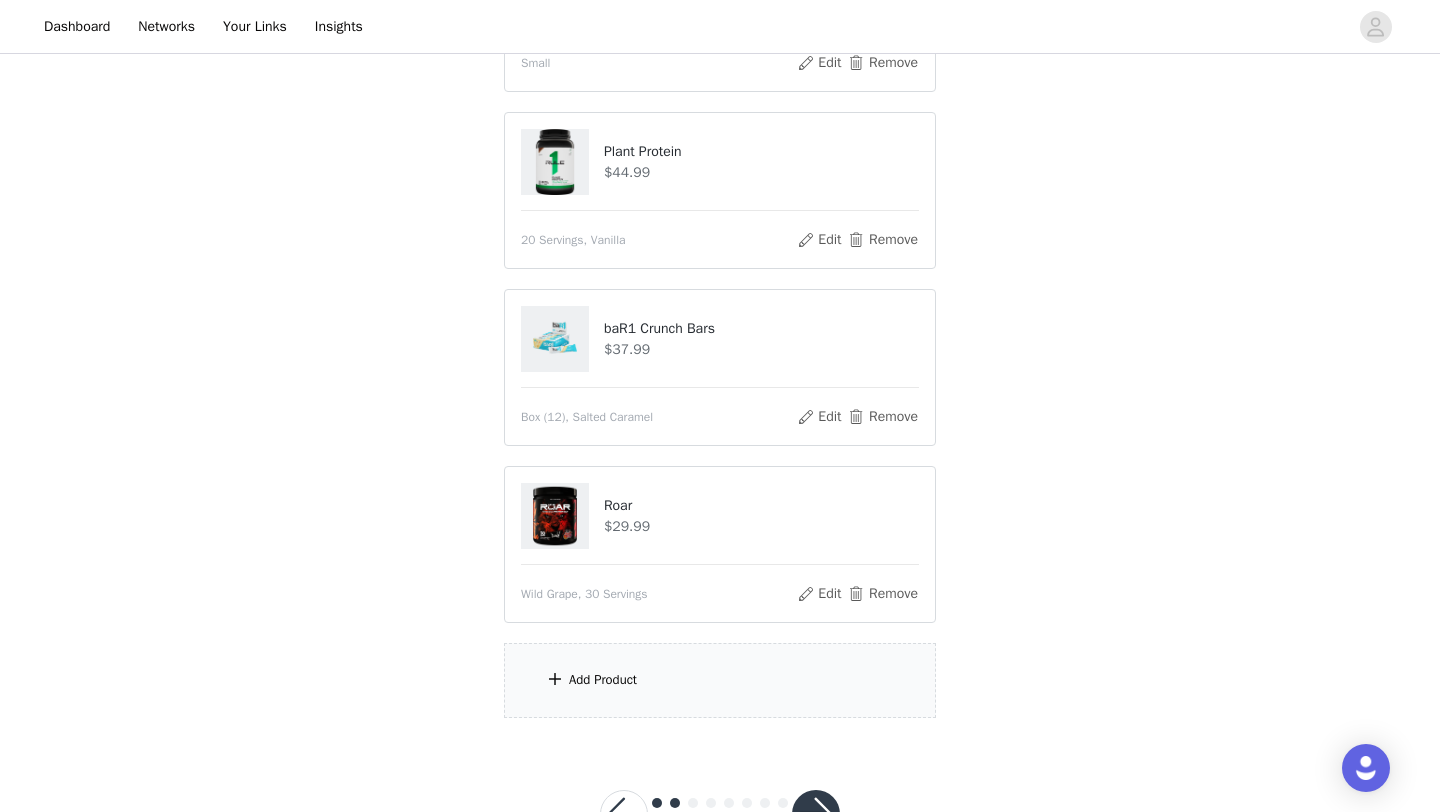scroll, scrollTop: 345, scrollLeft: 0, axis: vertical 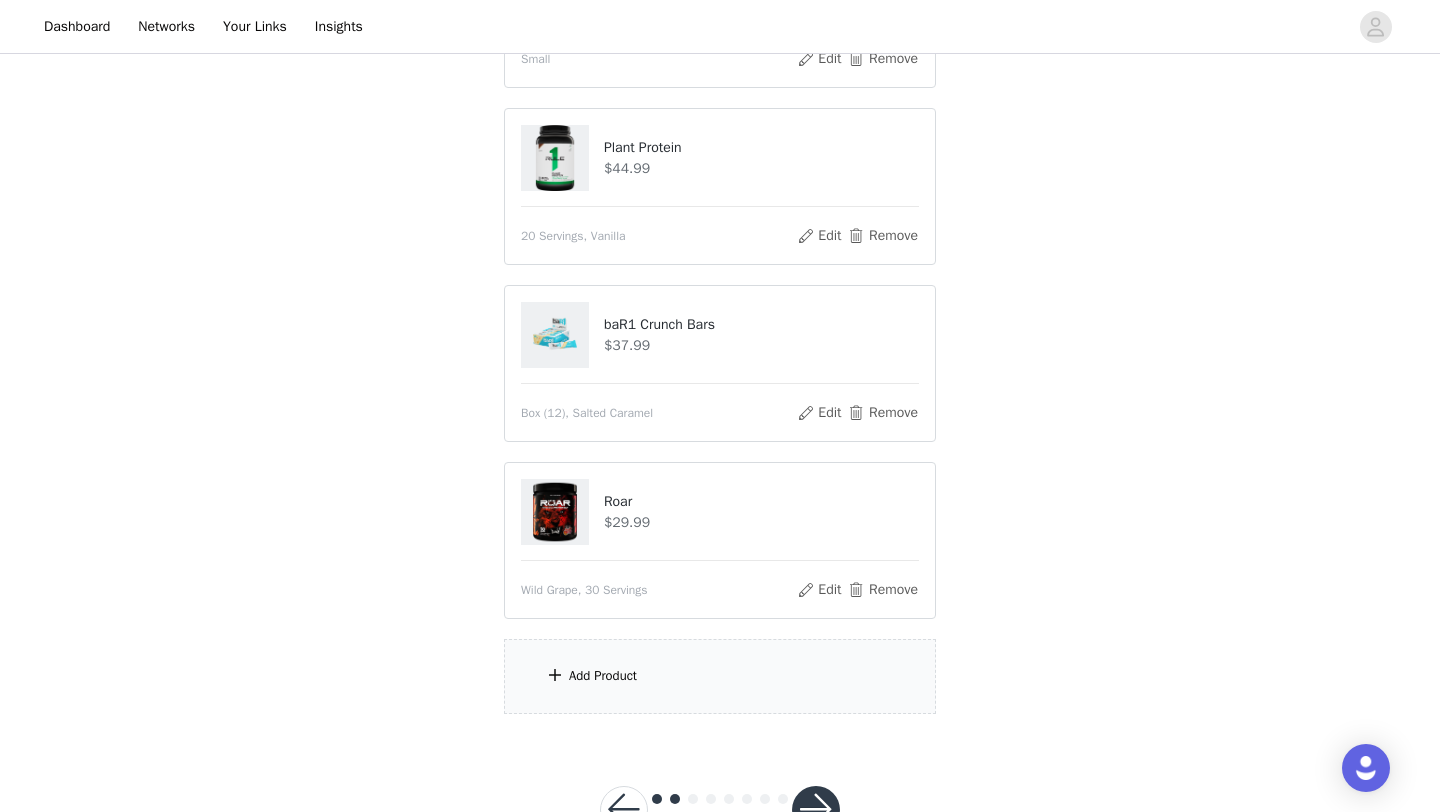 click on "Add Product" at bounding box center [720, 676] 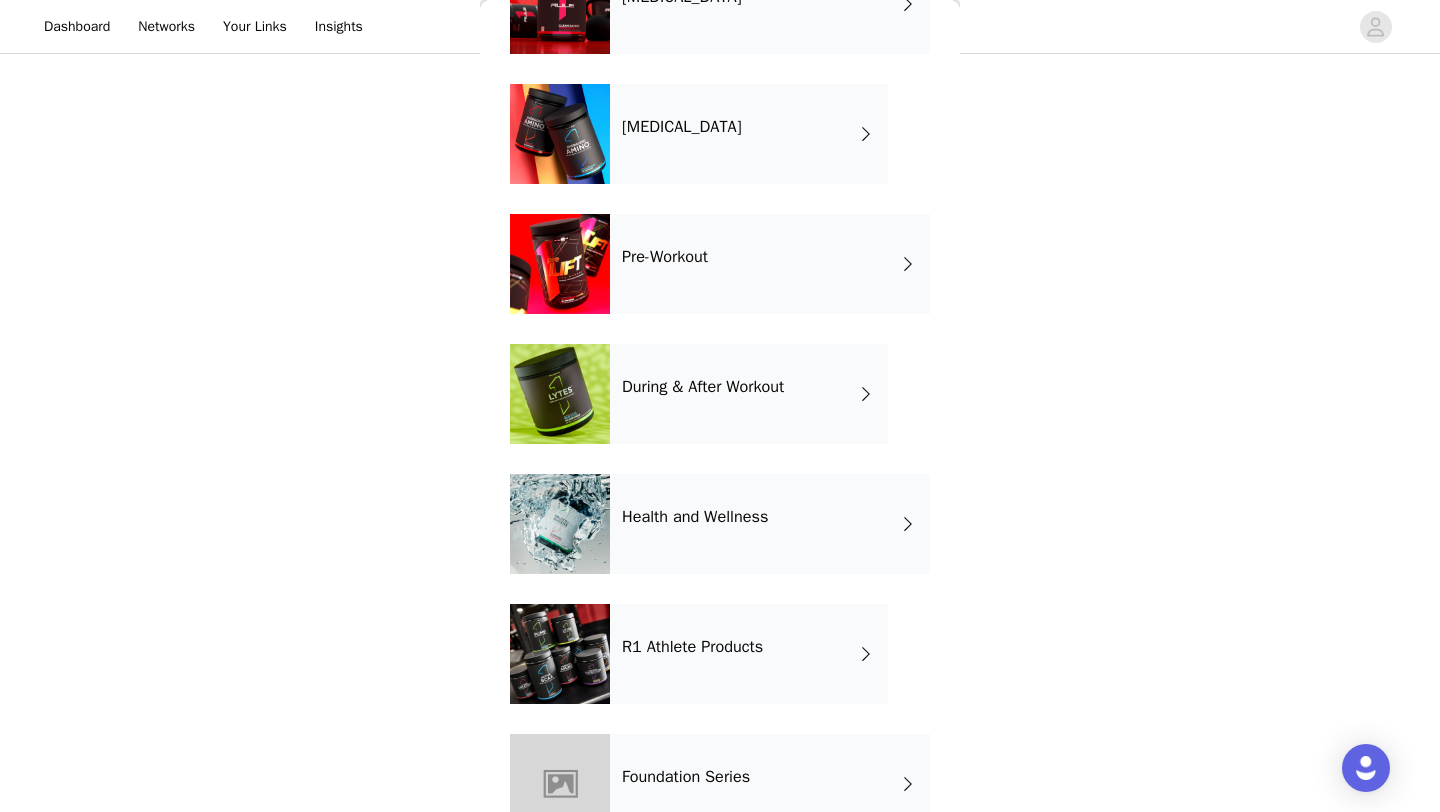 scroll, scrollTop: 500, scrollLeft: 0, axis: vertical 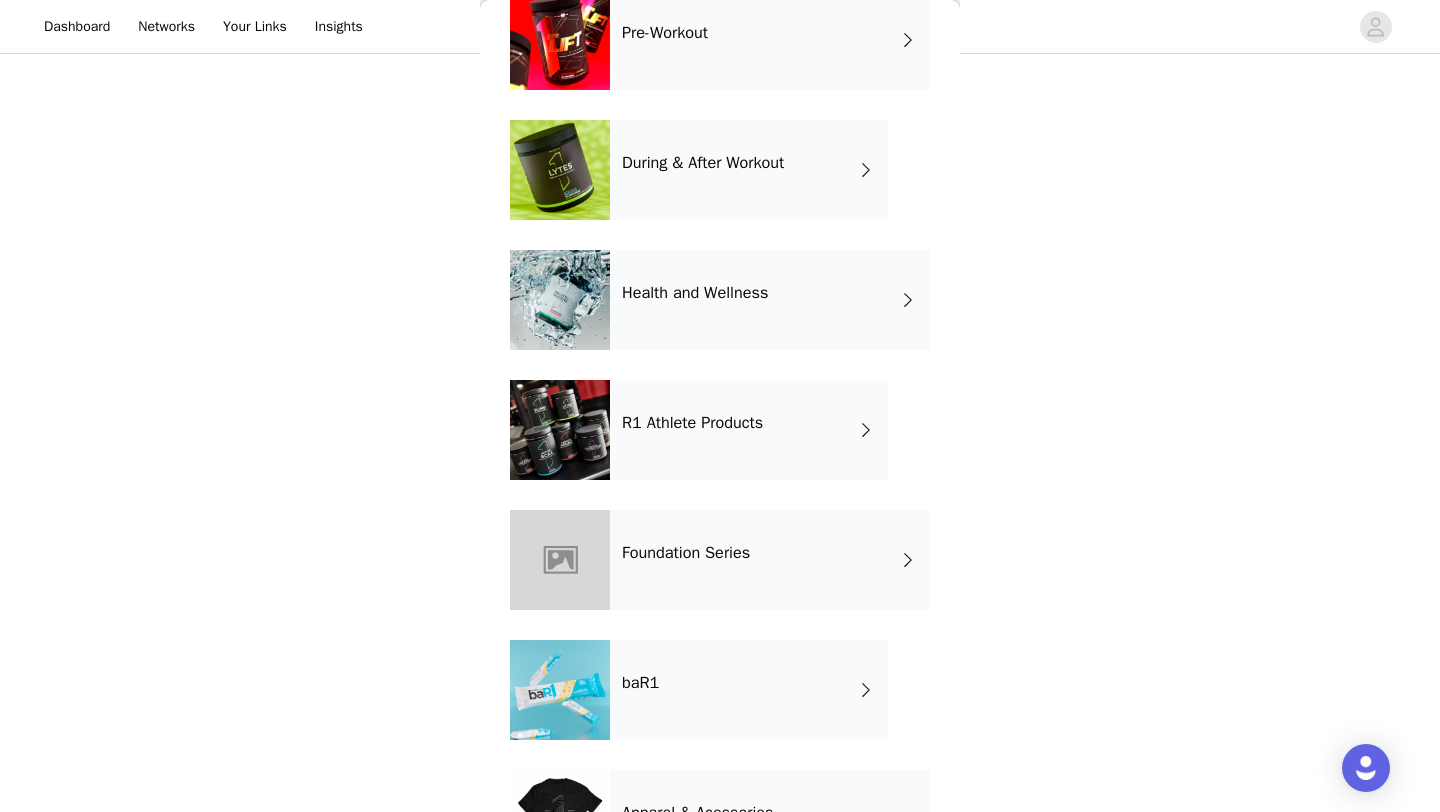 click on "During & After Workout" at bounding box center (749, 170) 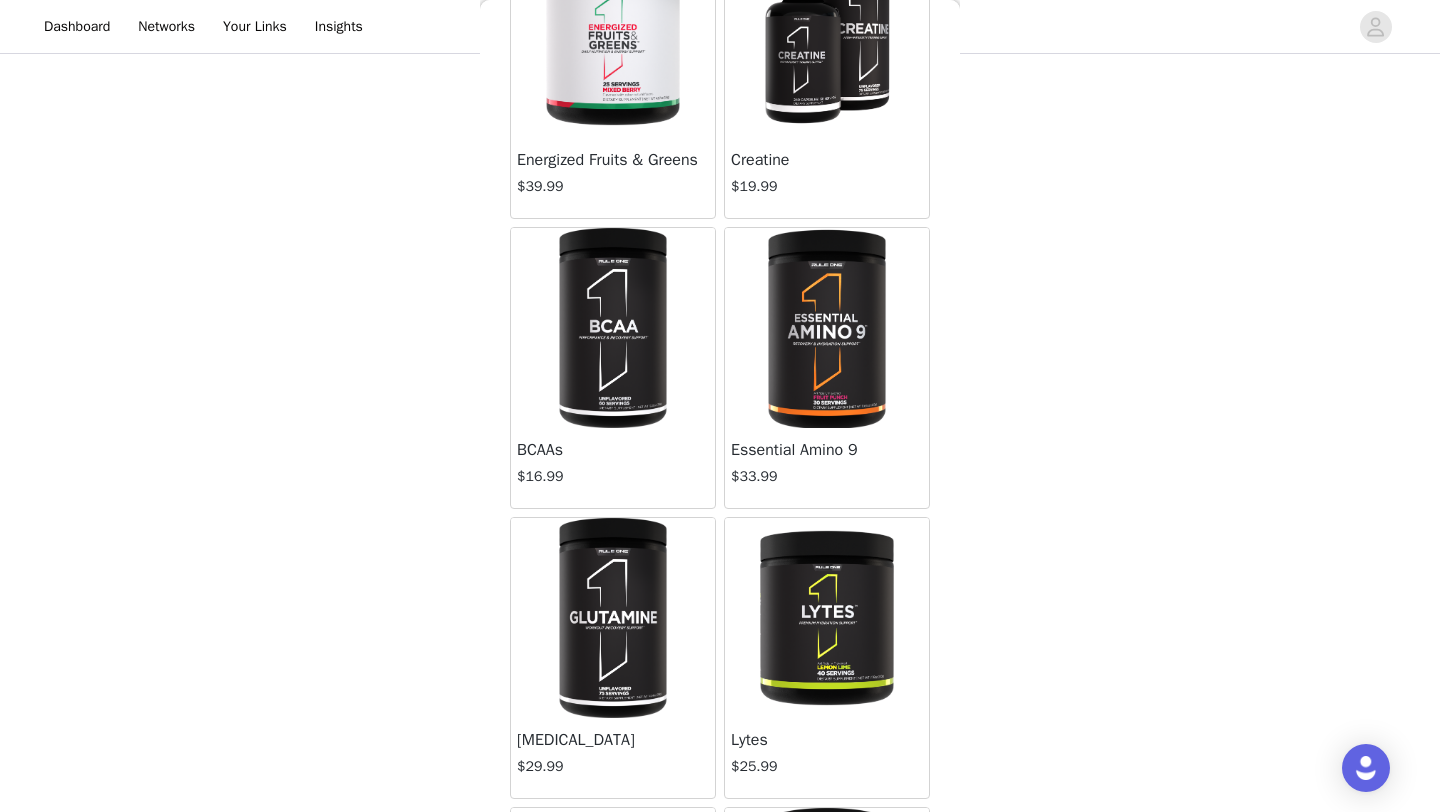 scroll, scrollTop: 444, scrollLeft: 0, axis: vertical 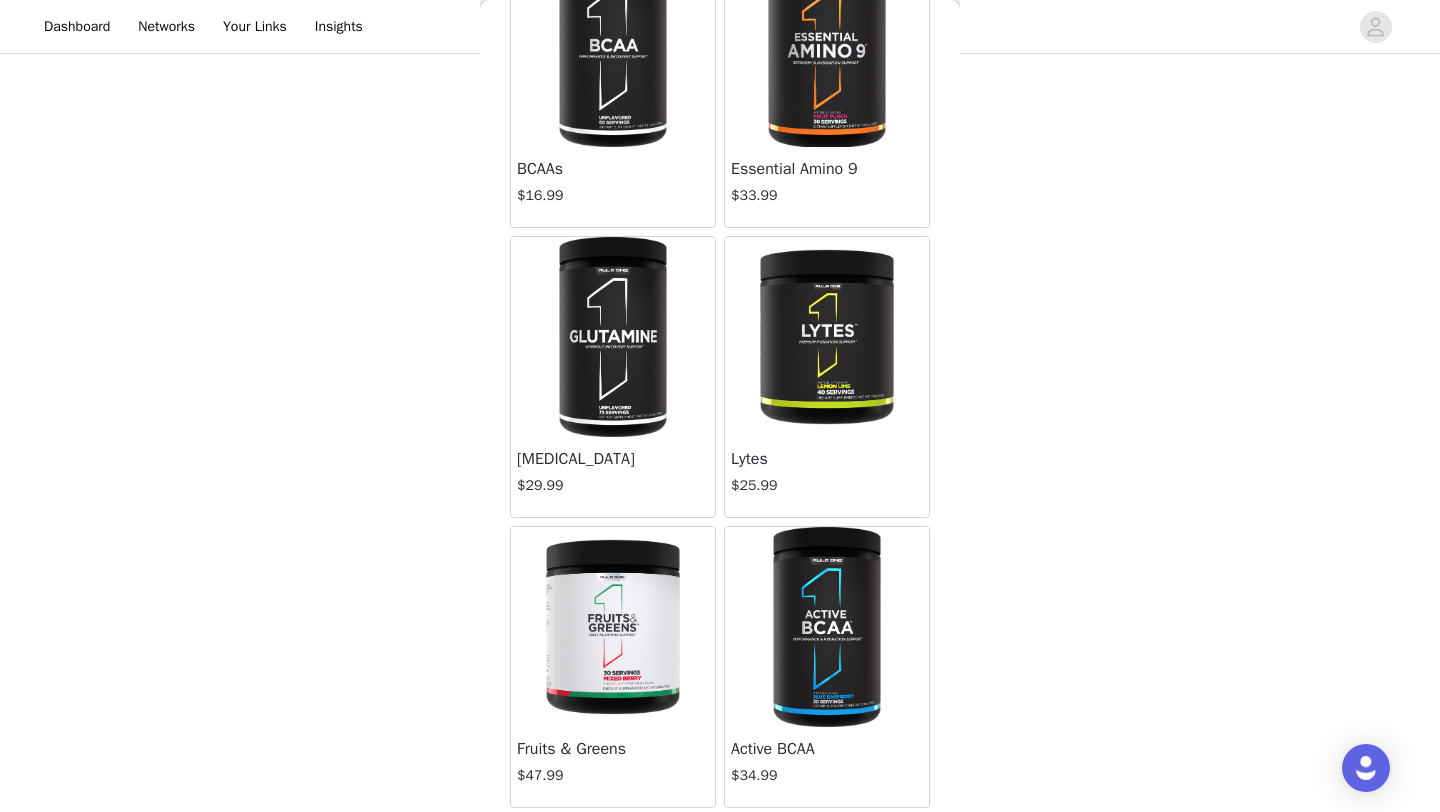 click at bounding box center [826, 337] 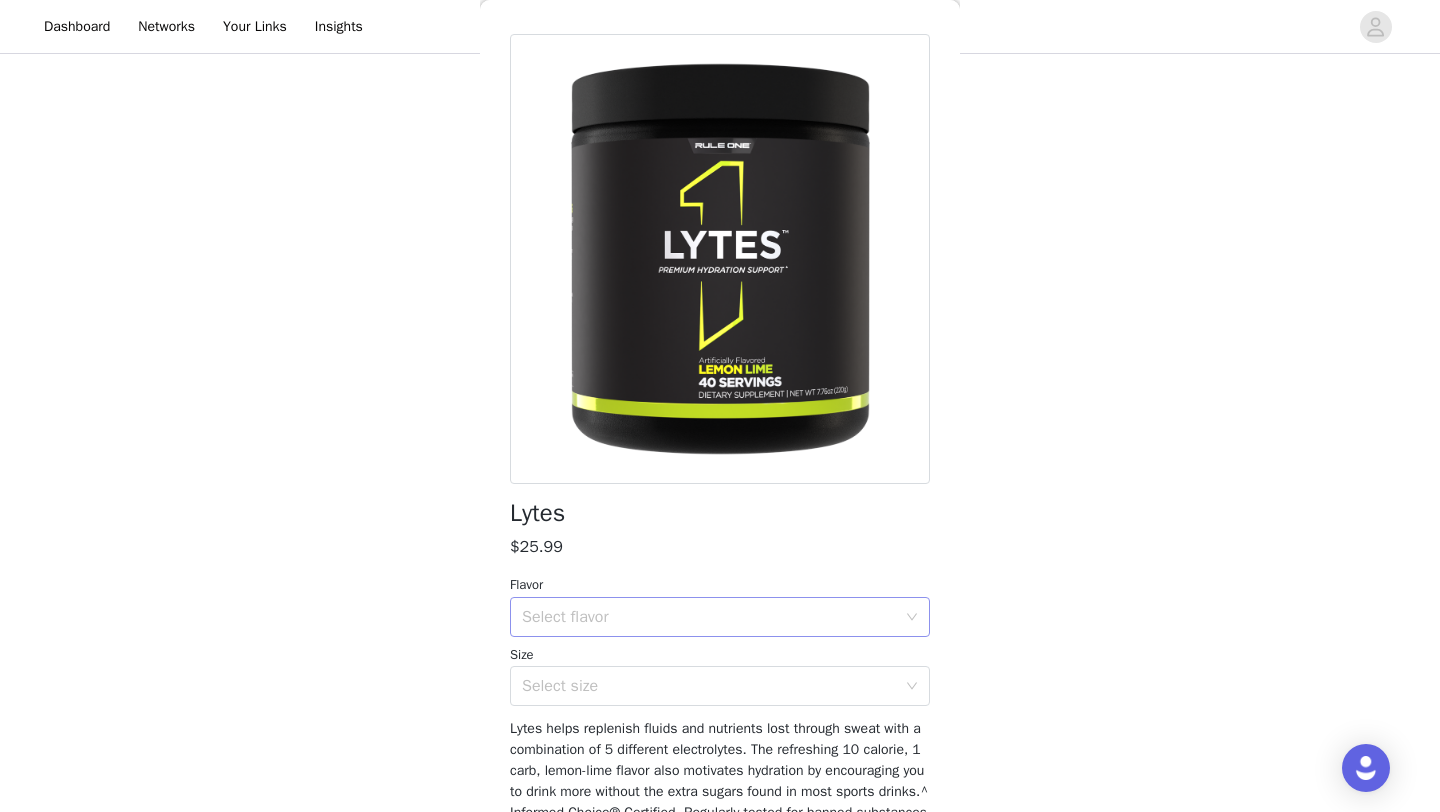 scroll, scrollTop: 130, scrollLeft: 0, axis: vertical 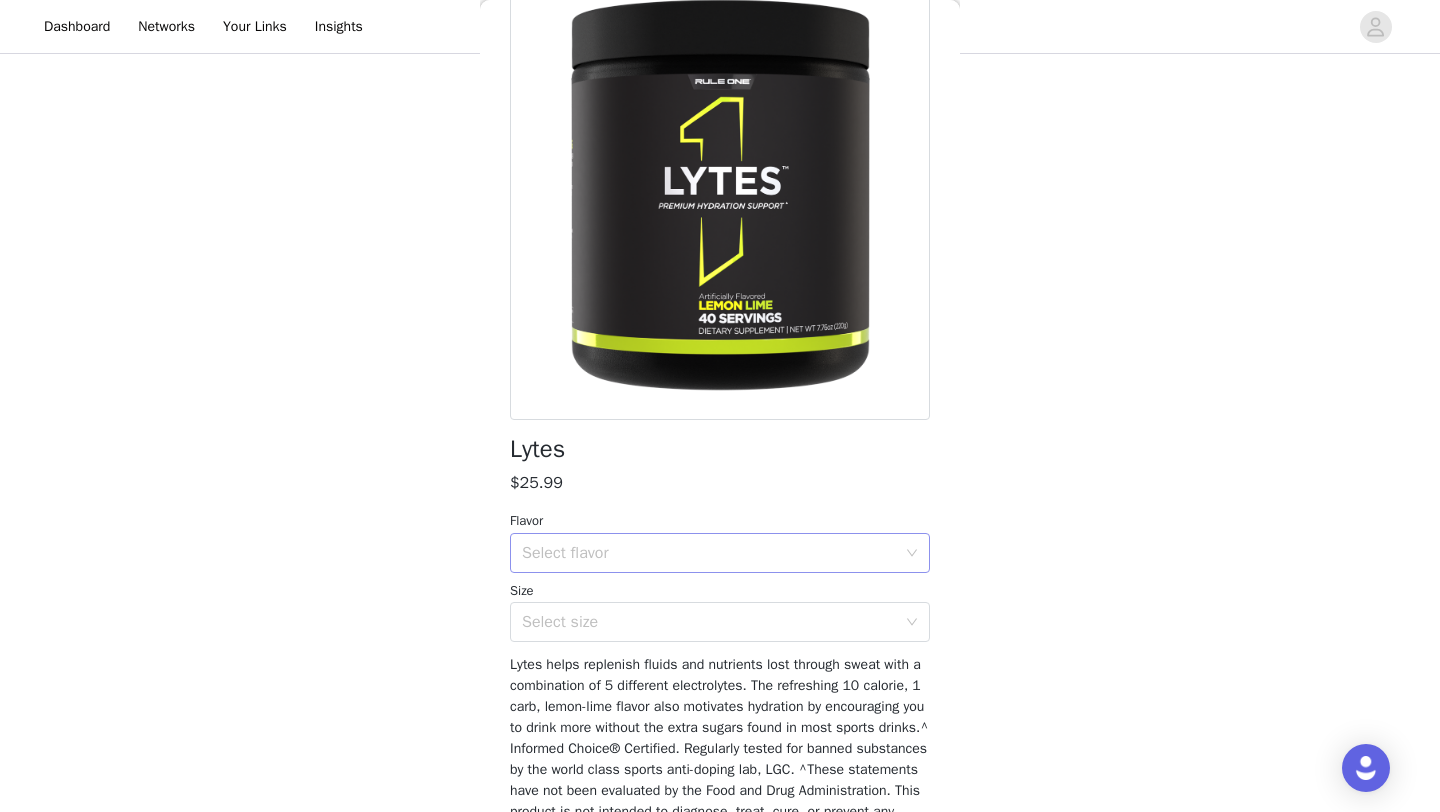 click on "Select flavor" at bounding box center [709, 553] 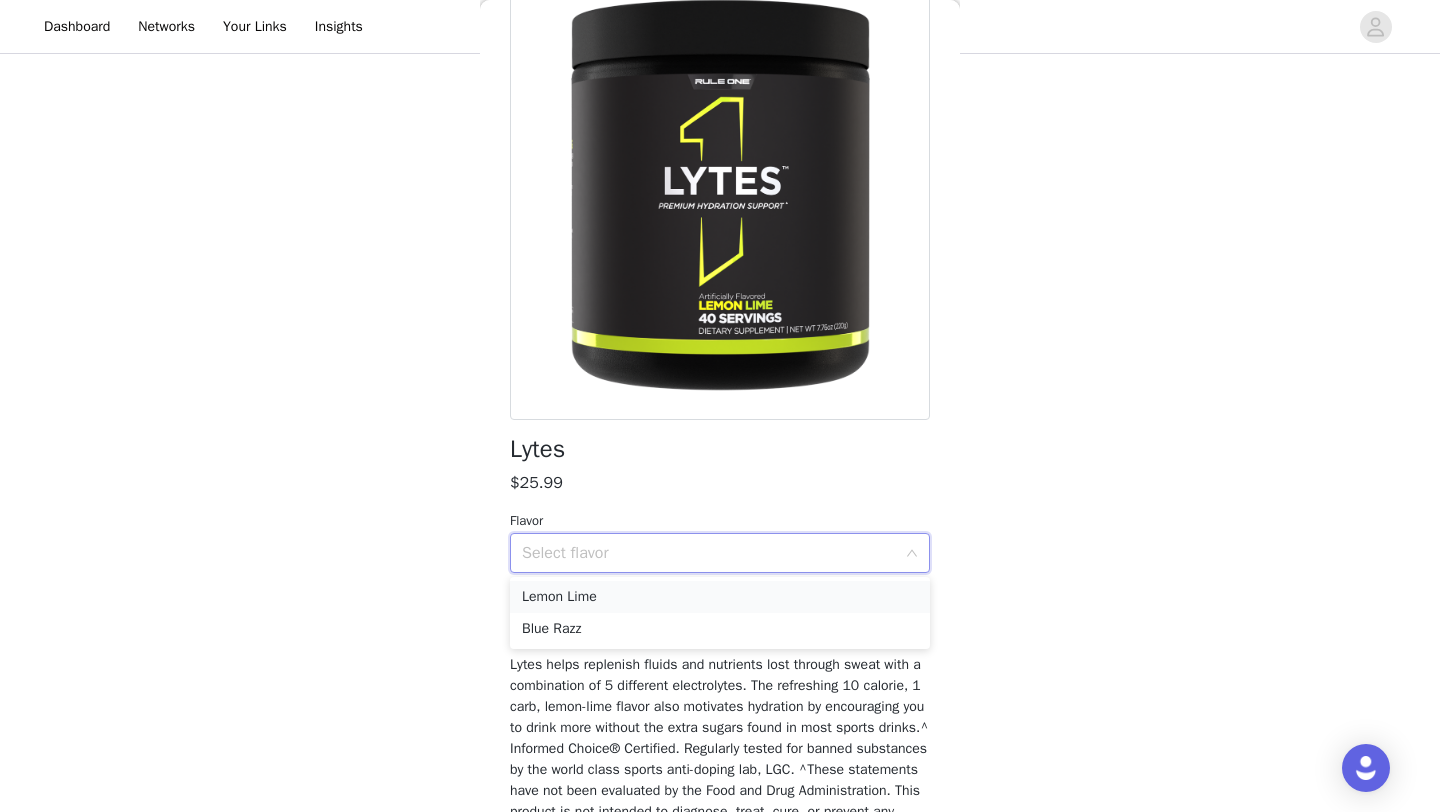 click on "Lemon Lime" at bounding box center (720, 597) 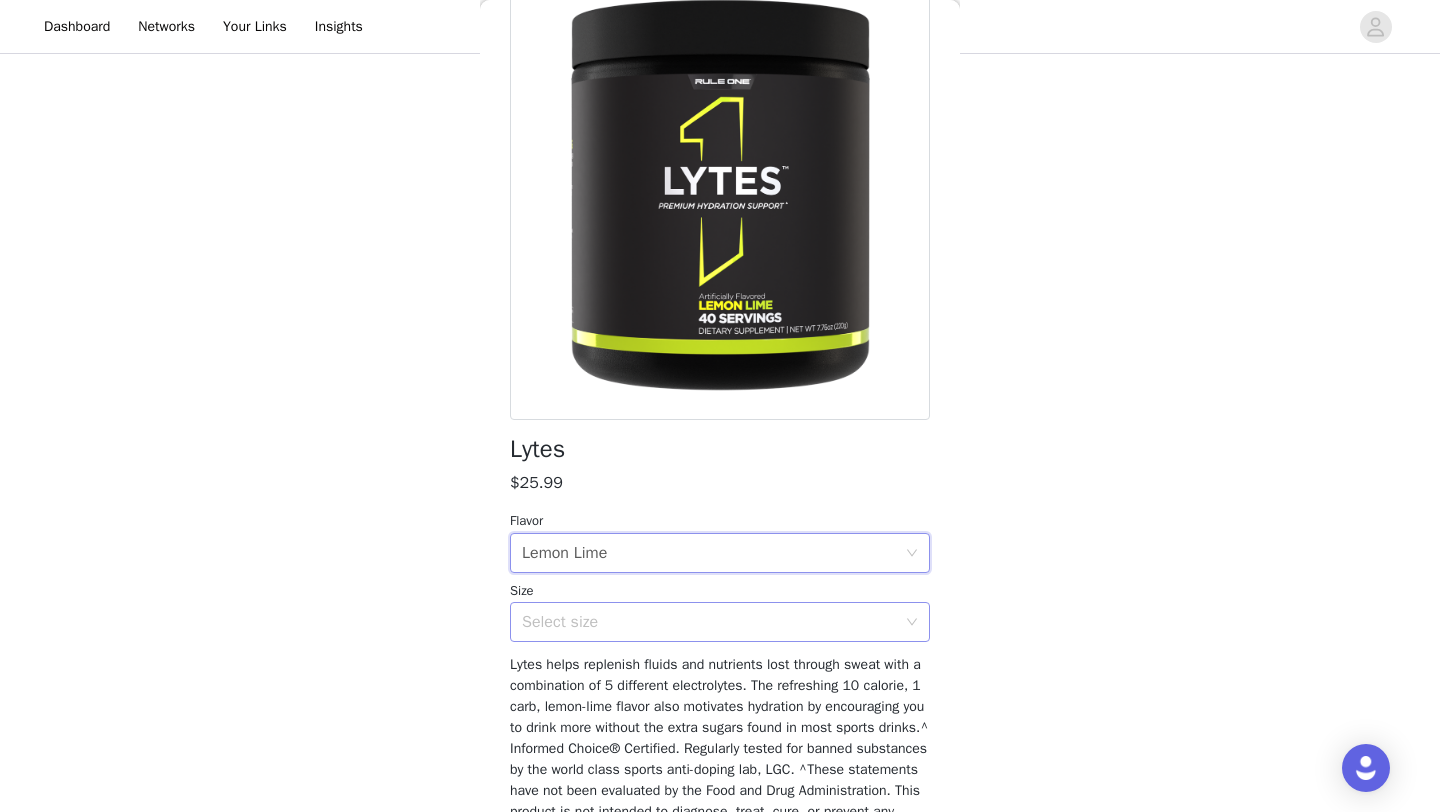 click on "Select size" at bounding box center [709, 622] 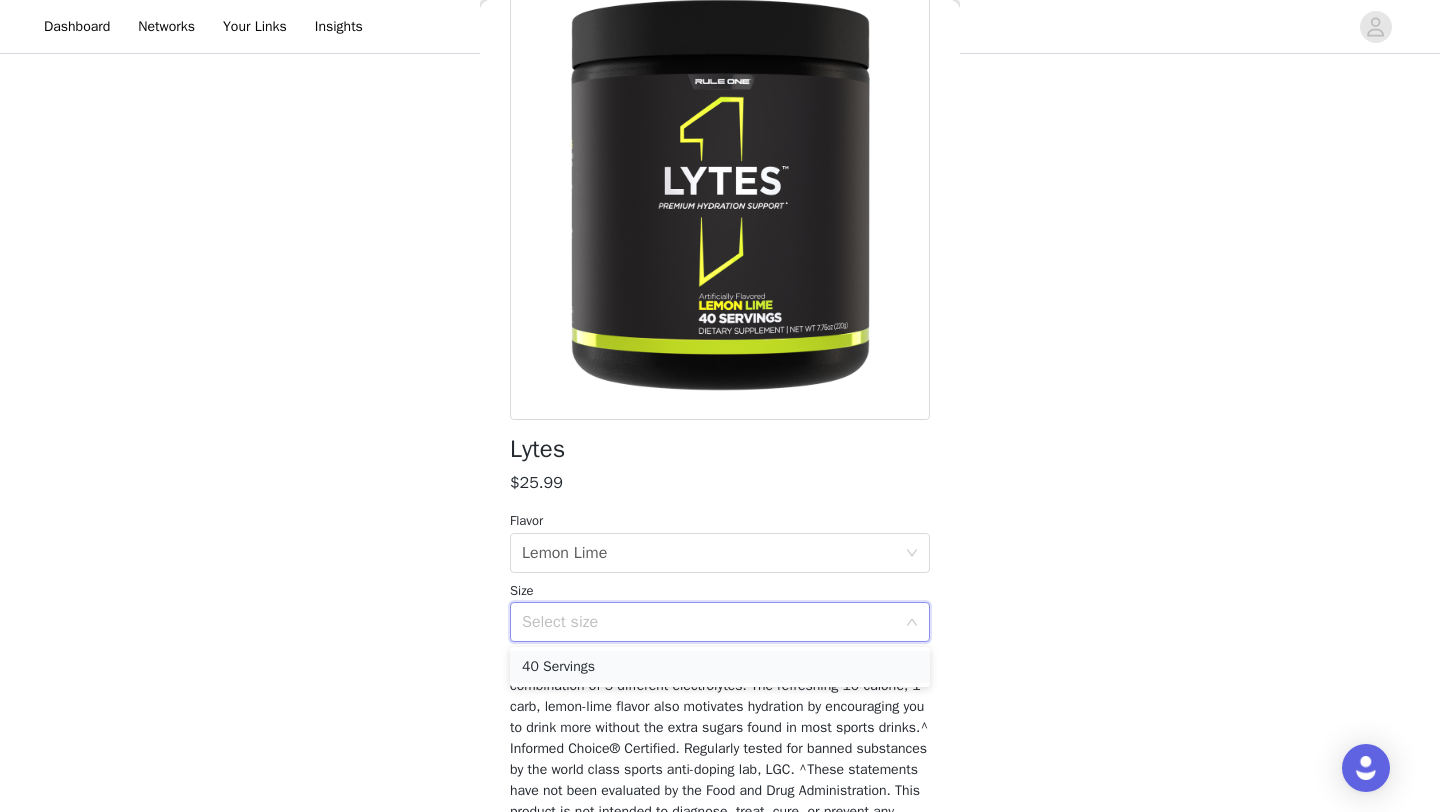 click on "40 Servings" at bounding box center [720, 667] 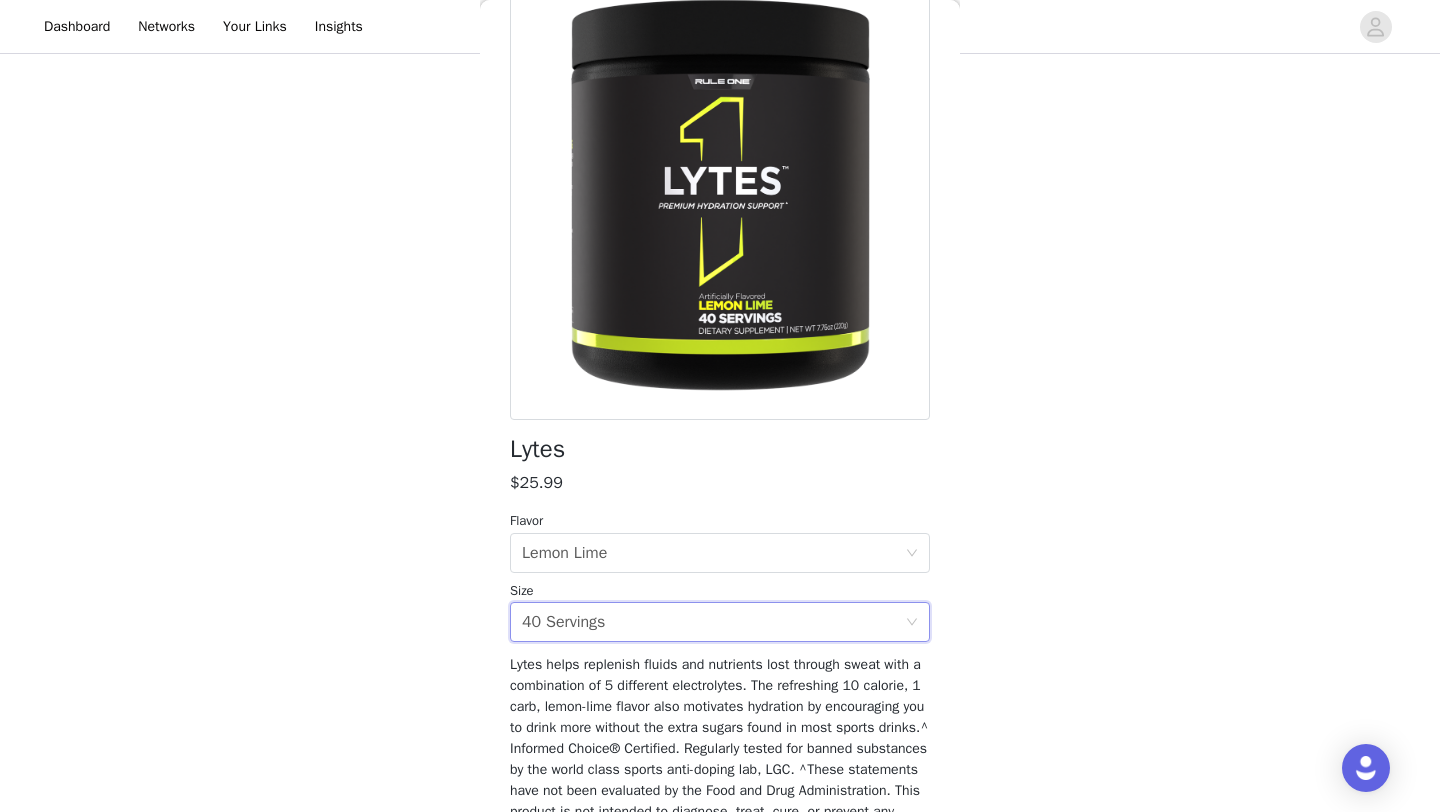 scroll, scrollTop: 245, scrollLeft: 0, axis: vertical 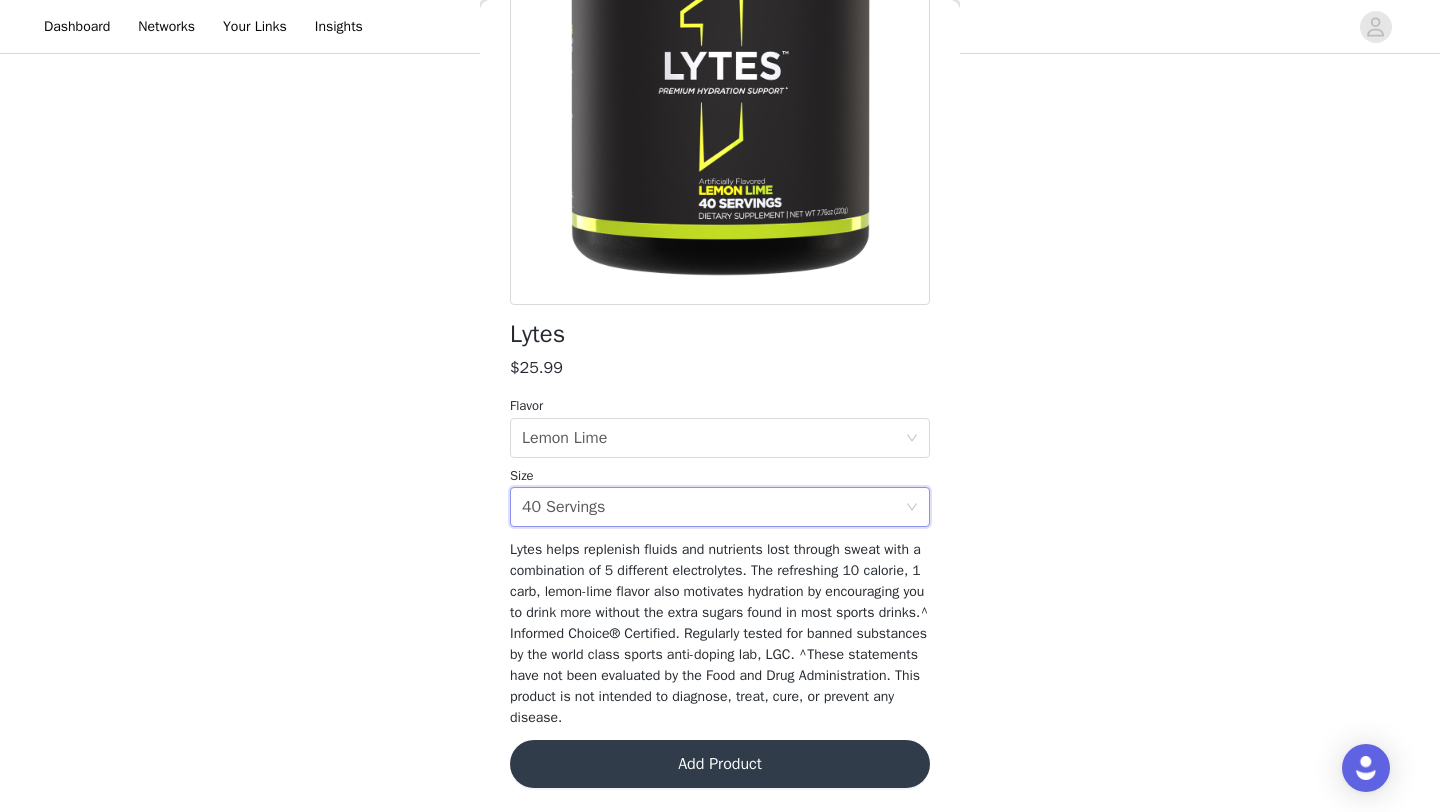click on "Add Product" at bounding box center [720, 764] 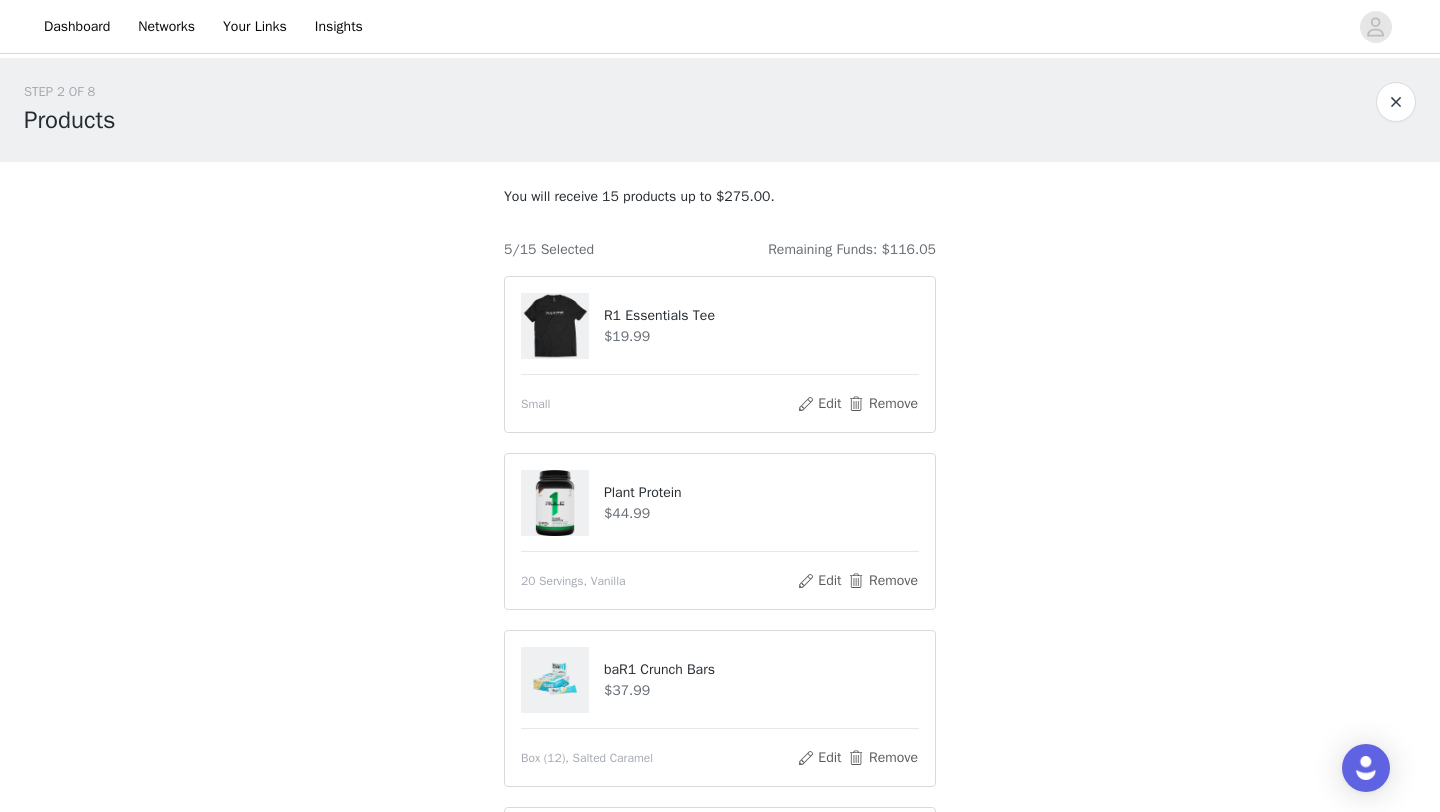 scroll, scrollTop: 591, scrollLeft: 0, axis: vertical 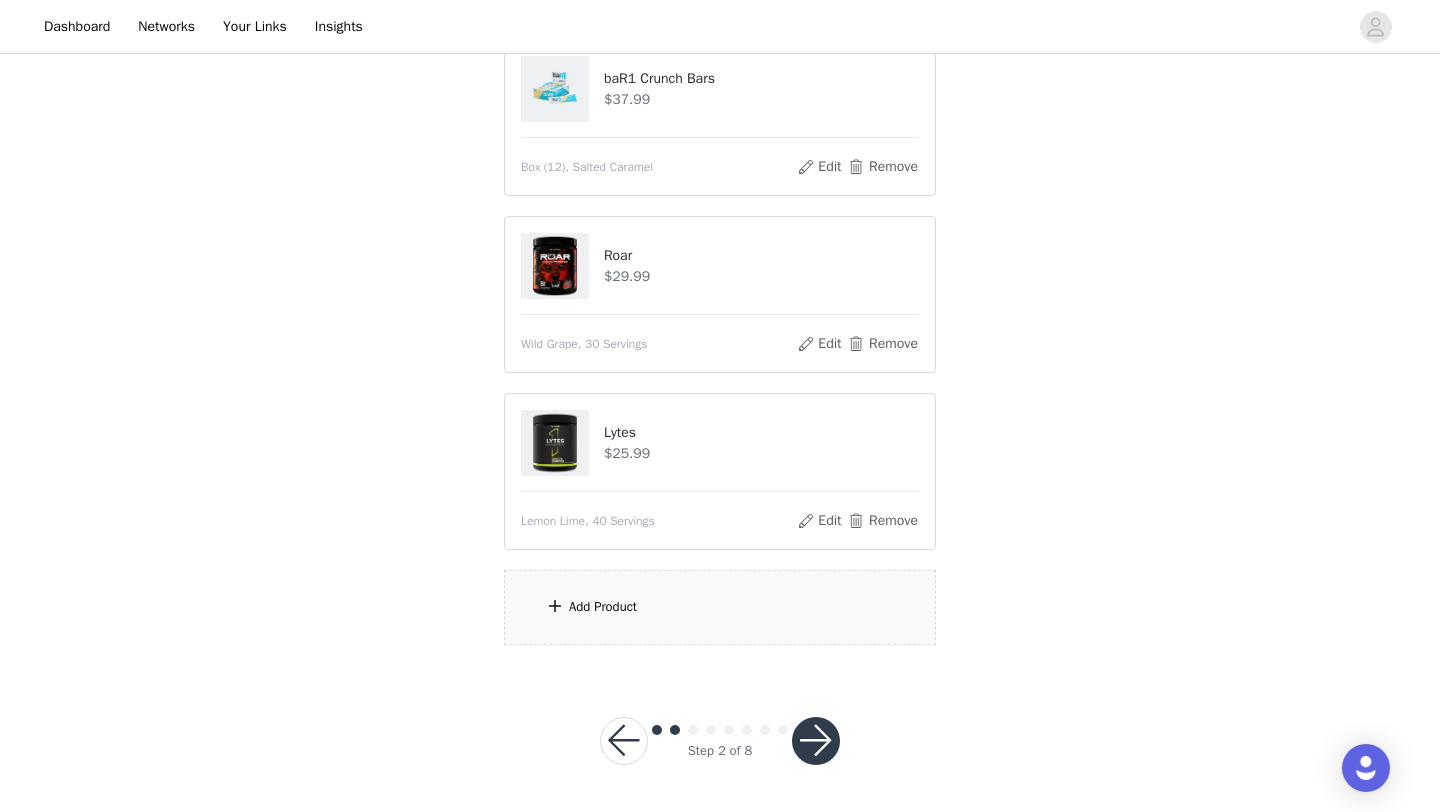 click on "Add Product" at bounding box center (603, 607) 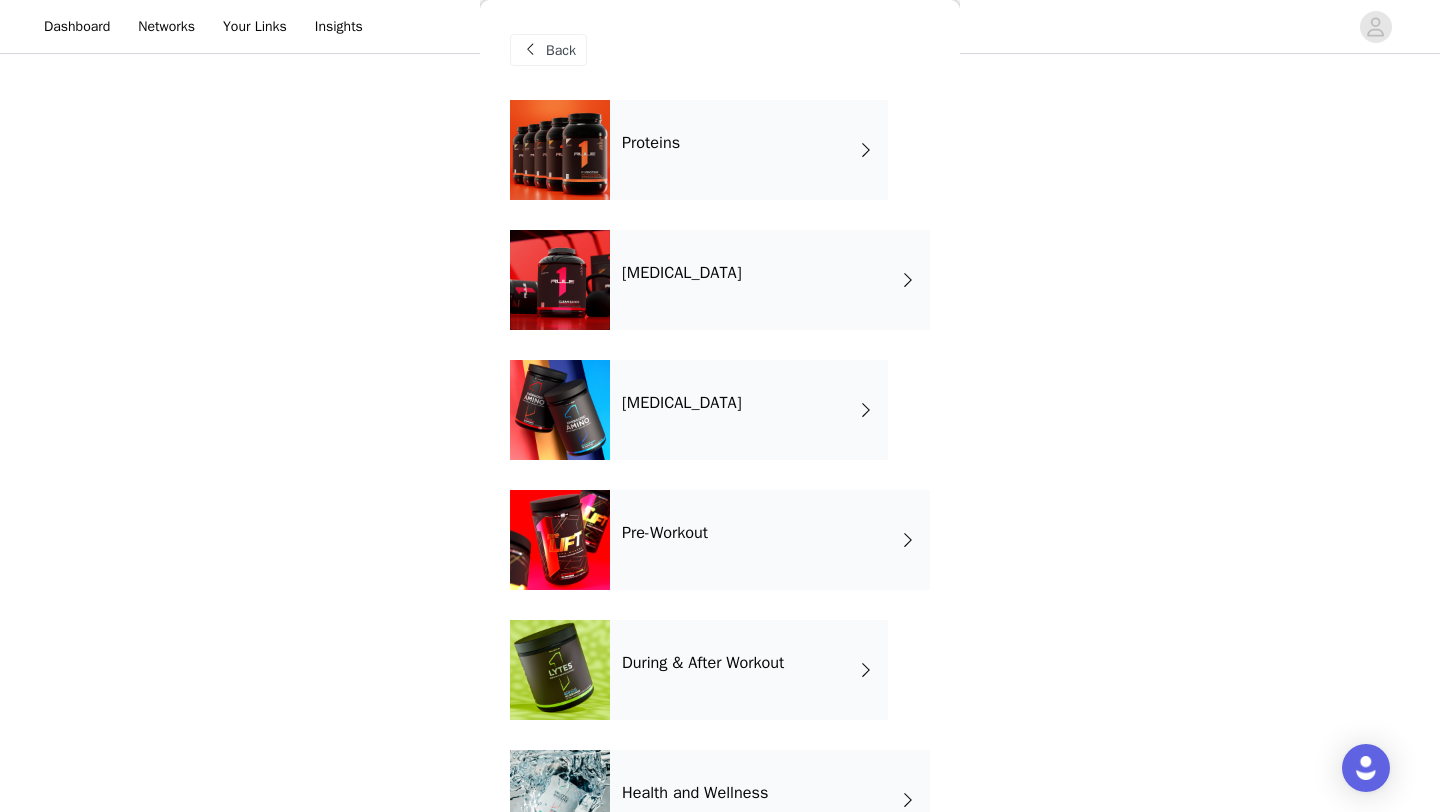 click on "During & After Workout" at bounding box center [749, 670] 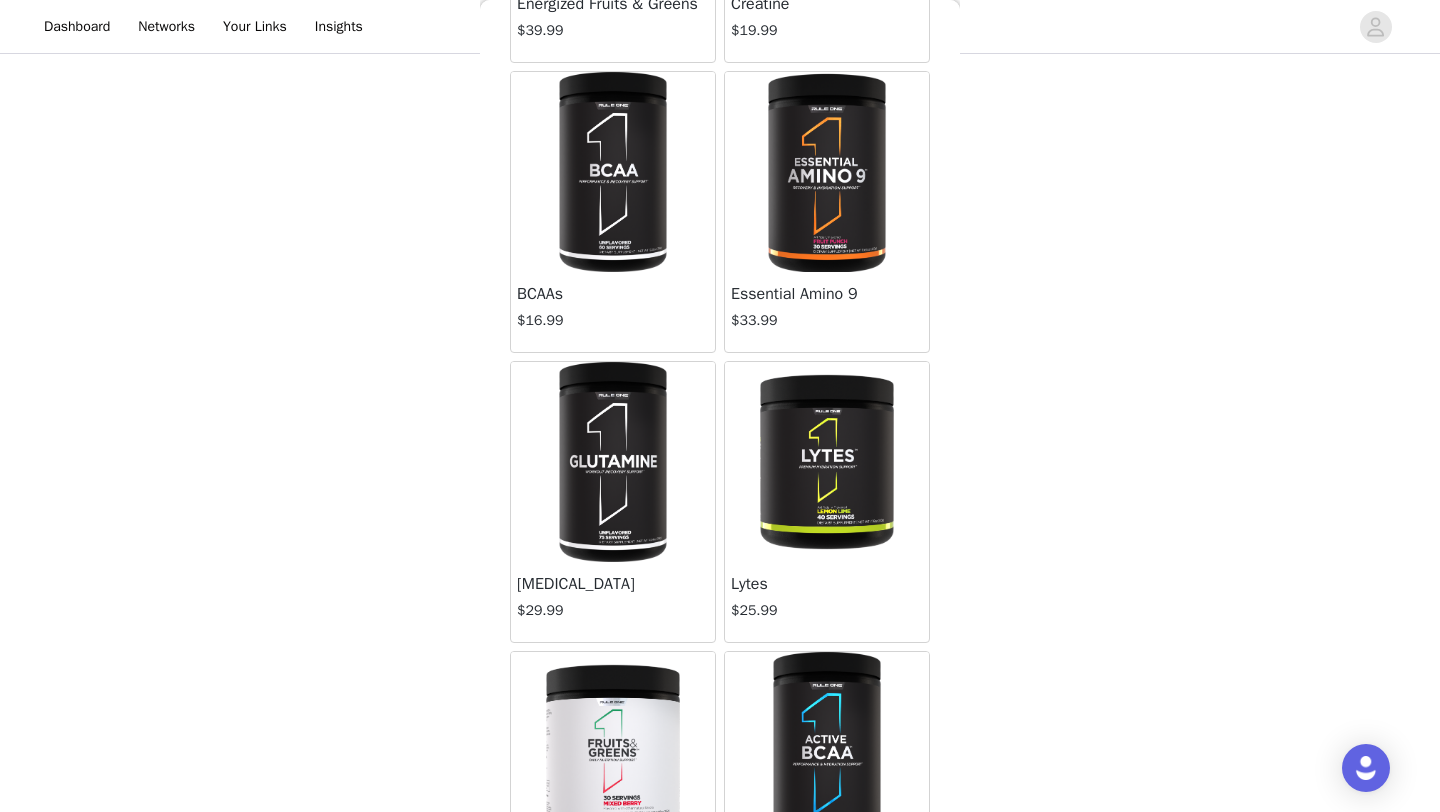 click at bounding box center (826, 462) 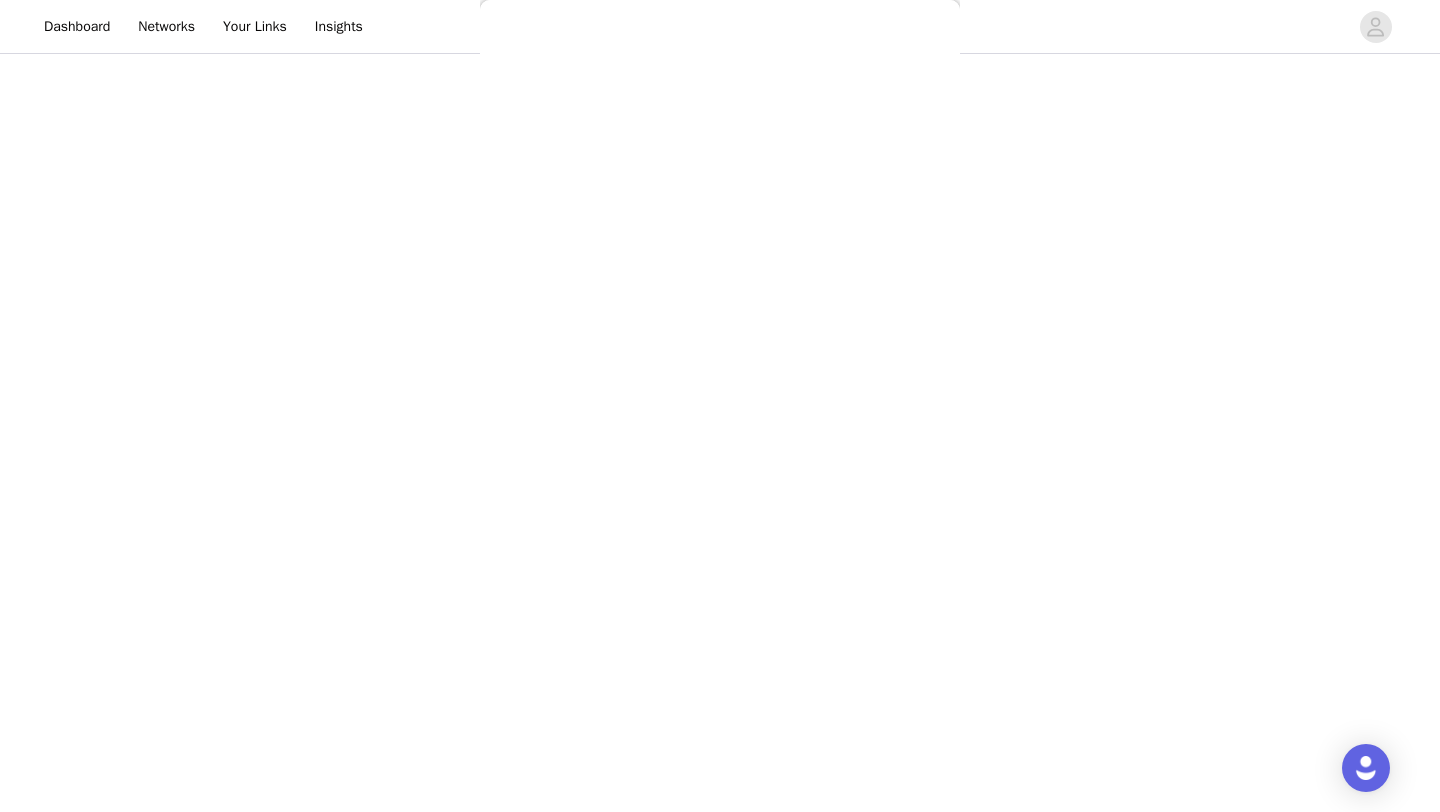 scroll, scrollTop: 245, scrollLeft: 0, axis: vertical 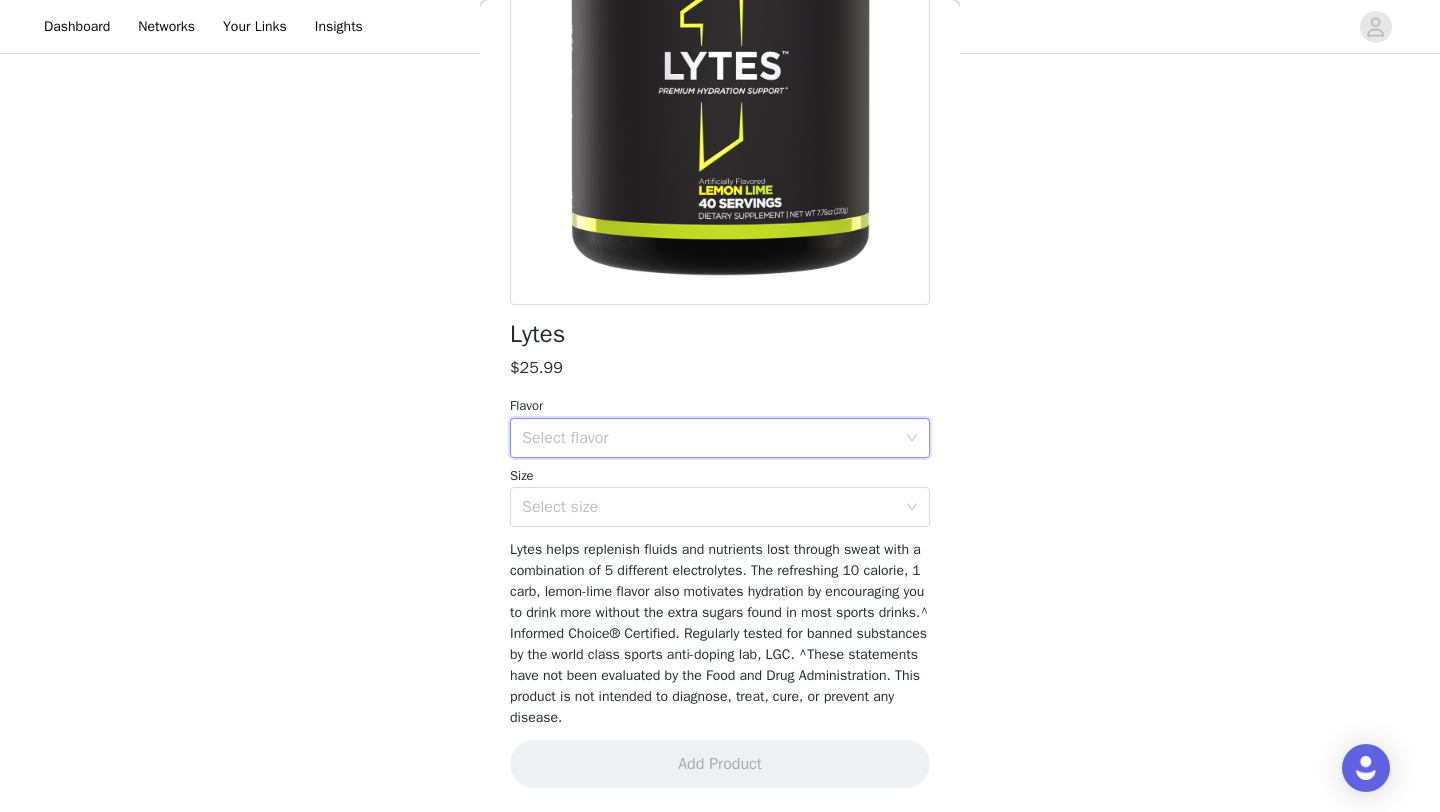 click on "Select flavor" at bounding box center [713, 438] 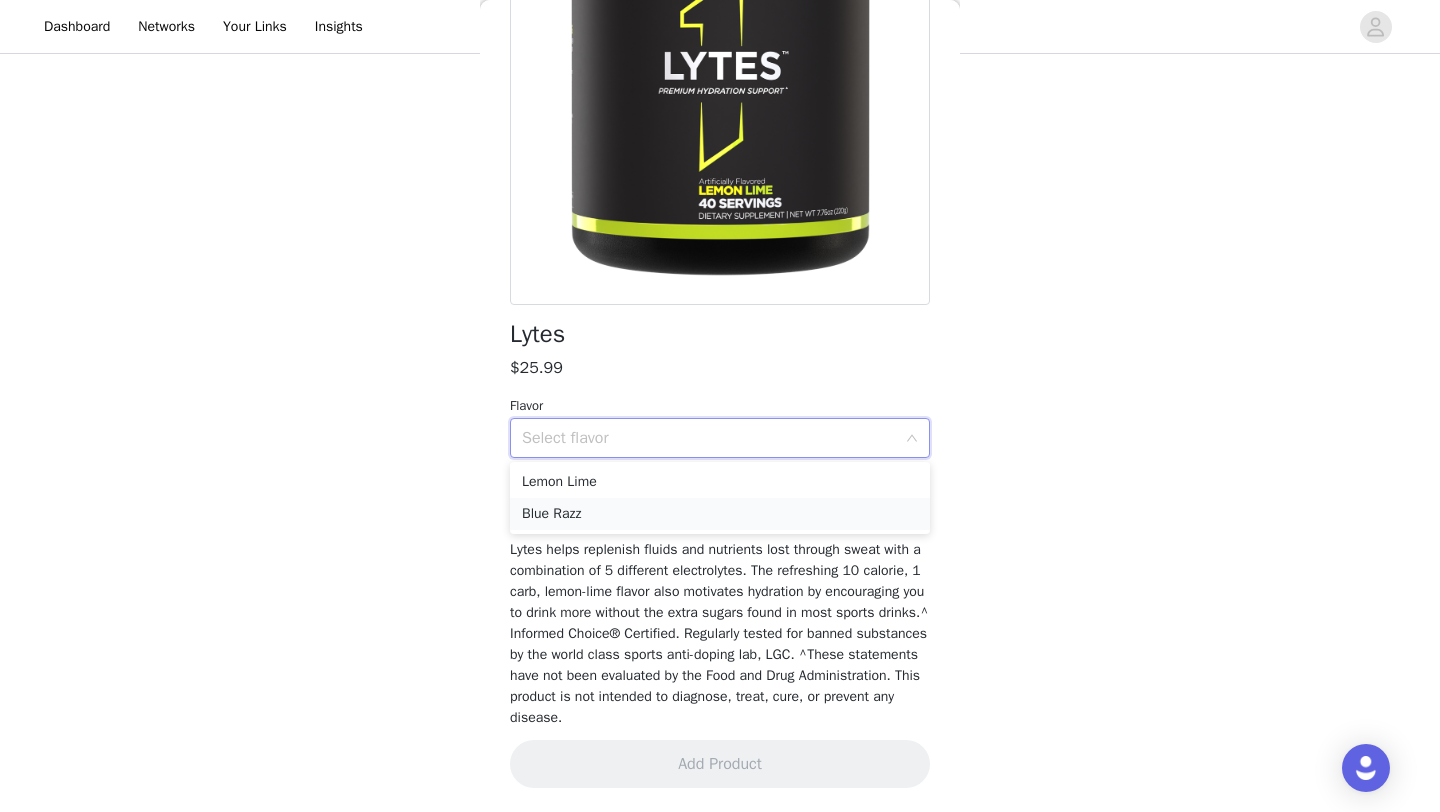 click on "Blue Razz" at bounding box center (720, 514) 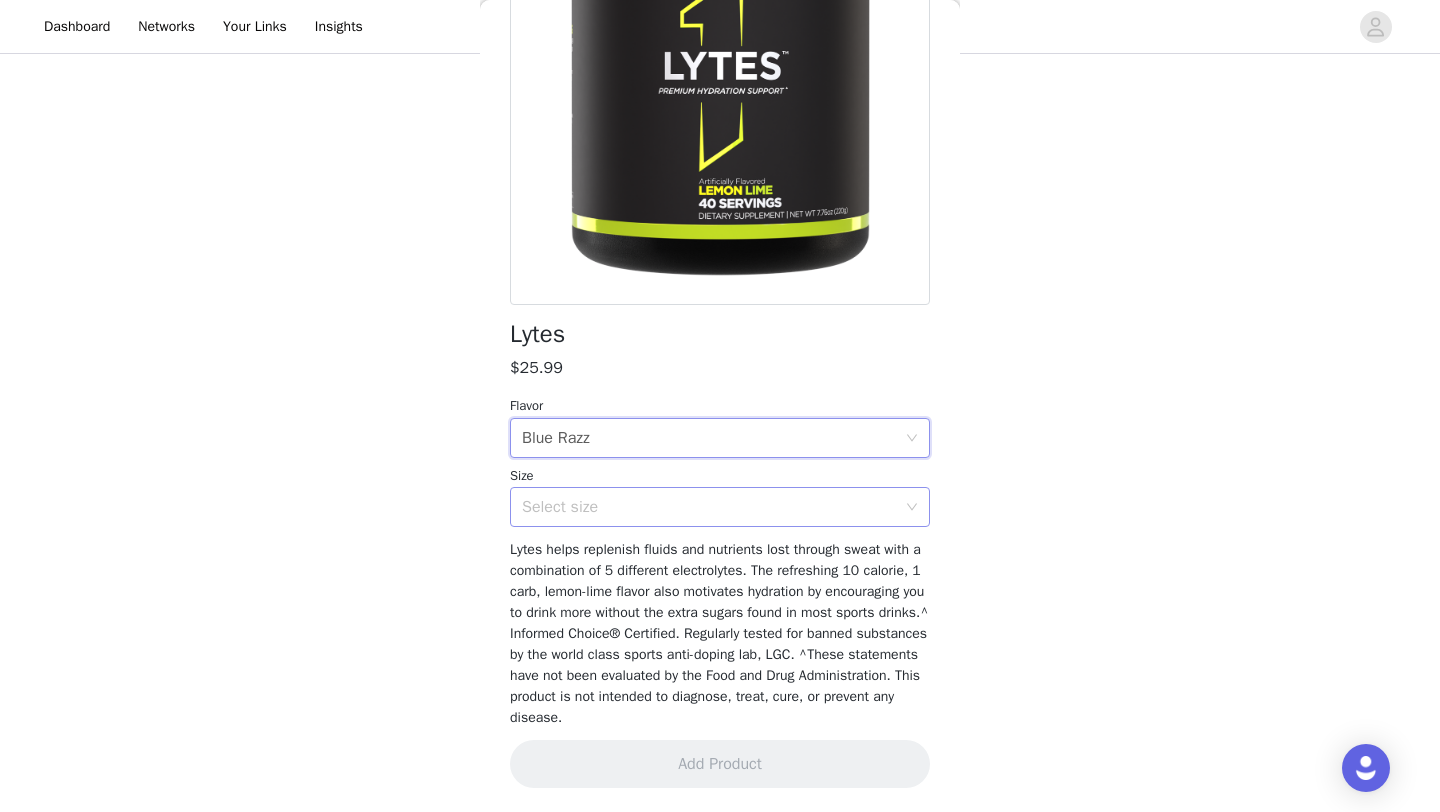 click on "Select size" at bounding box center (709, 507) 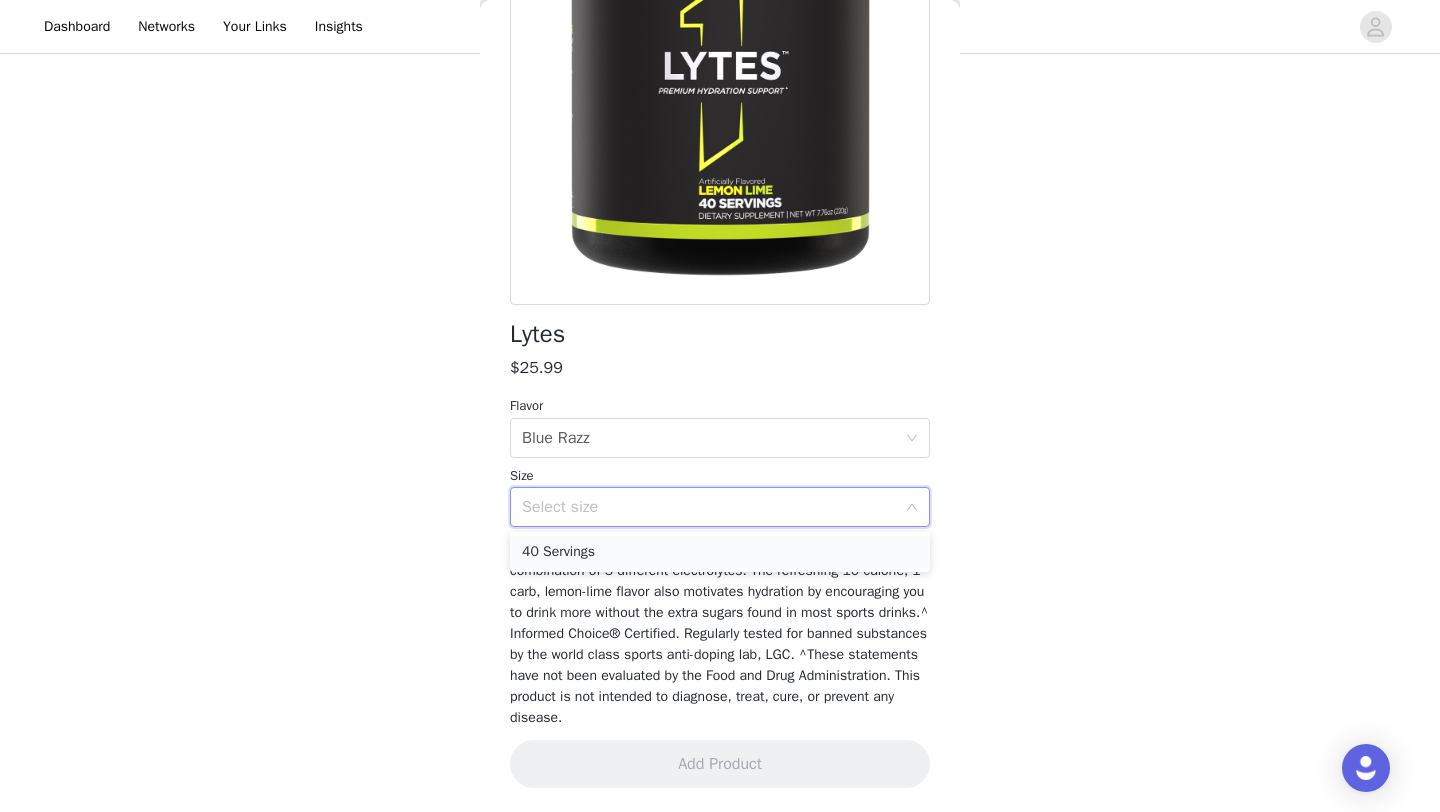 click on "40 Servings" at bounding box center [720, 552] 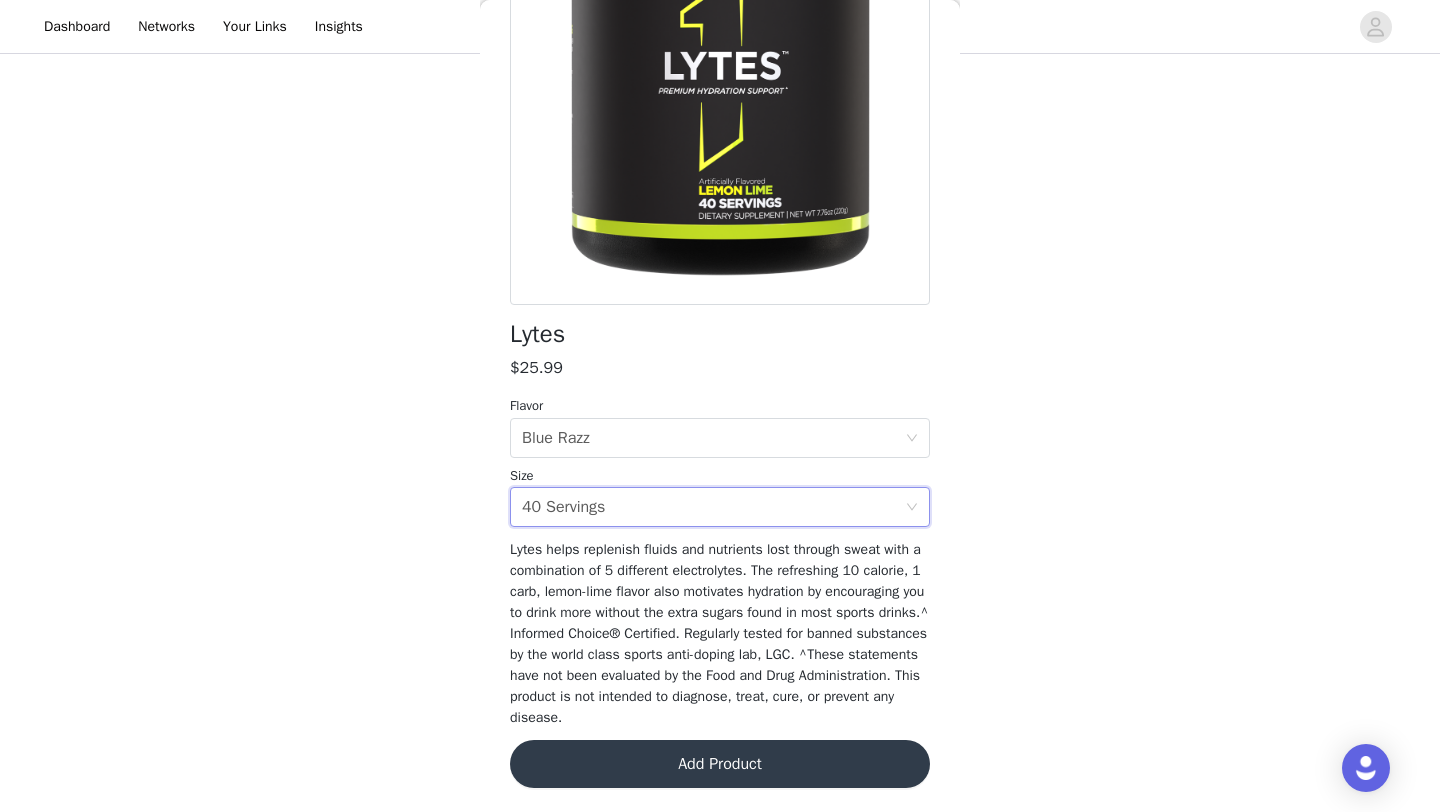 scroll, scrollTop: 222, scrollLeft: 0, axis: vertical 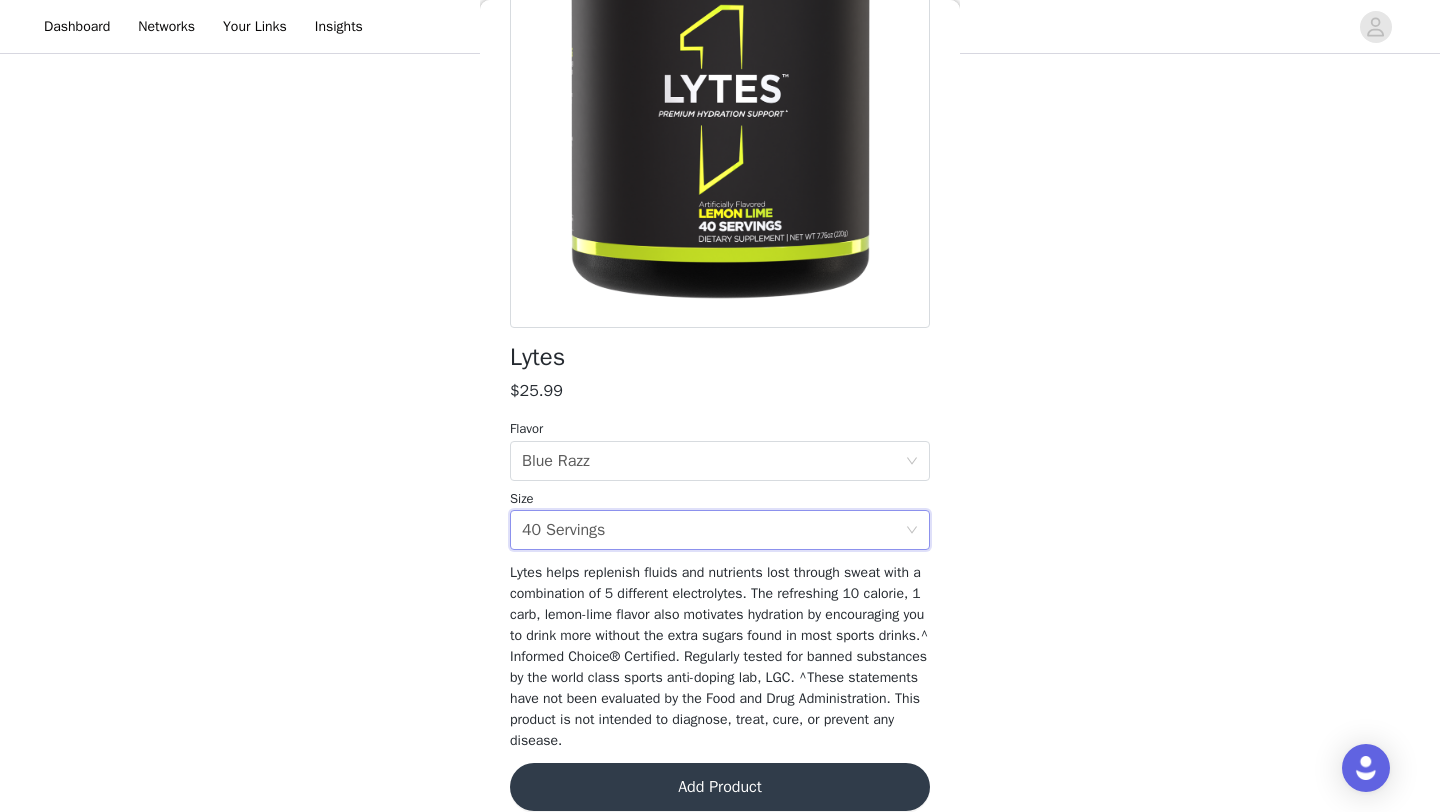 click on "Add Product" at bounding box center [720, 787] 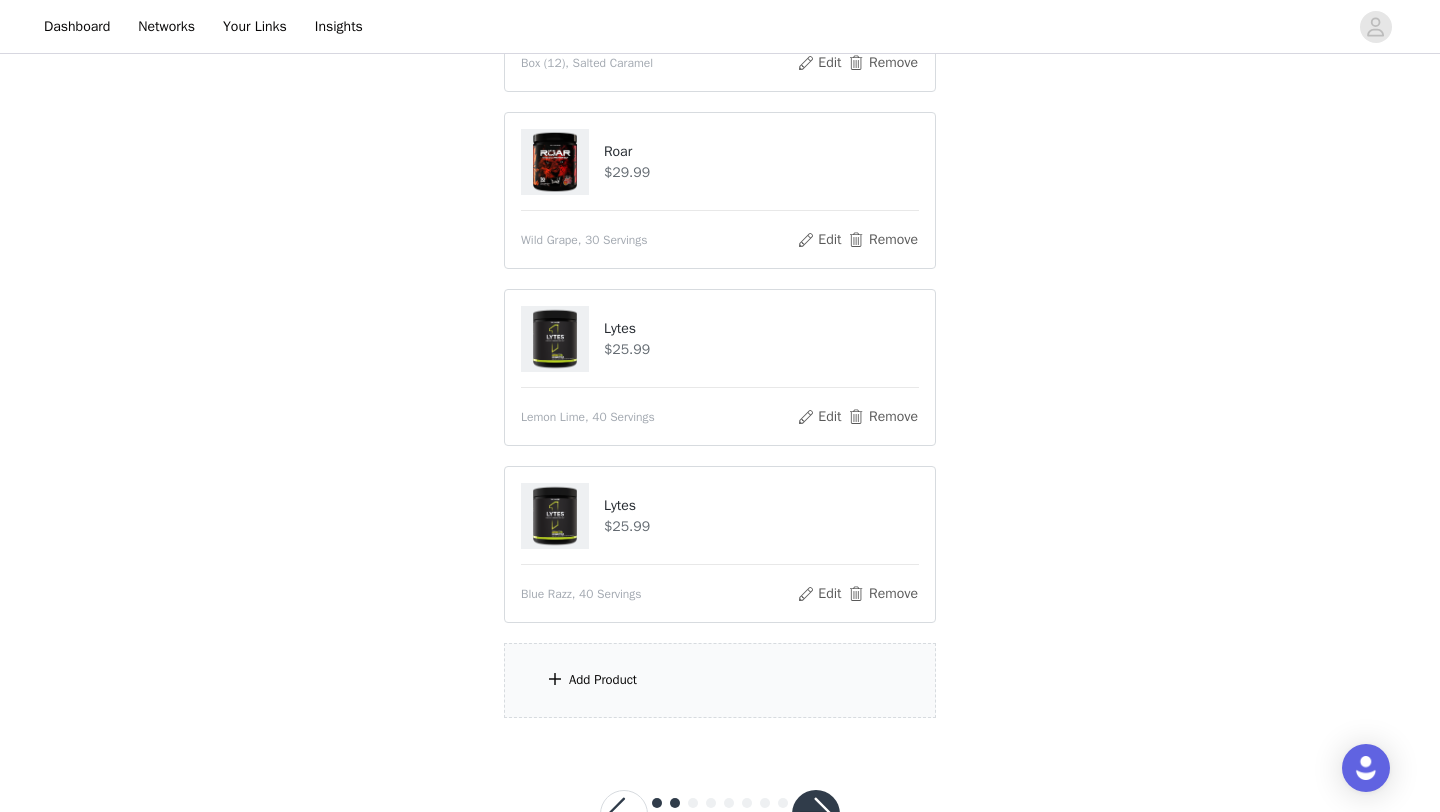 scroll, scrollTop: 768, scrollLeft: 0, axis: vertical 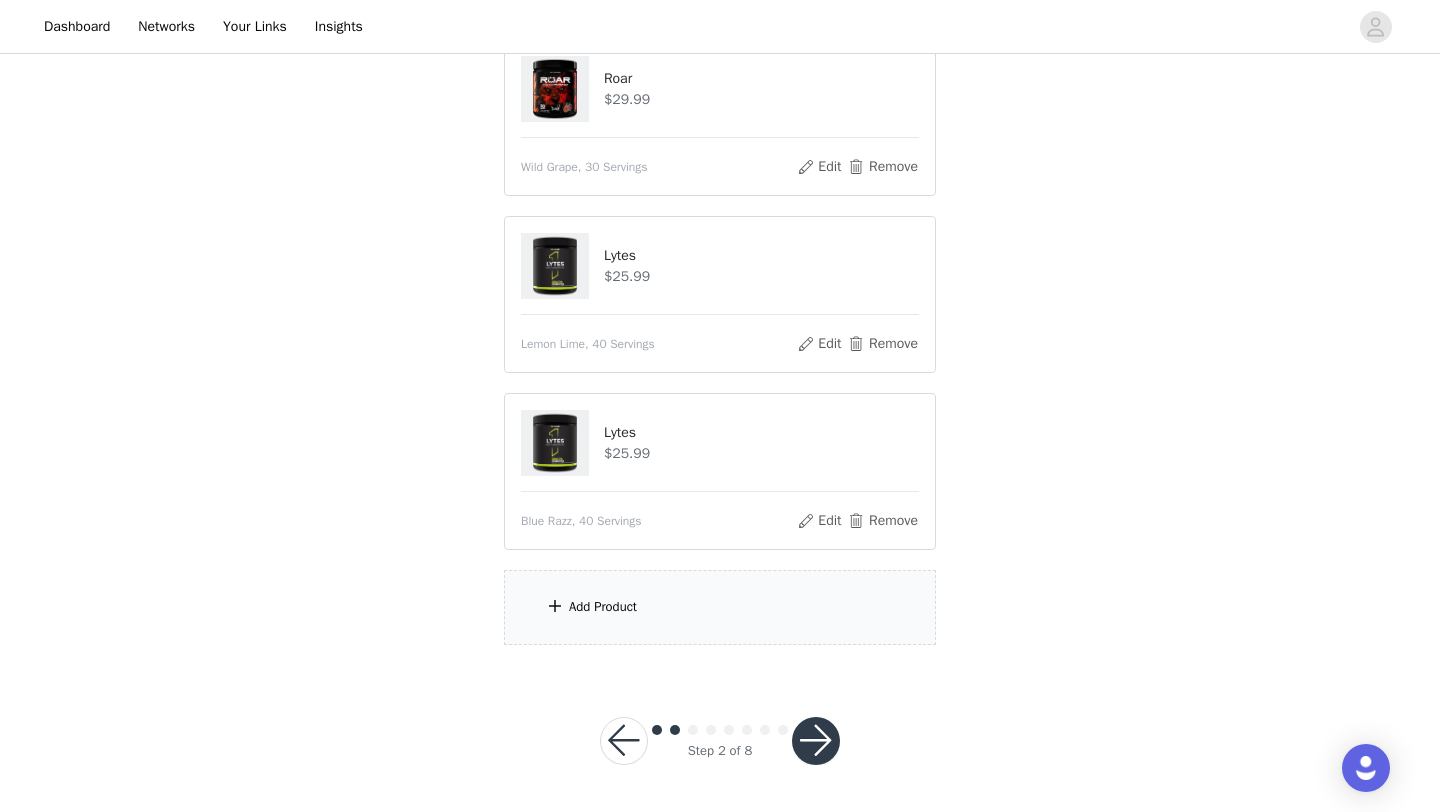 click on "Add Product" at bounding box center (720, 607) 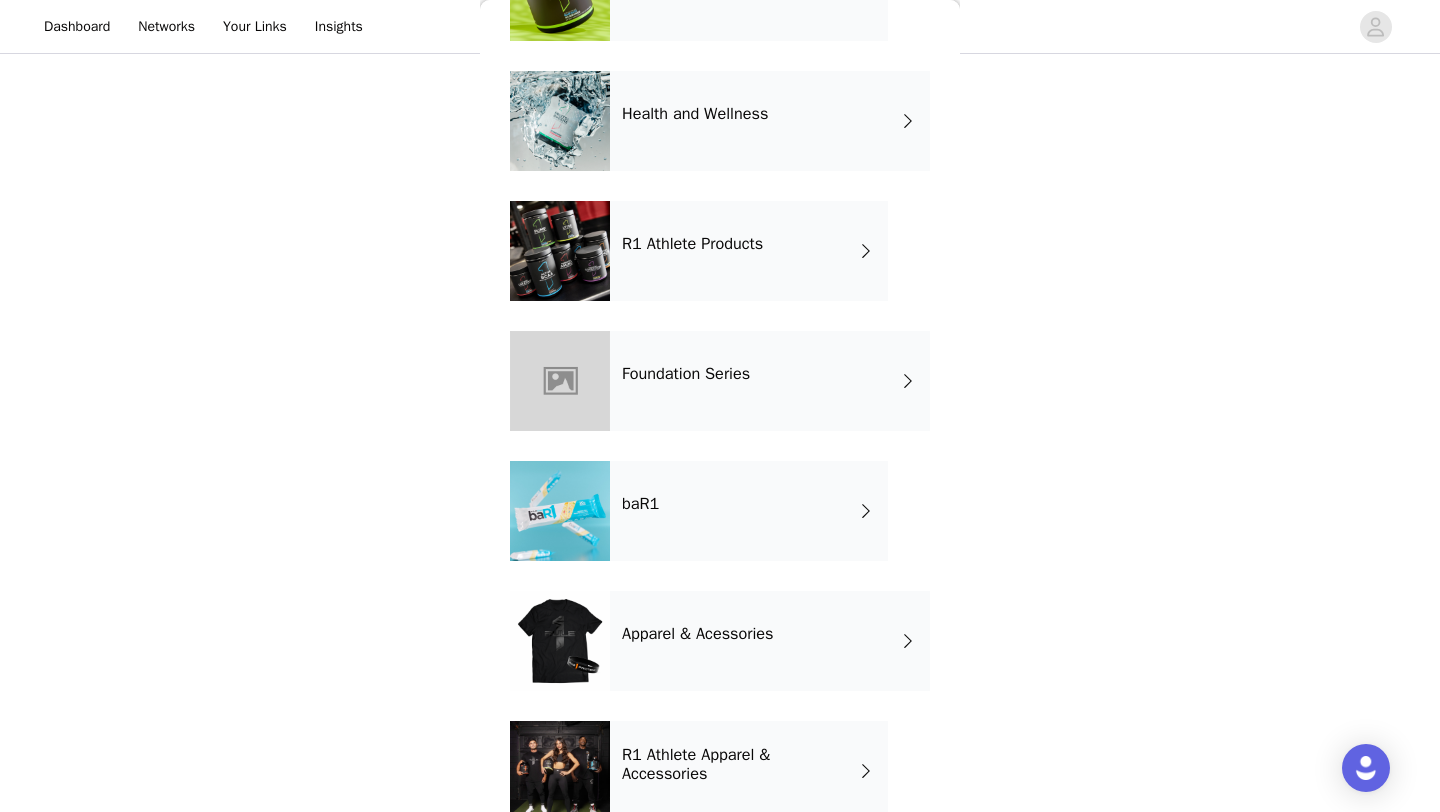 scroll, scrollTop: 718, scrollLeft: 0, axis: vertical 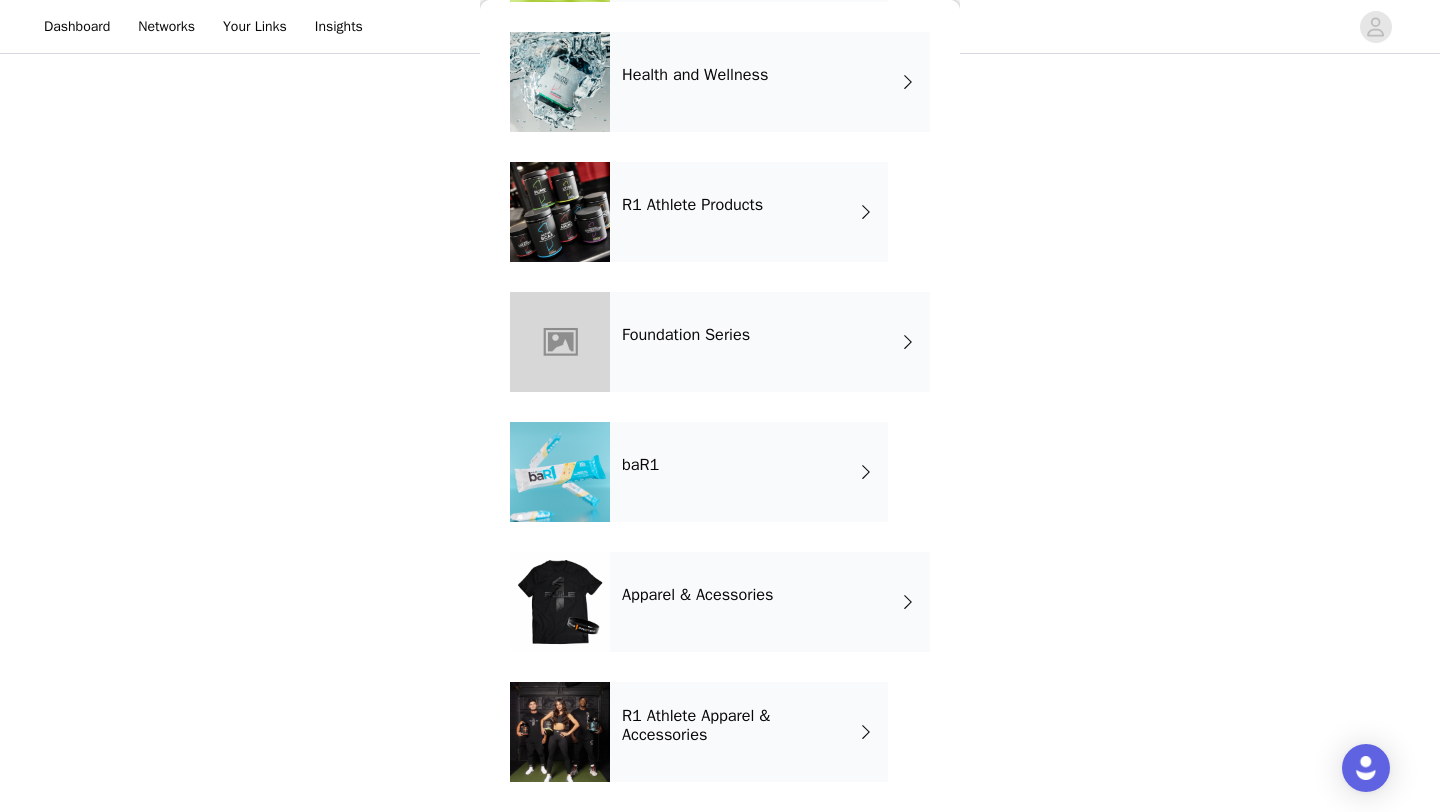 click at bounding box center (560, 602) 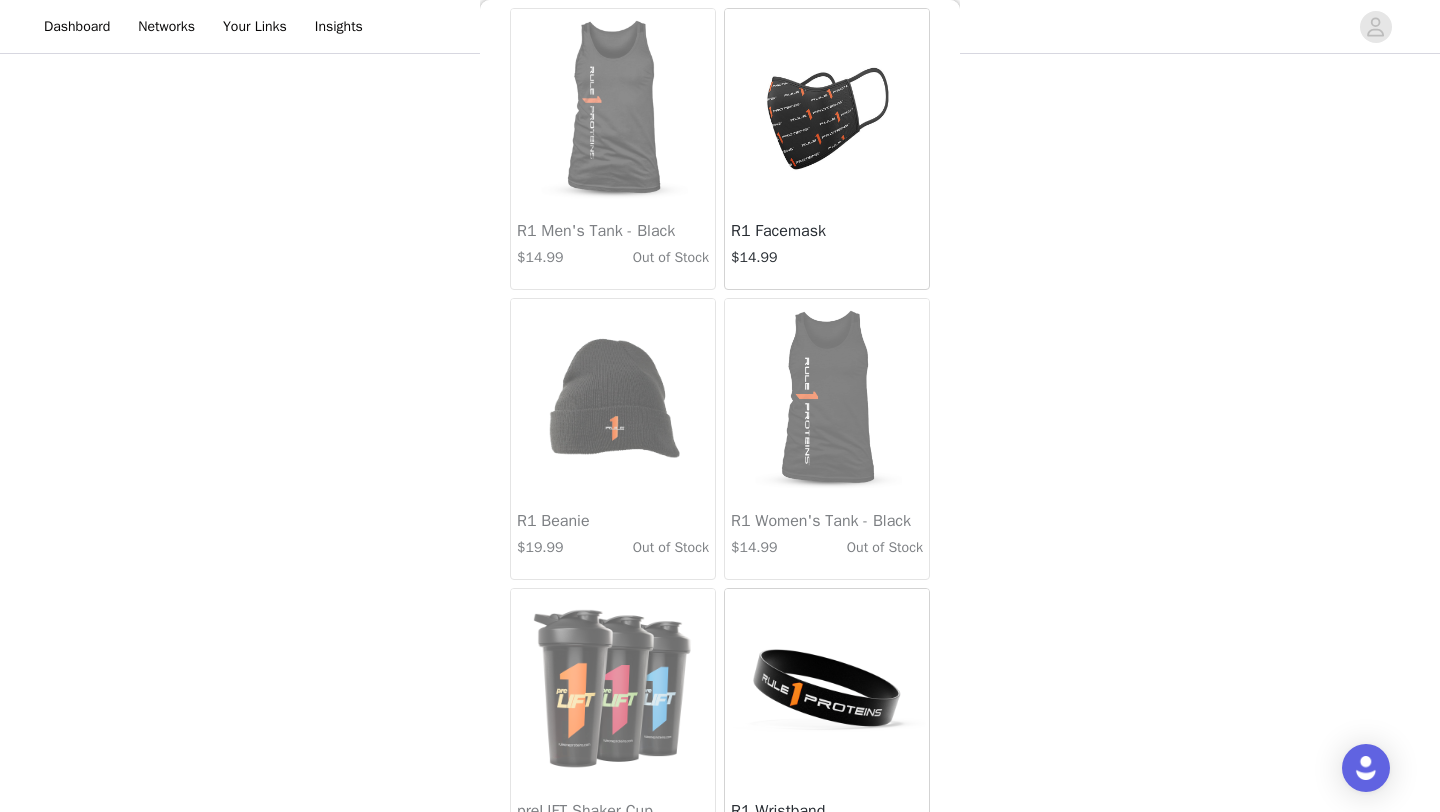 scroll, scrollTop: 0, scrollLeft: 0, axis: both 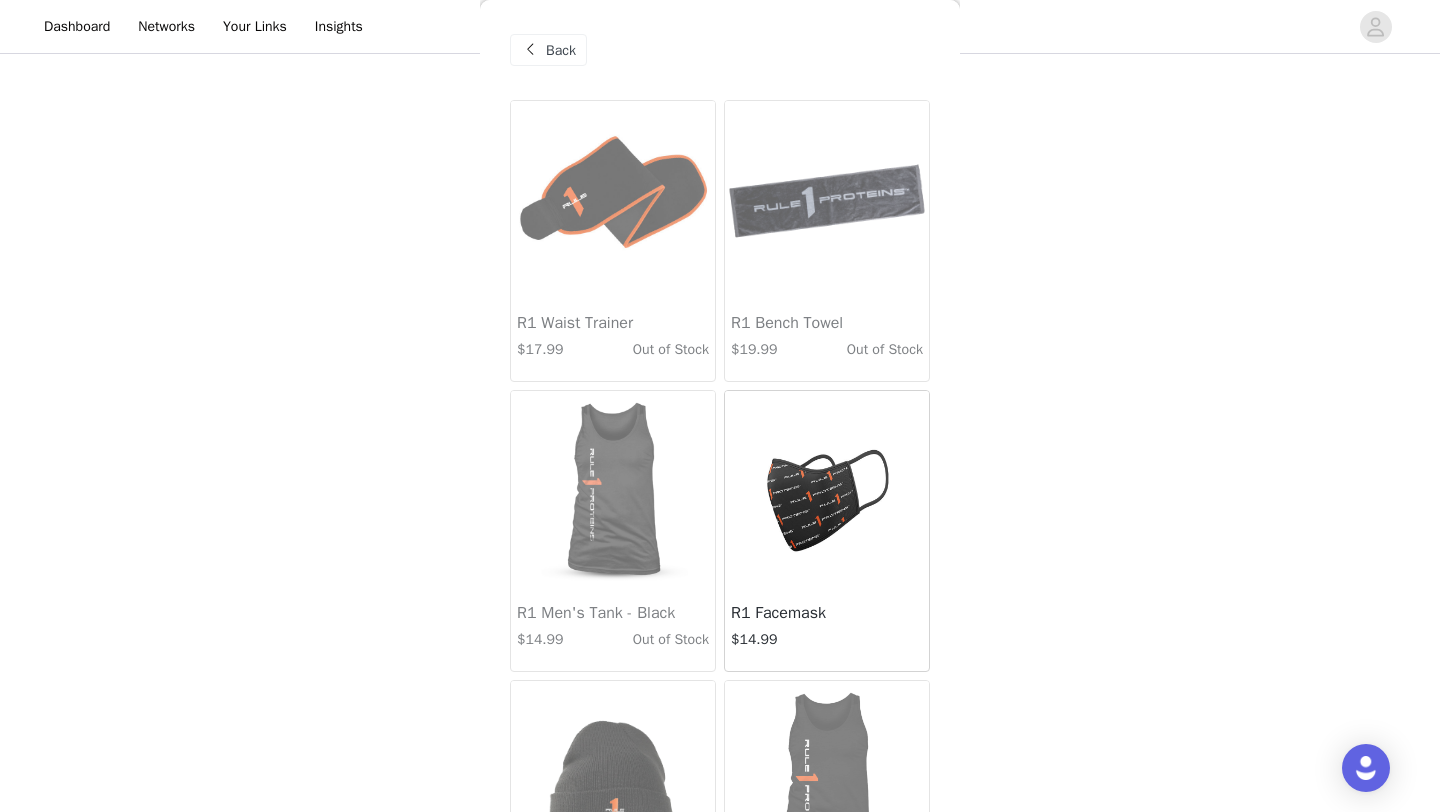 click at bounding box center (530, 50) 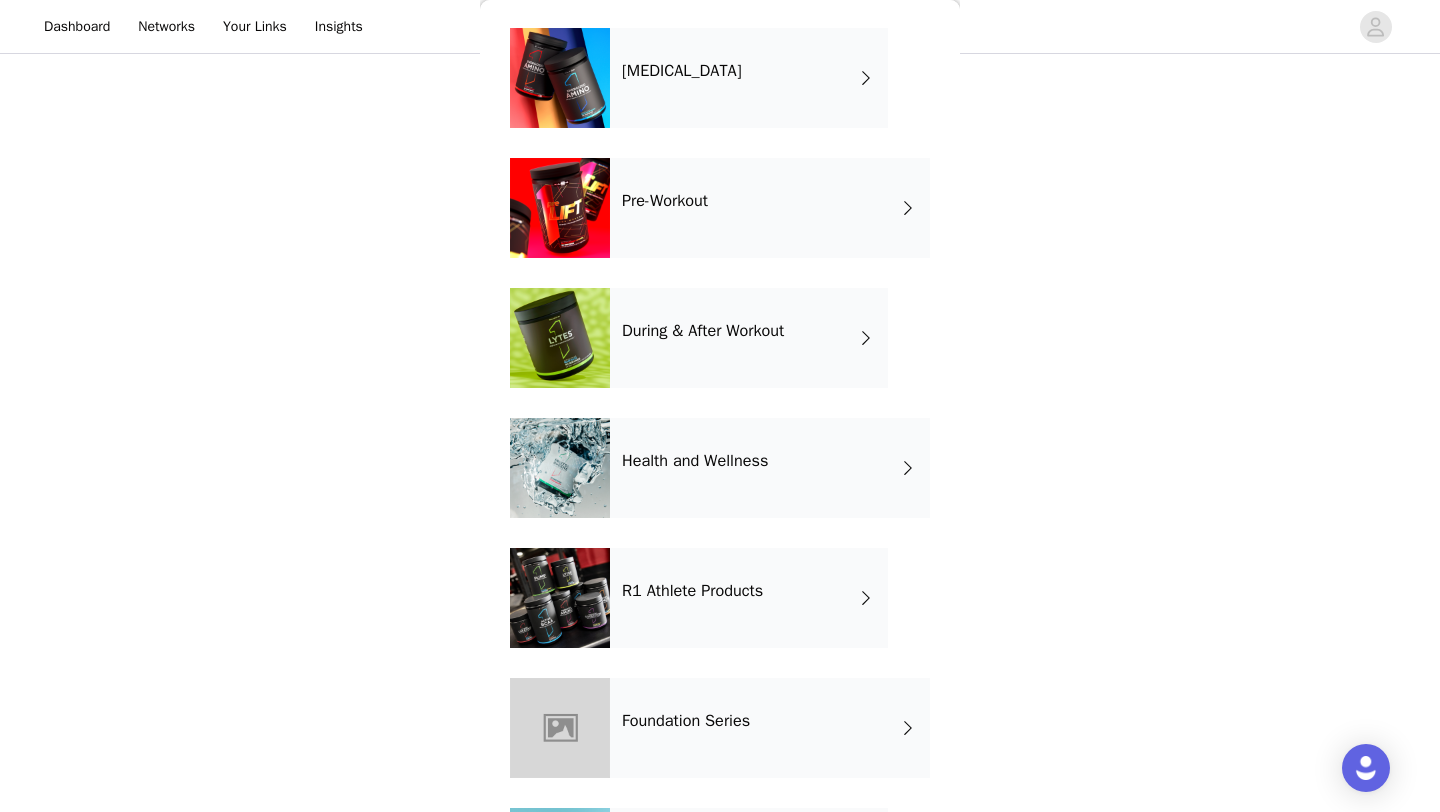 scroll, scrollTop: 718, scrollLeft: 0, axis: vertical 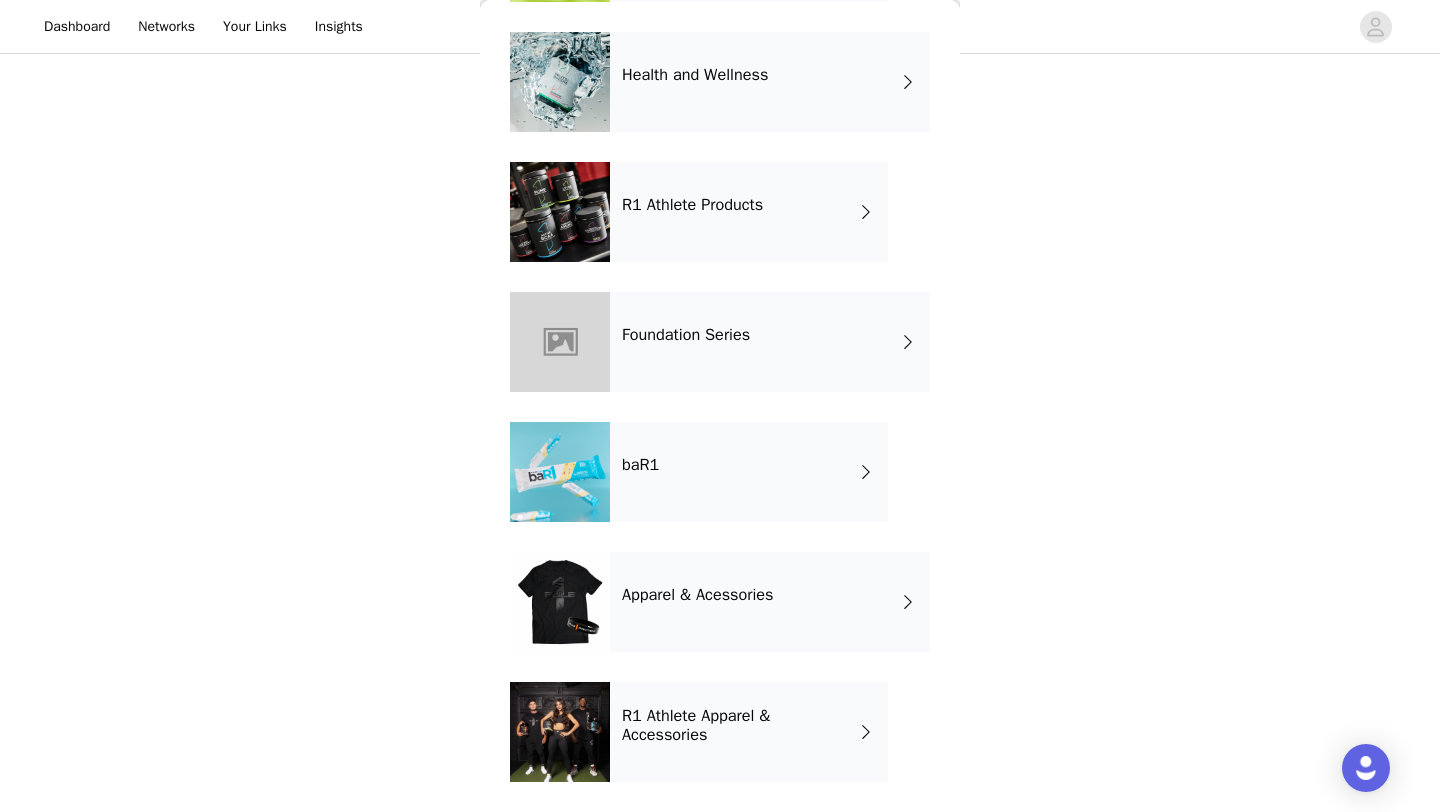 click on "R1 Athlete Apparel & Accessories" at bounding box center [749, 732] 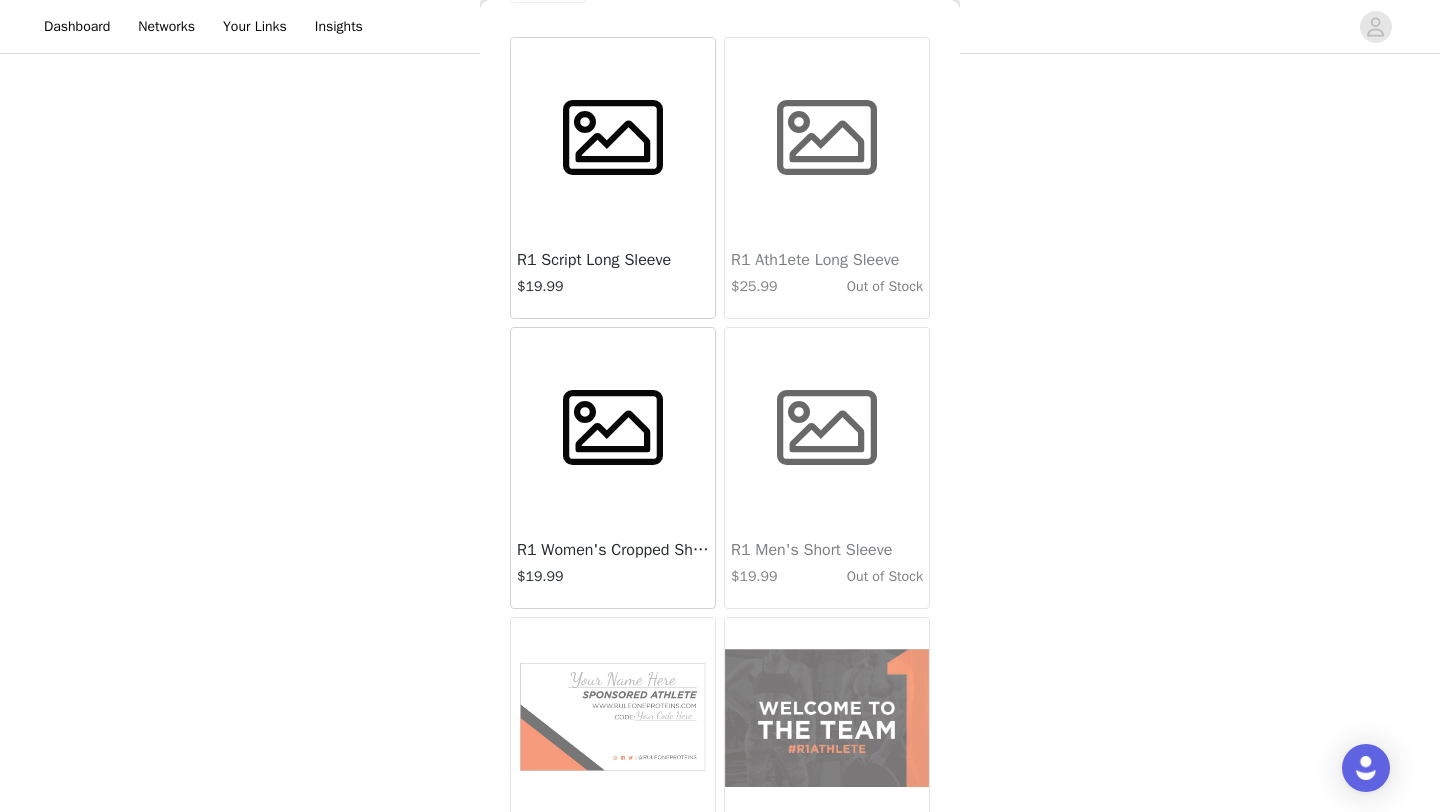scroll, scrollTop: 0, scrollLeft: 0, axis: both 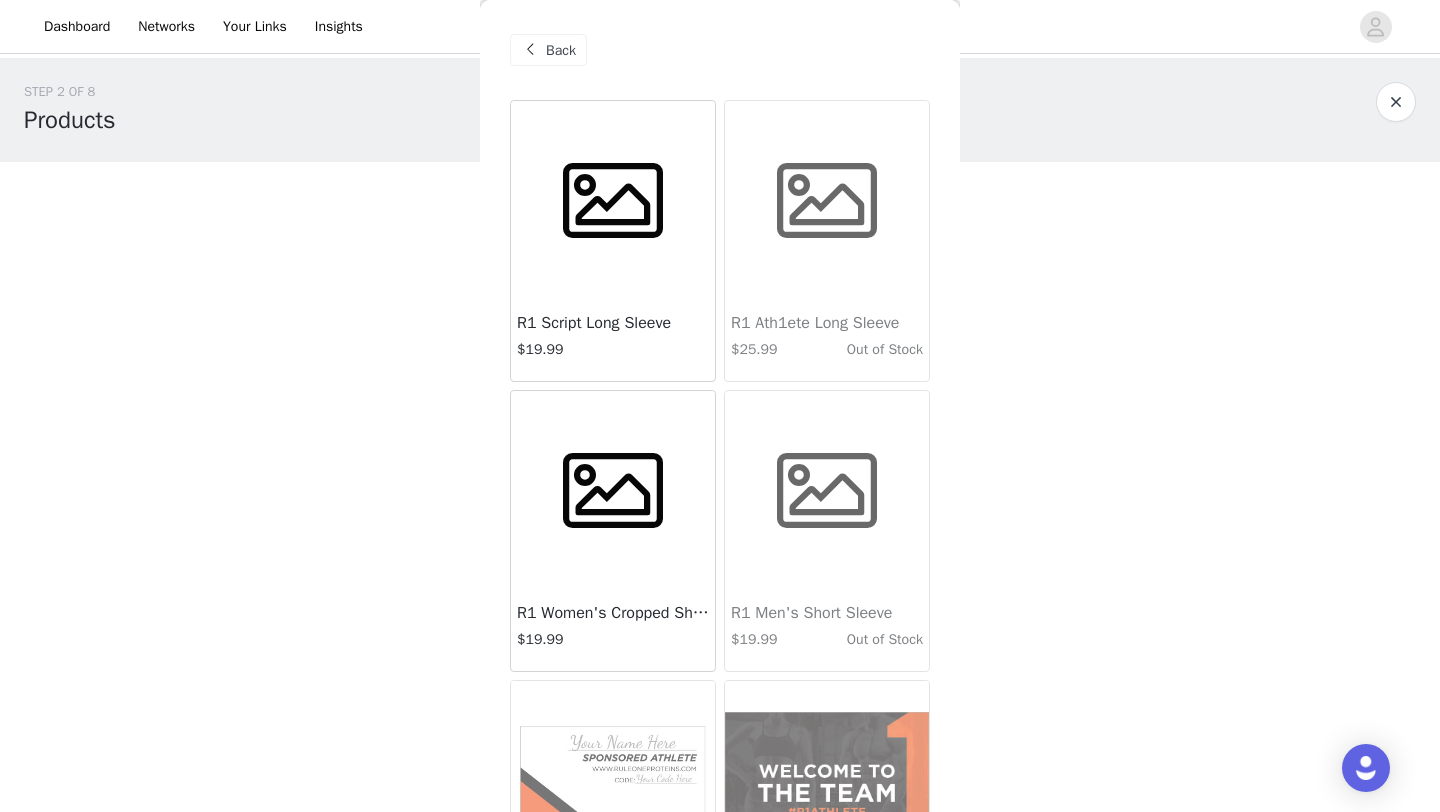 click on "Back" at bounding box center [561, 50] 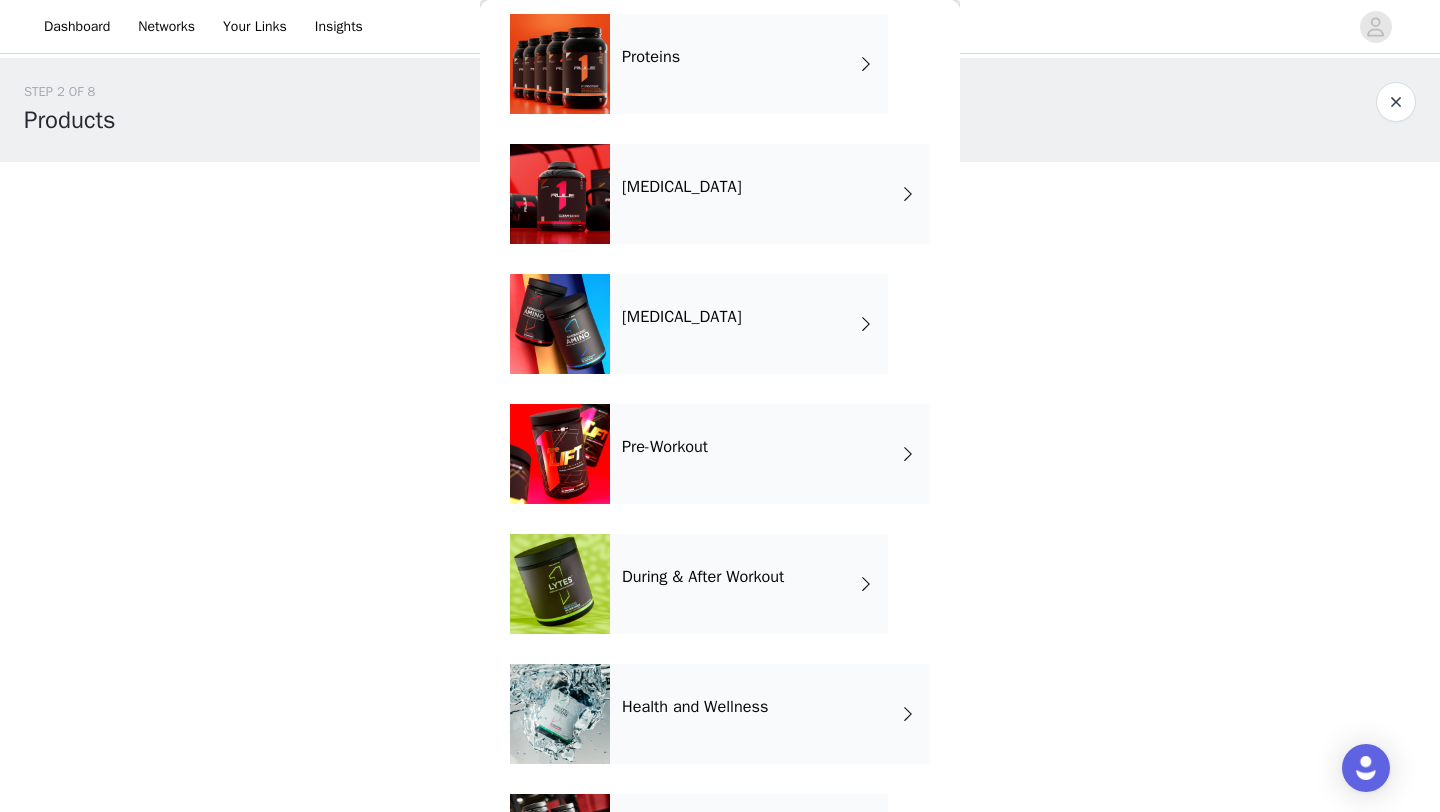 scroll, scrollTop: 168, scrollLeft: 0, axis: vertical 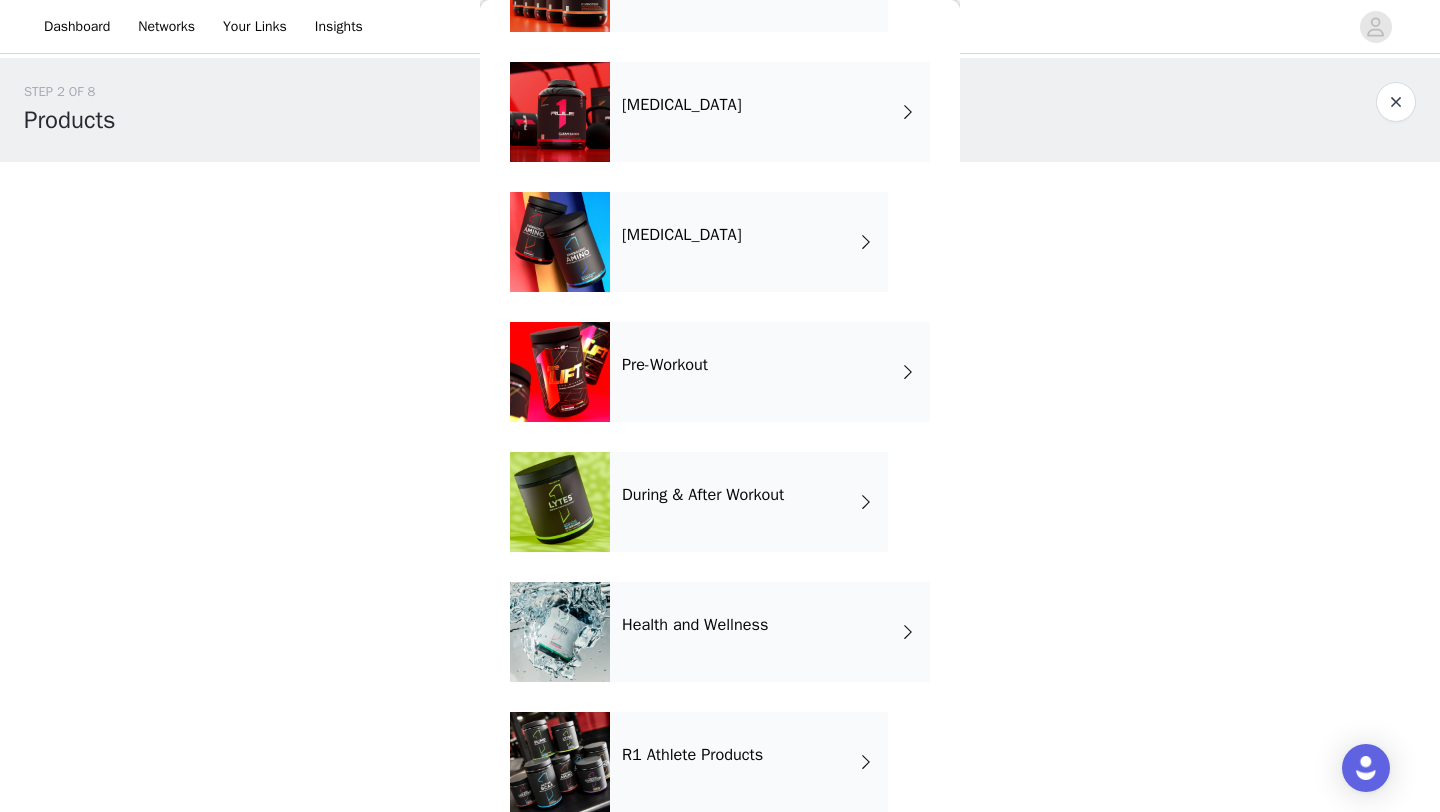 click on "Health and Wellness" at bounding box center (770, 632) 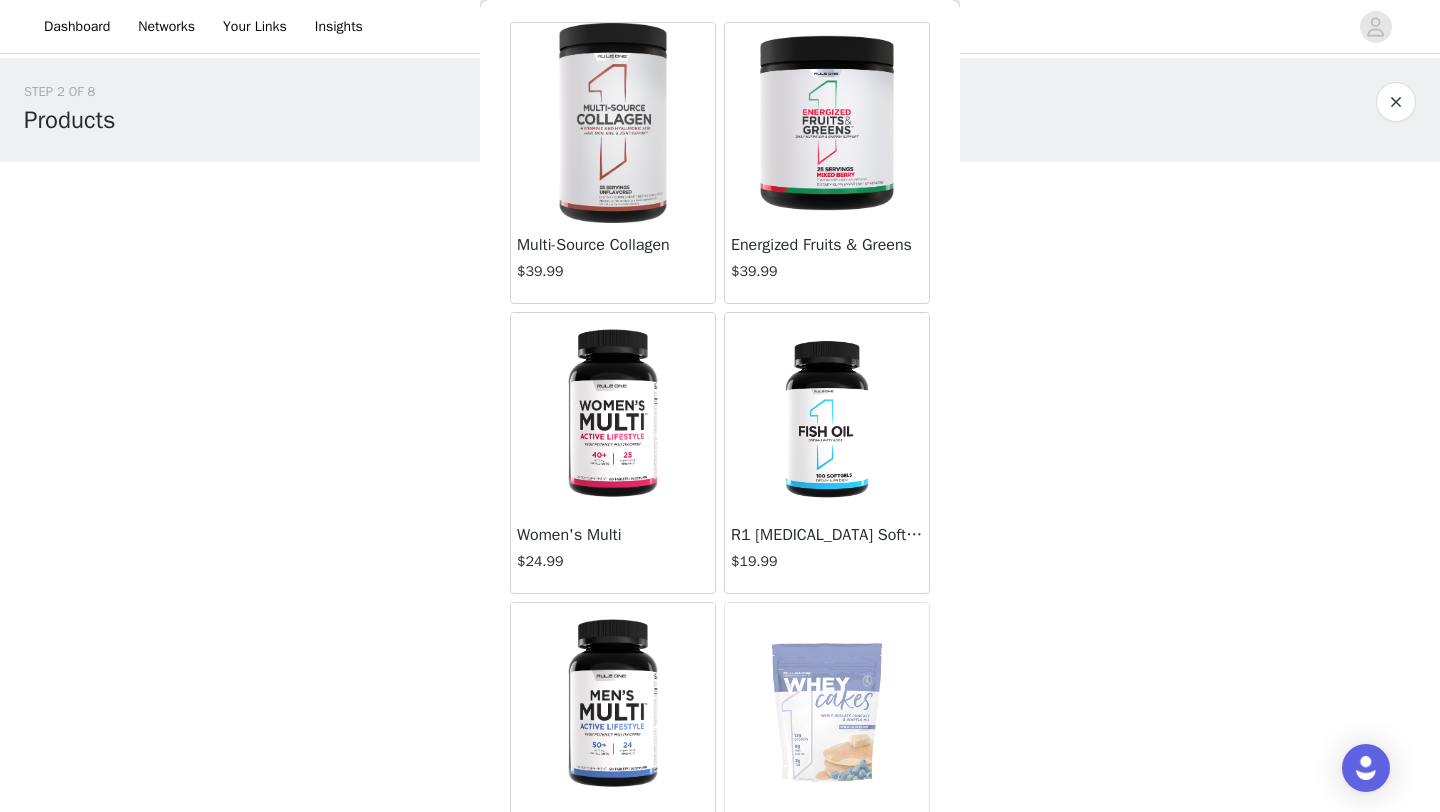 scroll, scrollTop: 0, scrollLeft: 0, axis: both 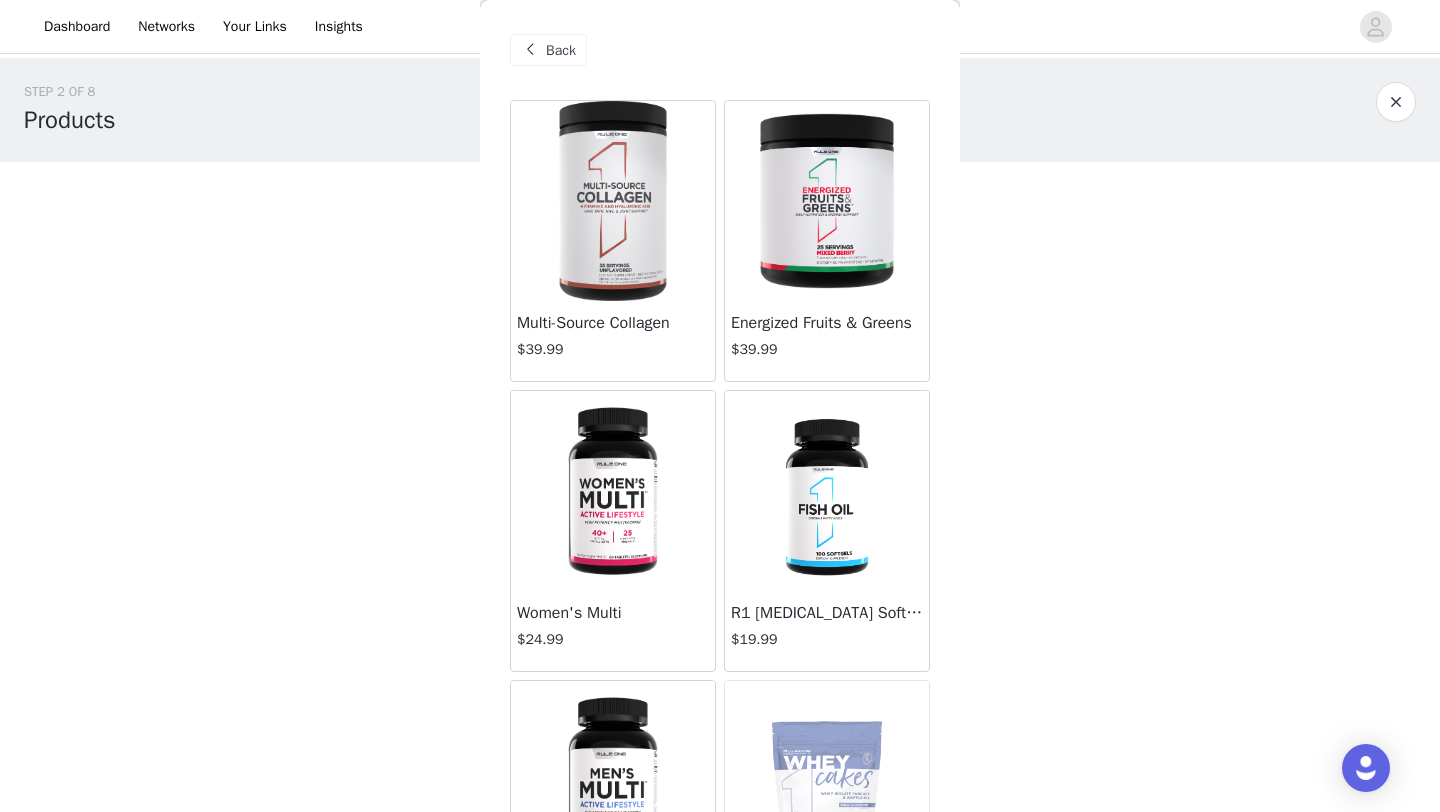 click at bounding box center [612, 201] 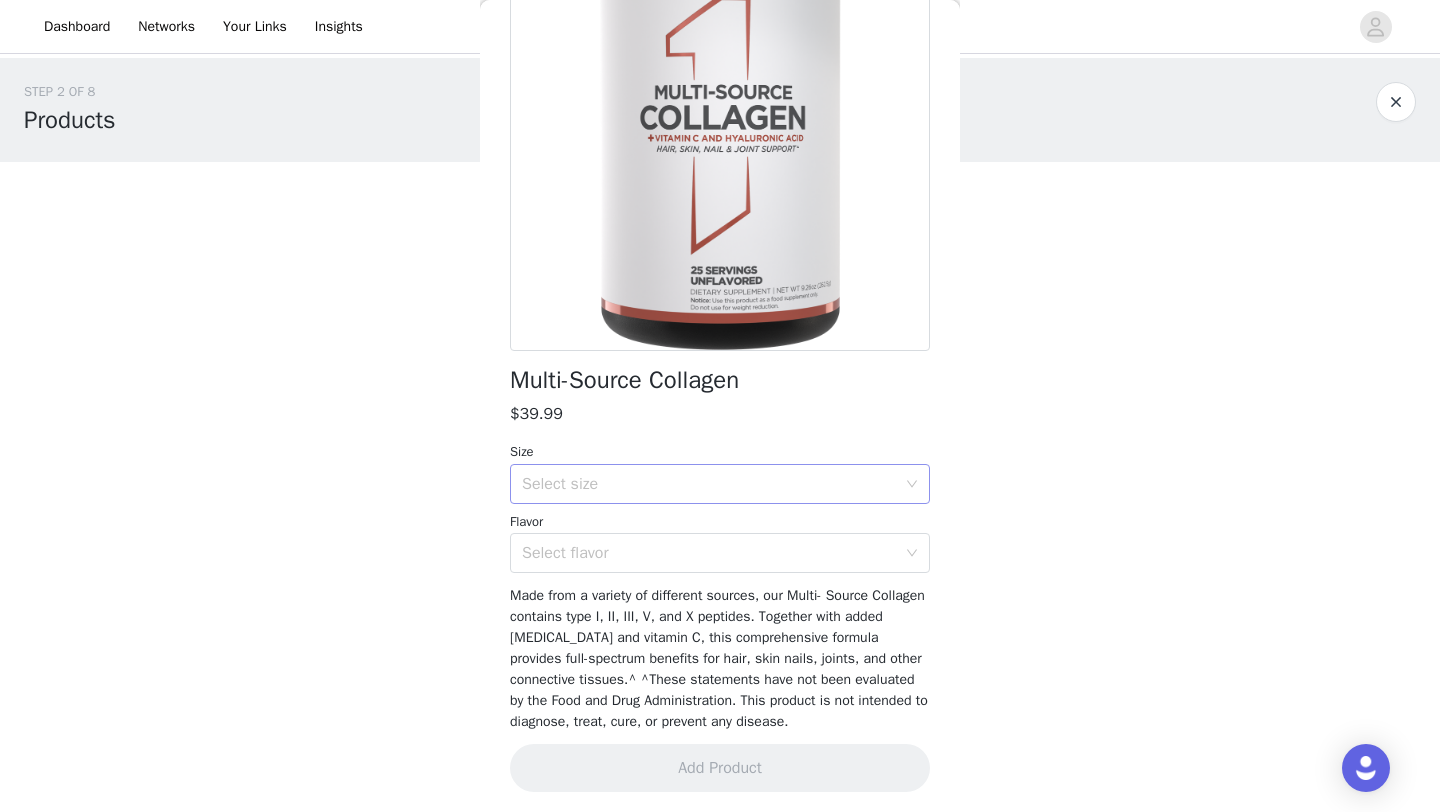 scroll, scrollTop: 194, scrollLeft: 0, axis: vertical 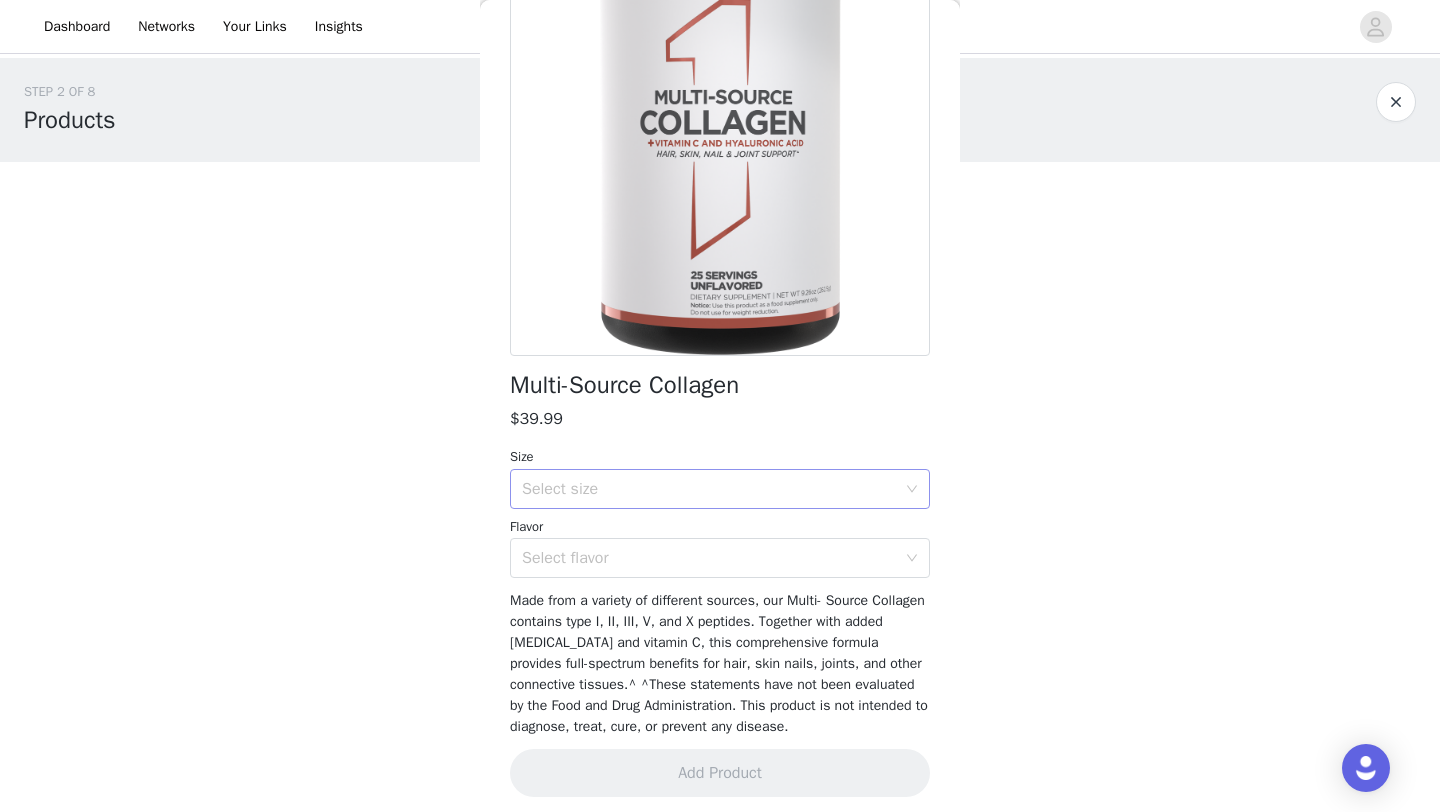 click on "Select size" at bounding box center (709, 489) 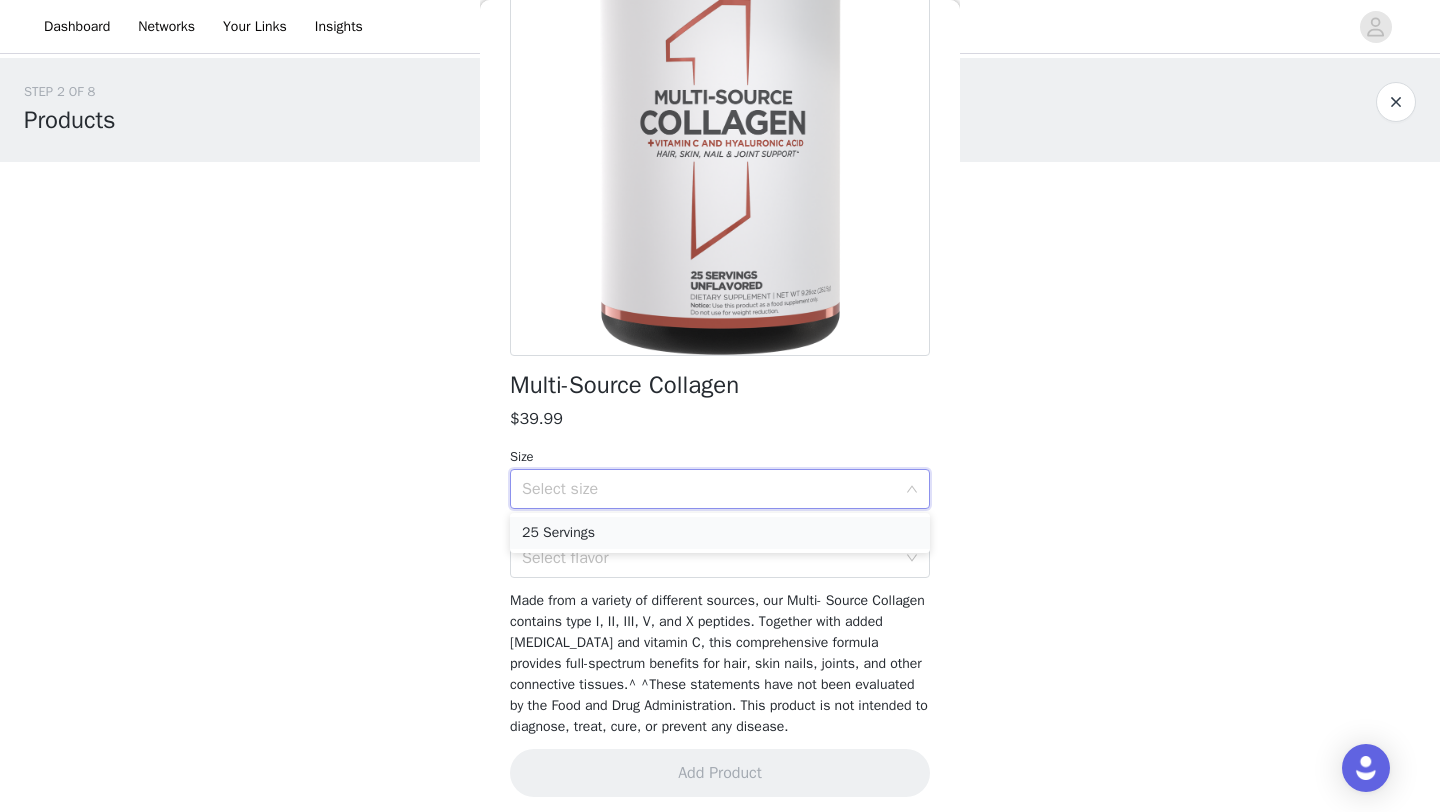 click on "25 Servings" at bounding box center [720, 533] 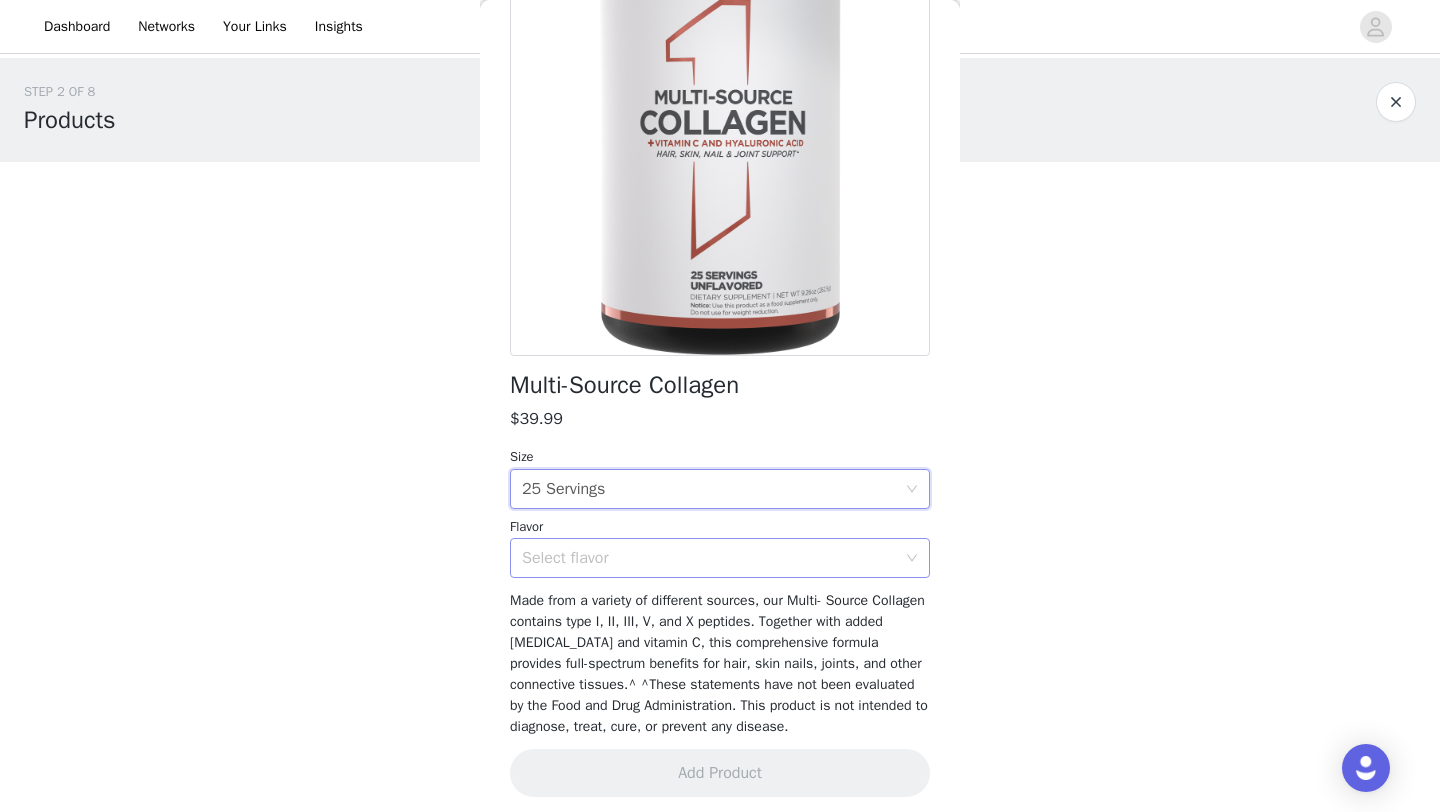 click on "Select flavor" at bounding box center (709, 558) 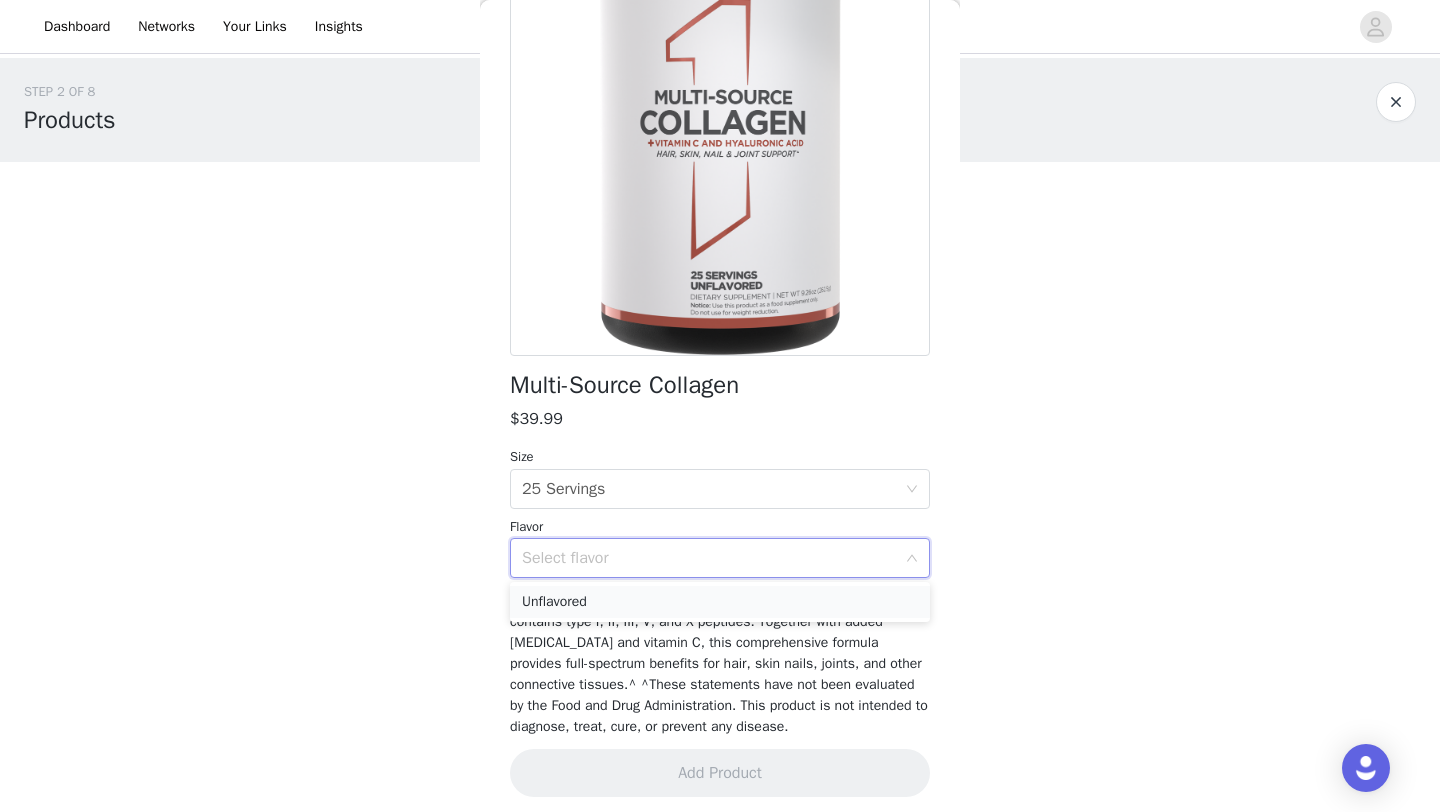 click on "Unflavored" at bounding box center [720, 602] 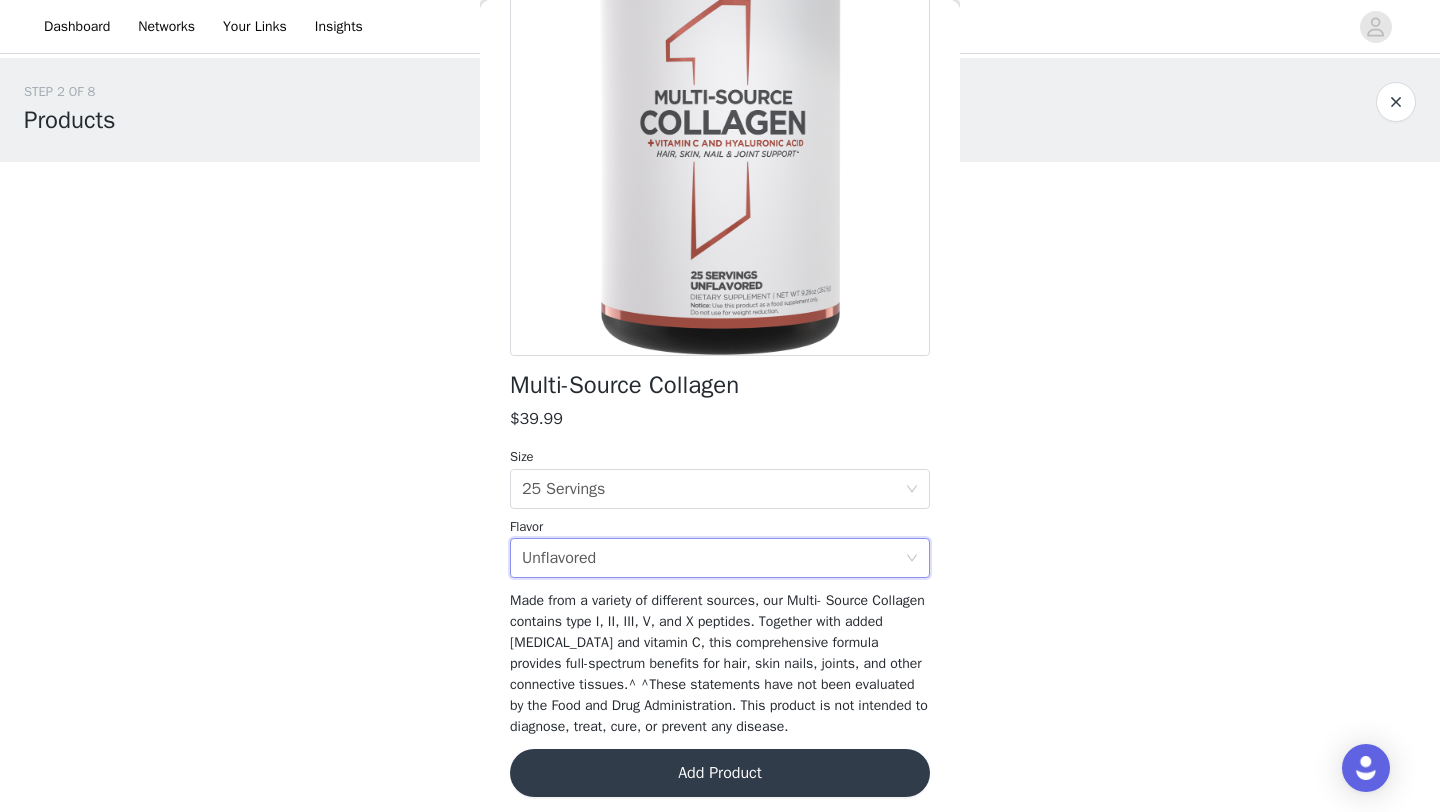click on "Add Product" at bounding box center [720, 773] 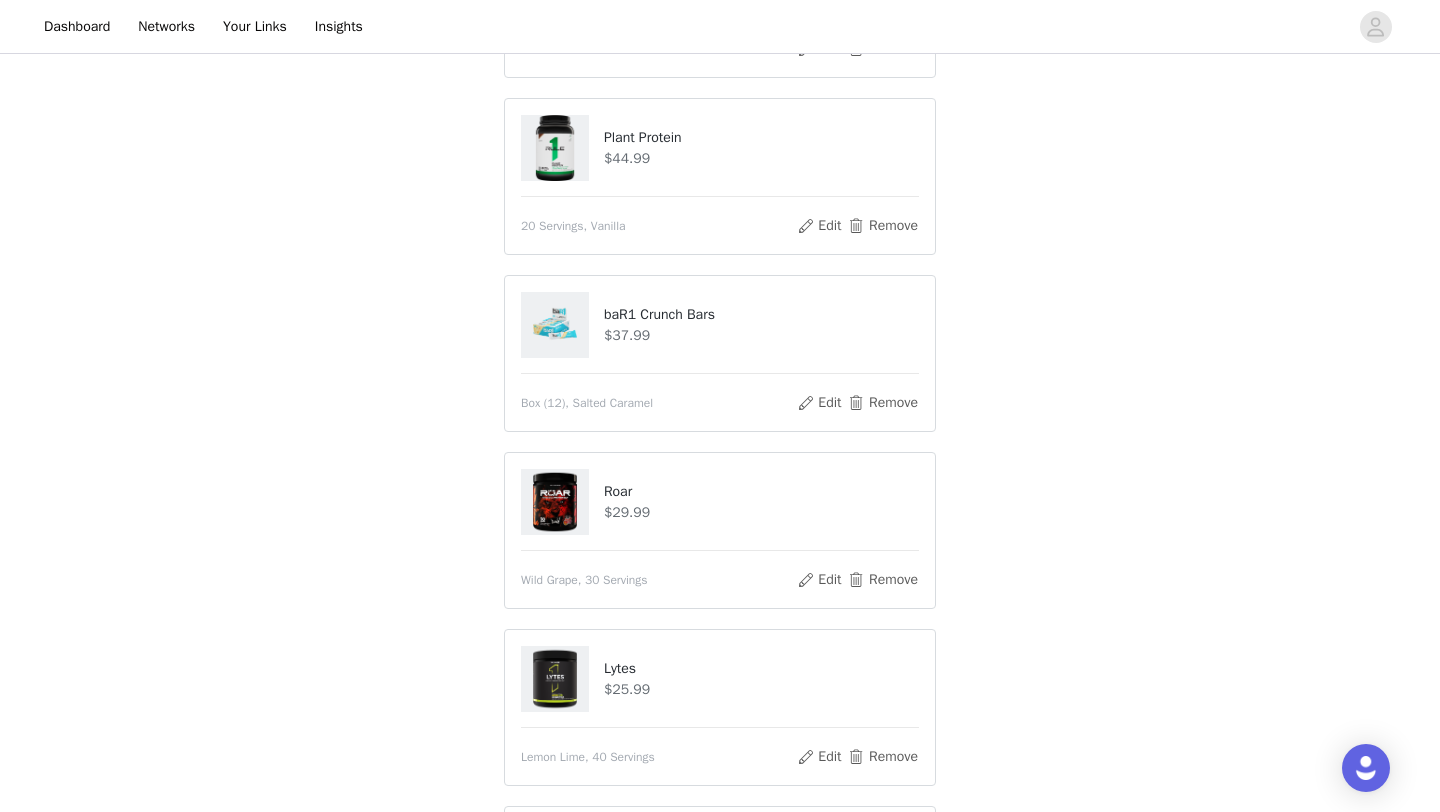 scroll, scrollTop: 945, scrollLeft: 0, axis: vertical 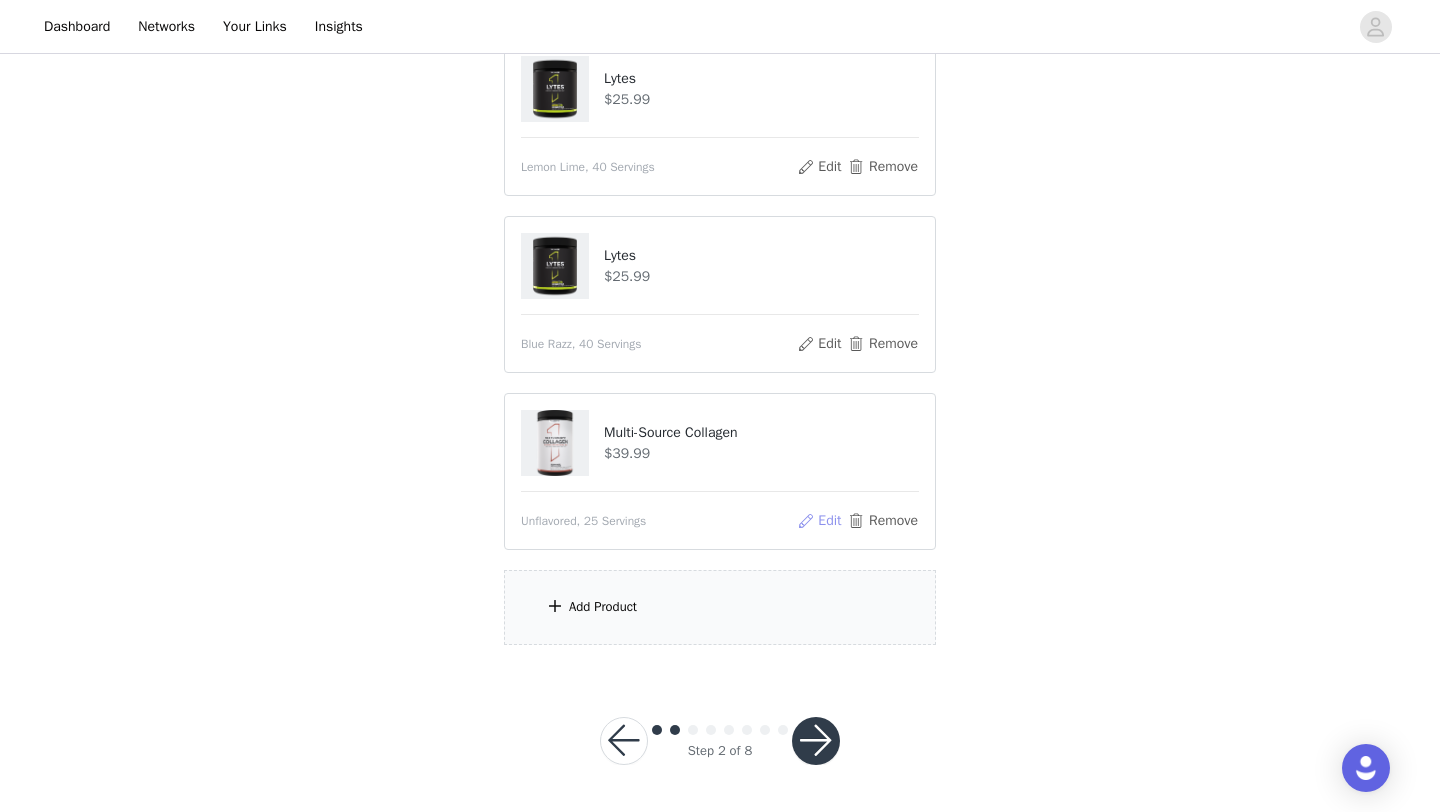click on "Edit" at bounding box center [819, 521] 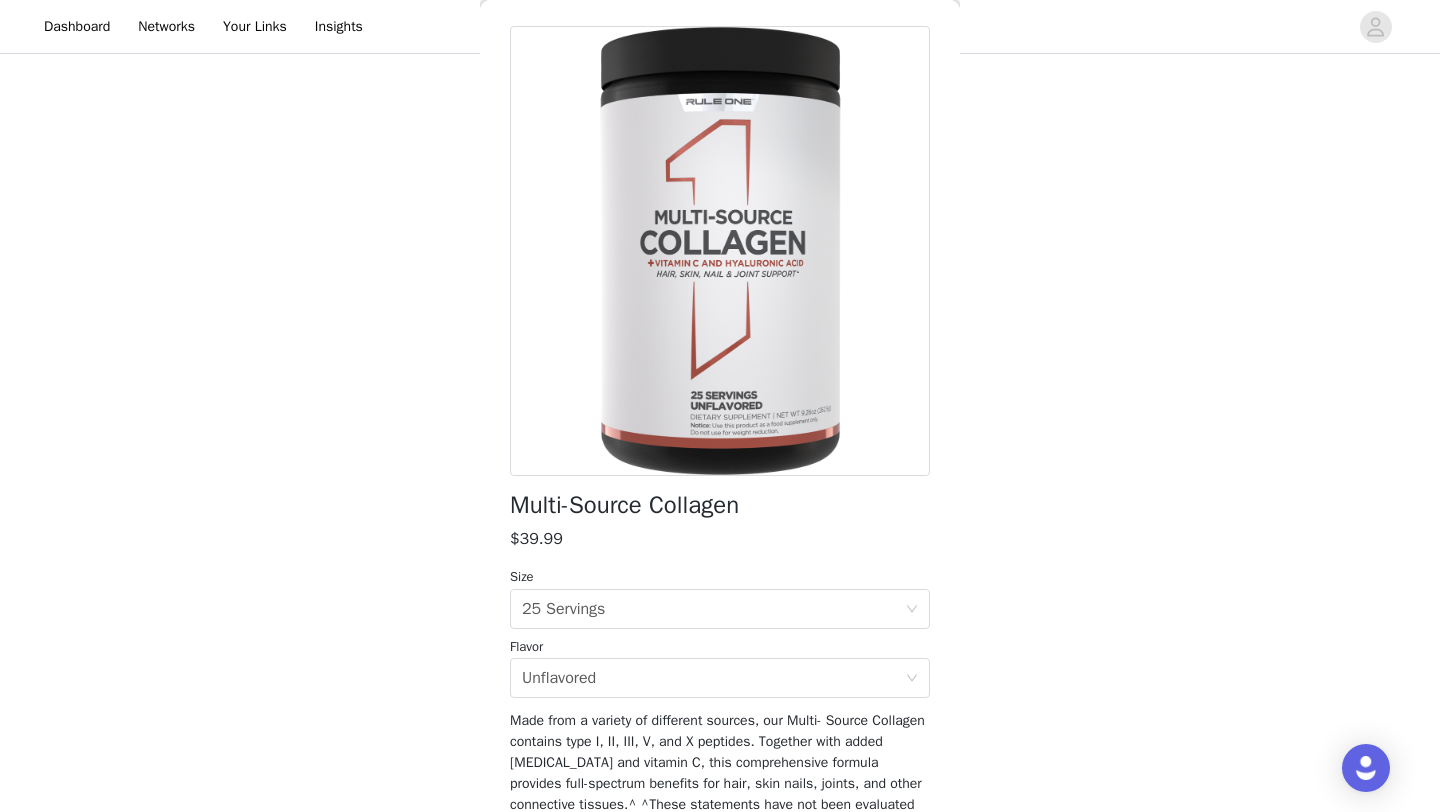 scroll, scrollTop: 203, scrollLeft: 0, axis: vertical 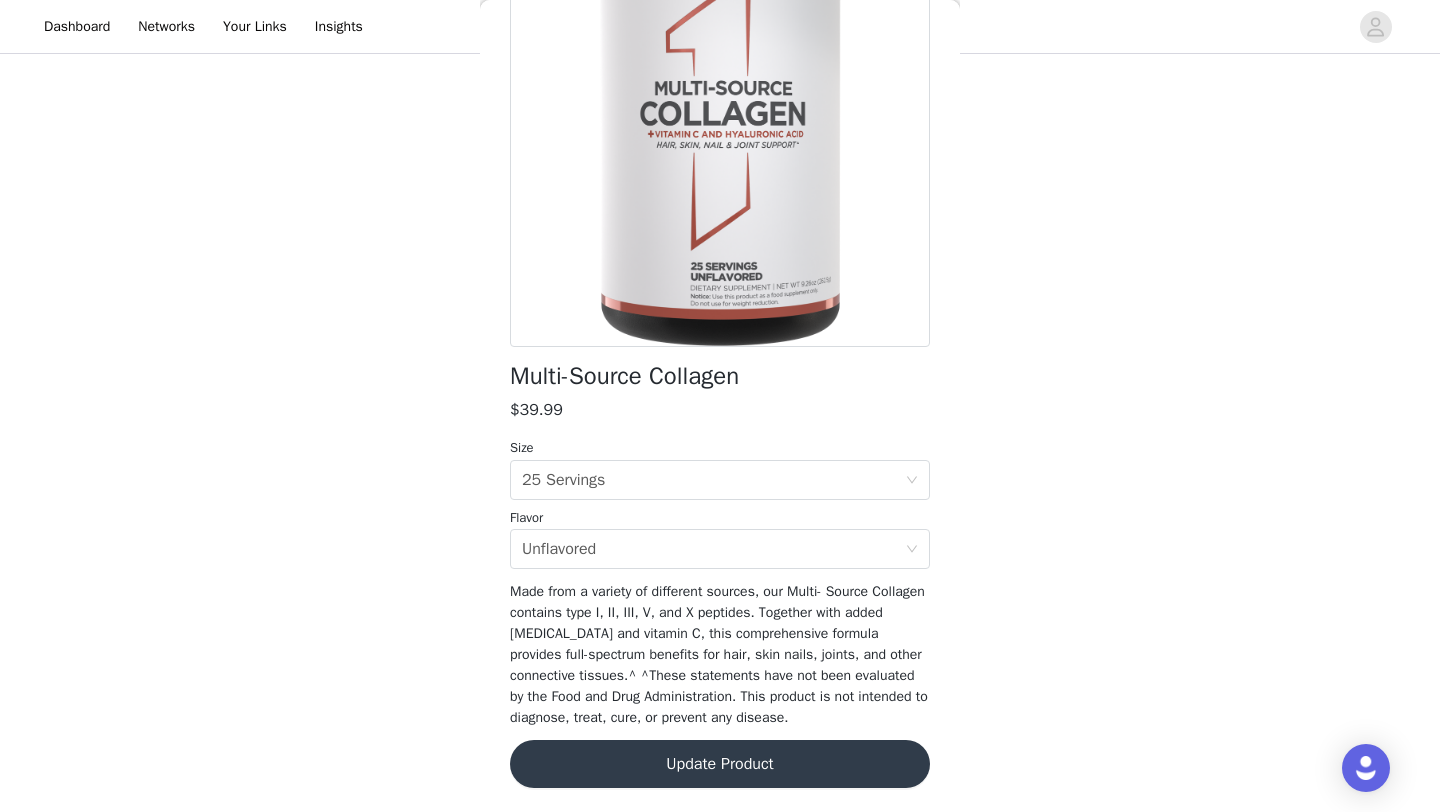 click on "Update Product" at bounding box center [720, 764] 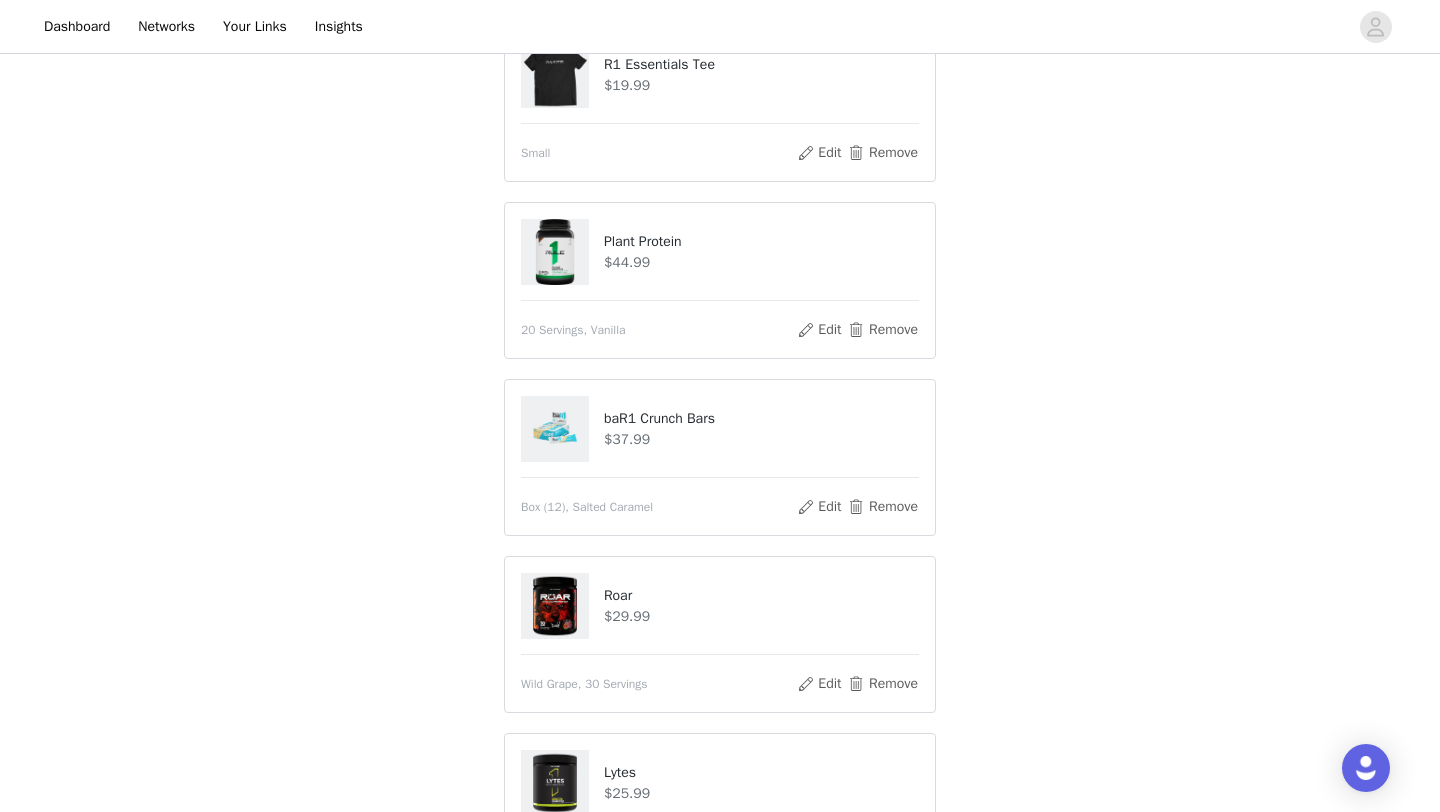 scroll, scrollTop: 945, scrollLeft: 0, axis: vertical 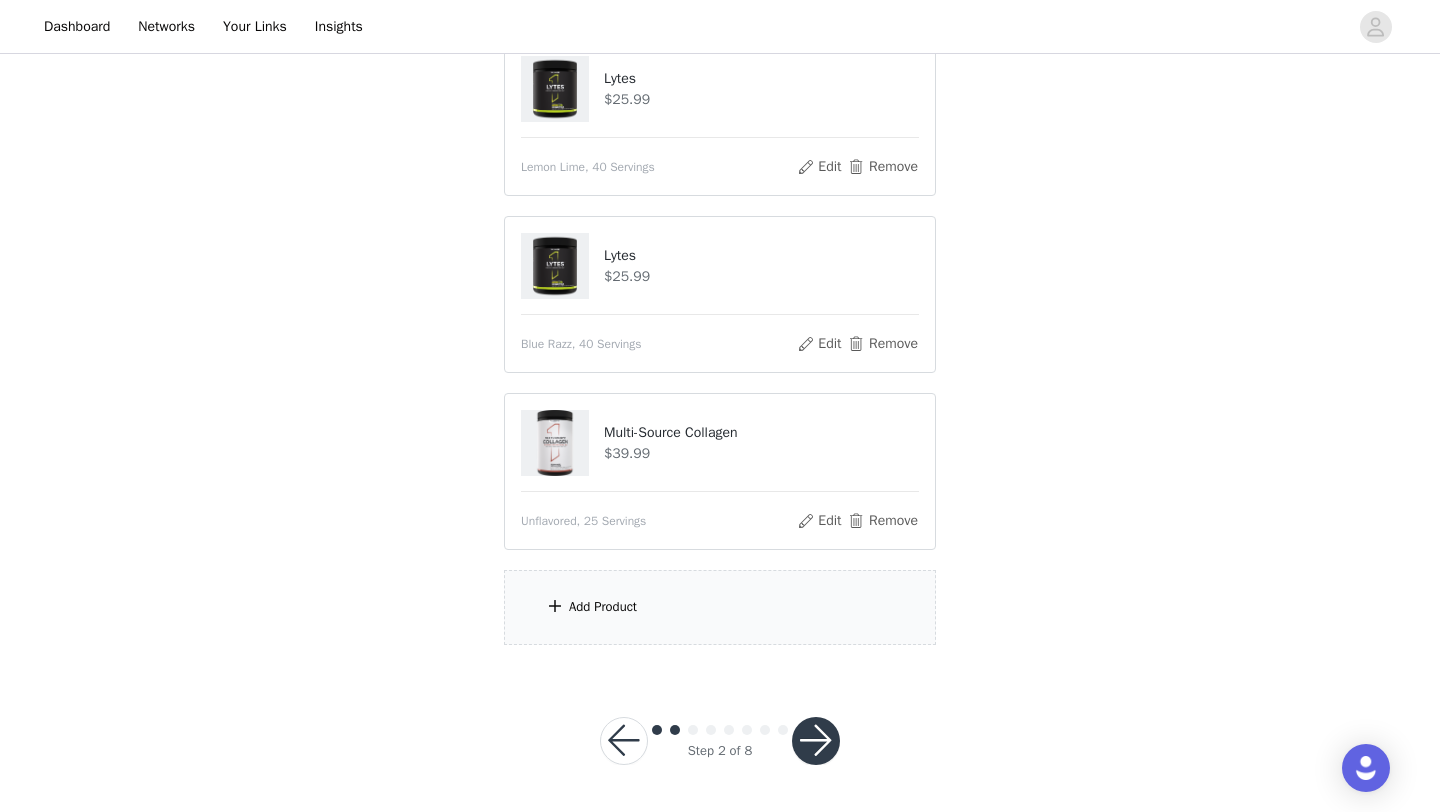 click on "Add Product" at bounding box center (720, 607) 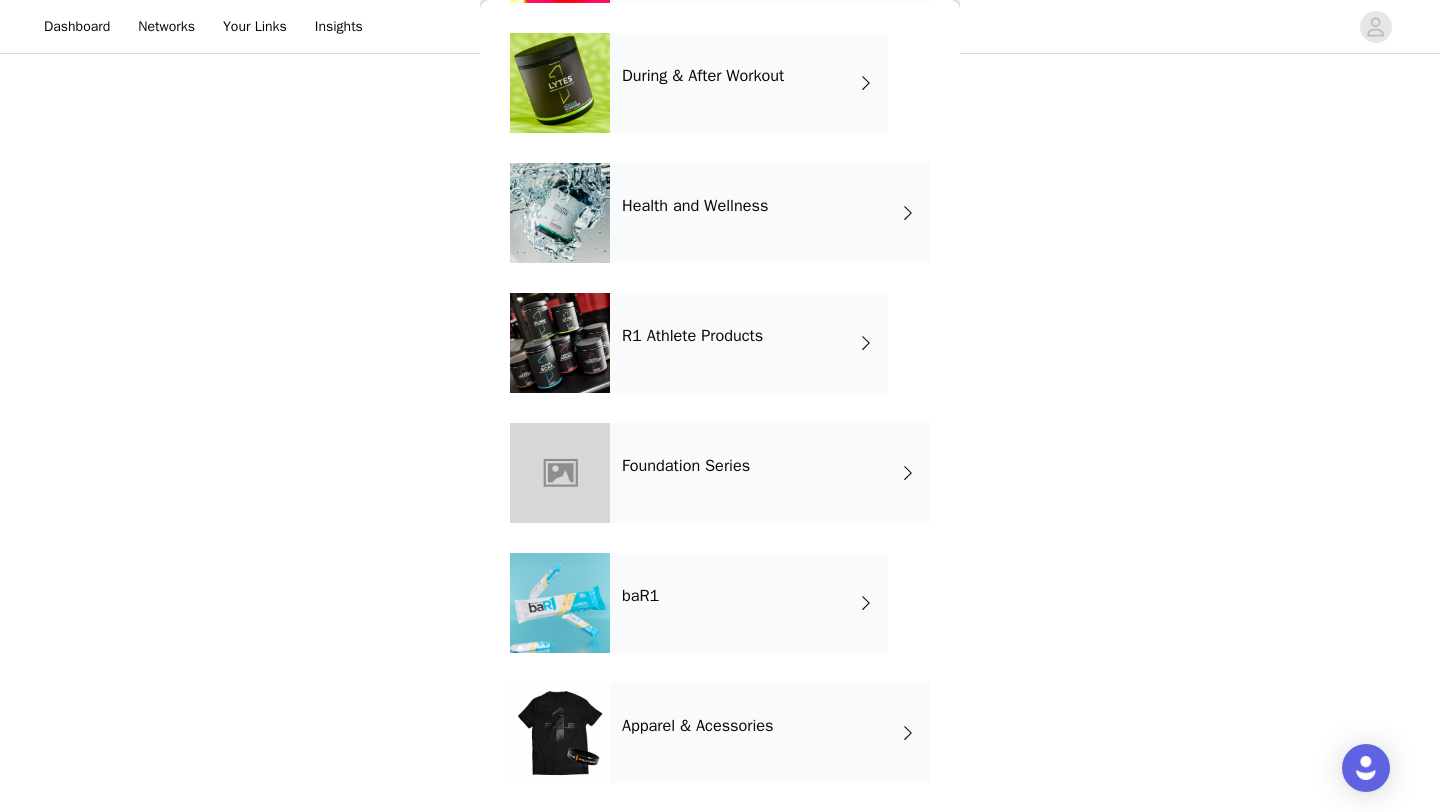 scroll, scrollTop: 504, scrollLeft: 0, axis: vertical 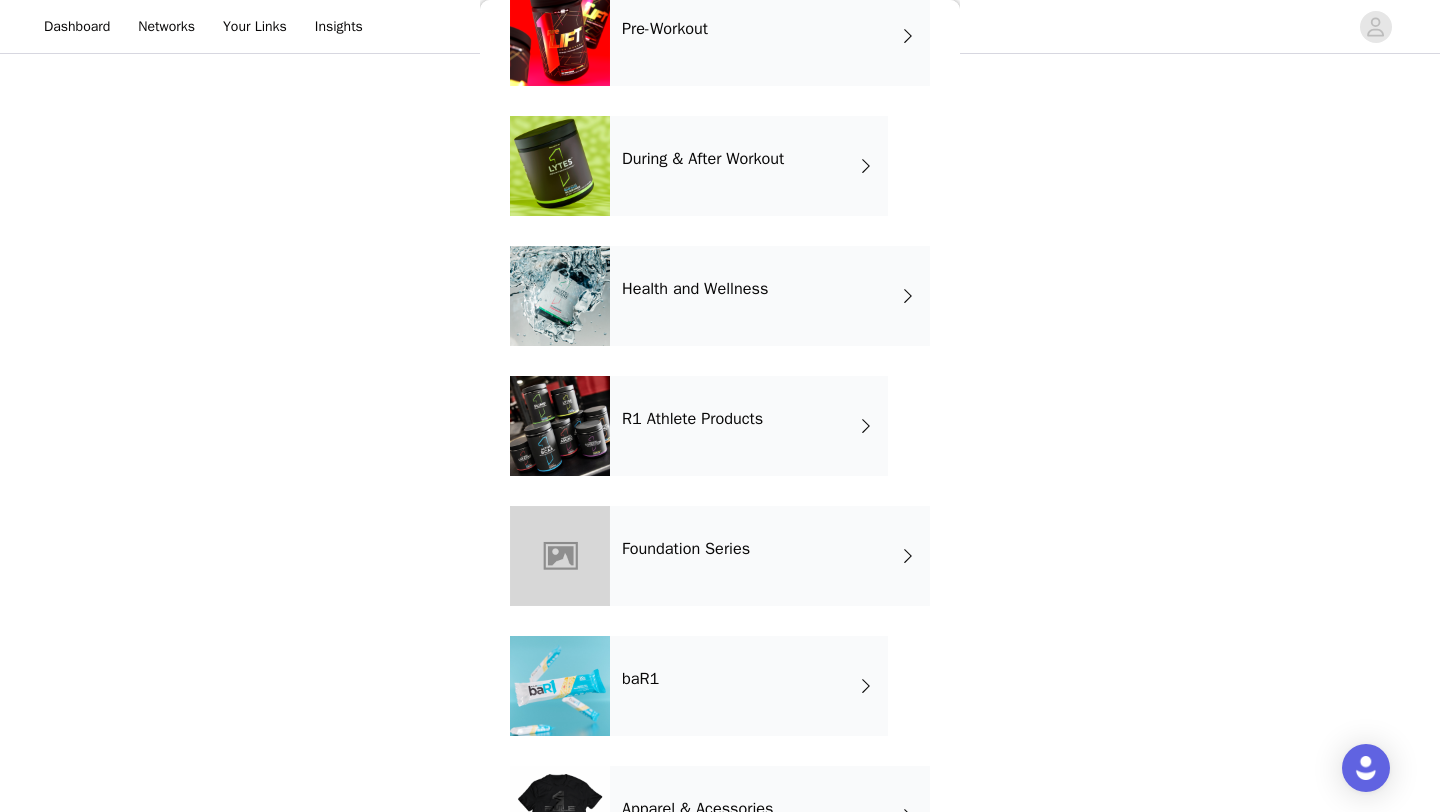 click on "Health and Wellness" at bounding box center (695, 289) 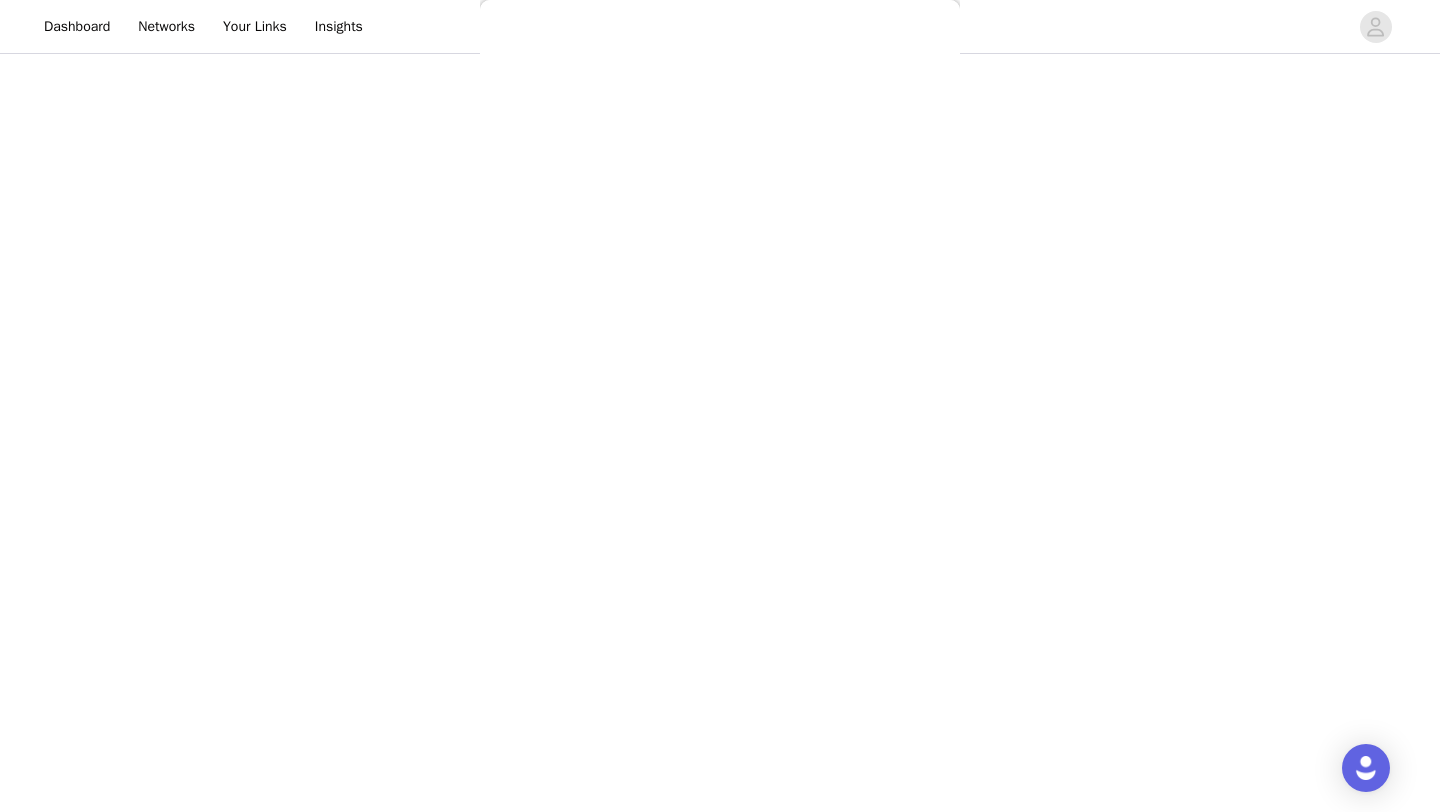 scroll, scrollTop: 0, scrollLeft: 0, axis: both 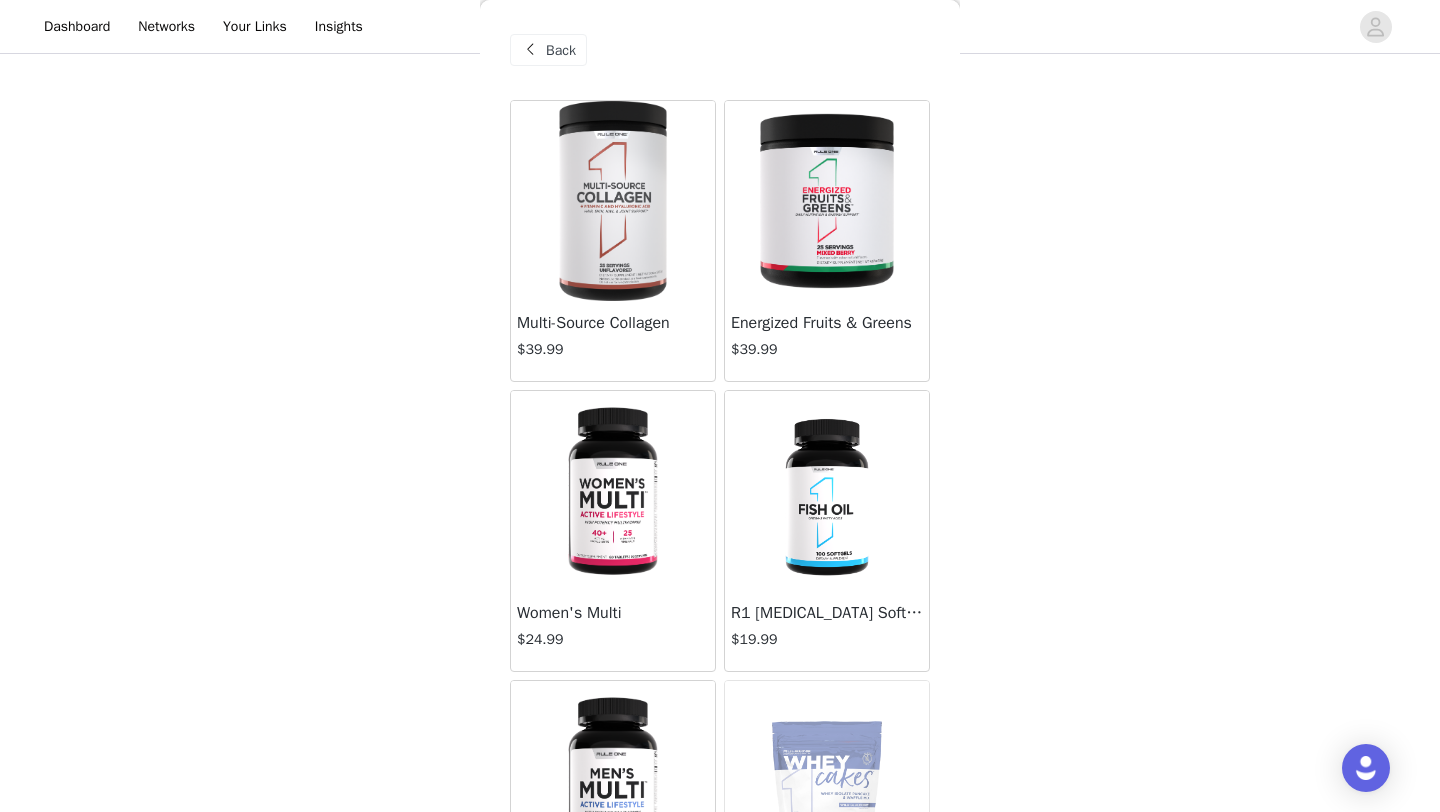 click at bounding box center [612, 201] 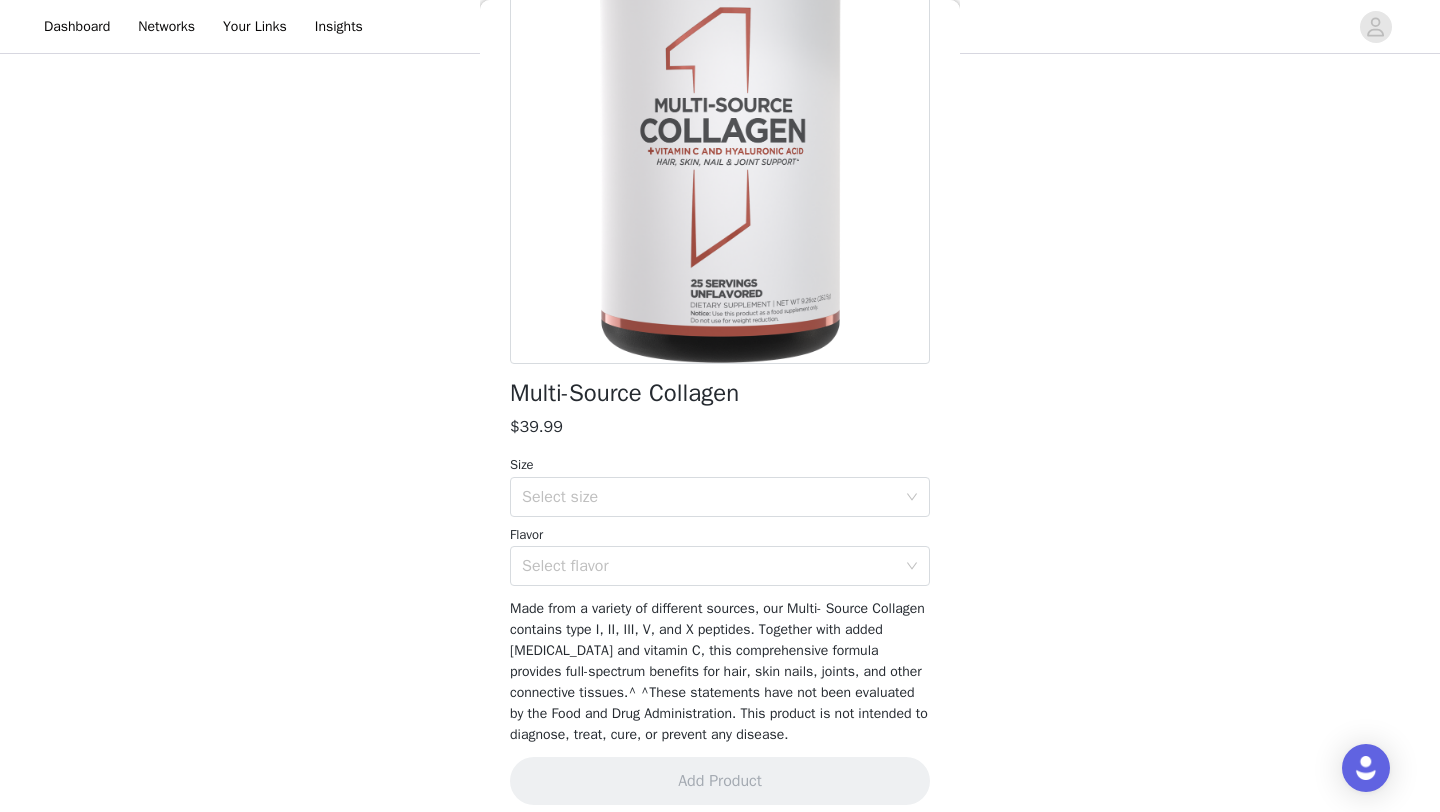 scroll, scrollTop: 203, scrollLeft: 0, axis: vertical 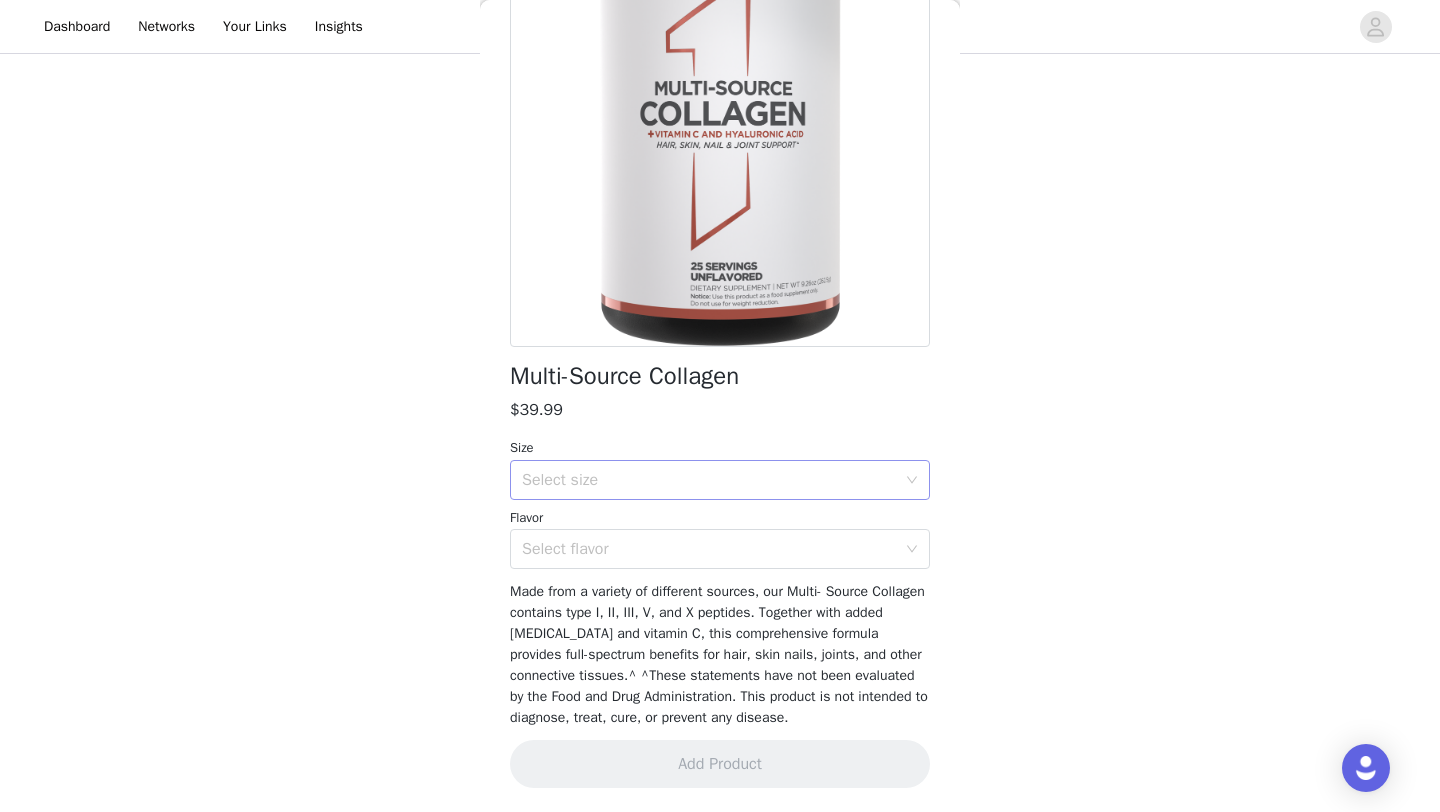 click on "Select size" at bounding box center (709, 480) 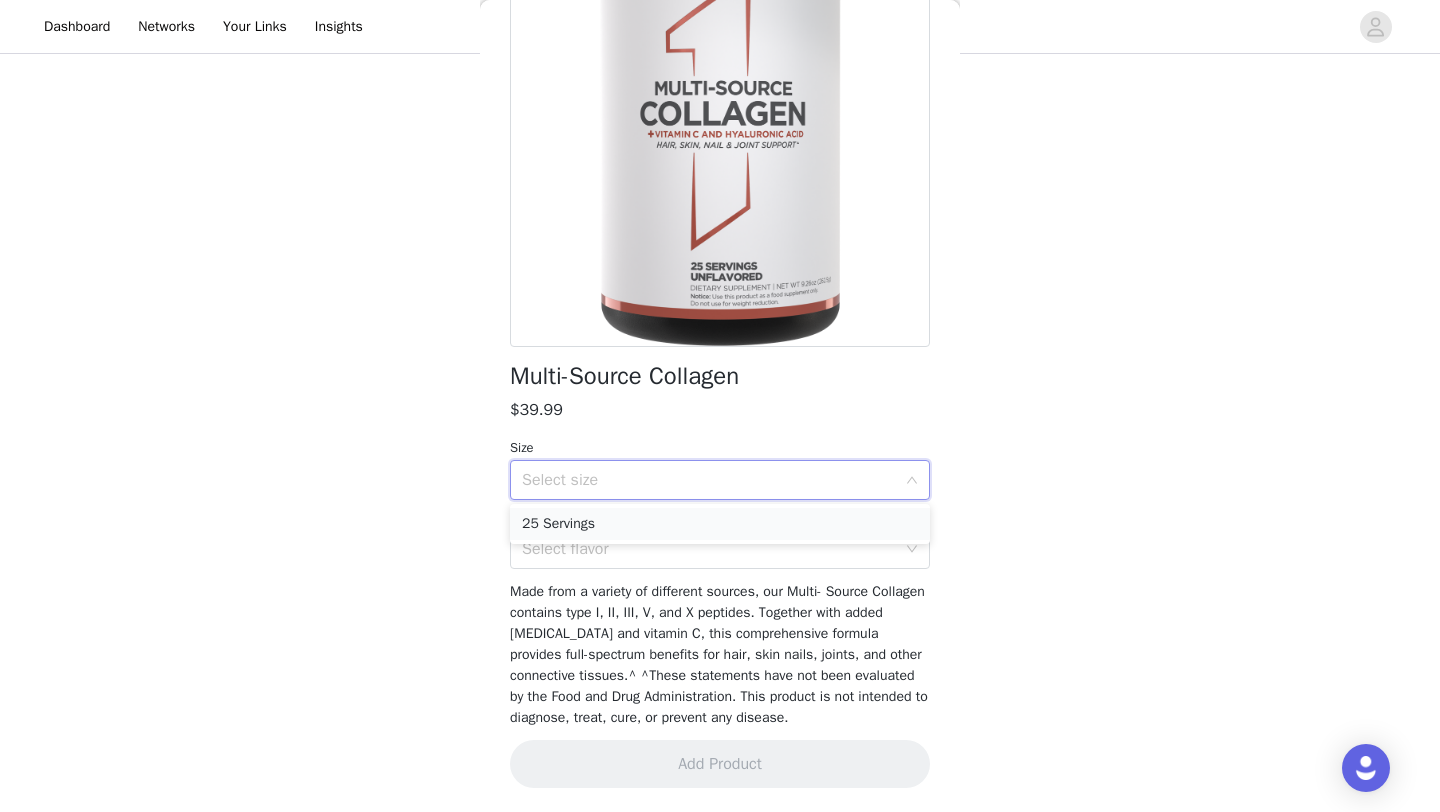 click on "25 Servings" at bounding box center (720, 524) 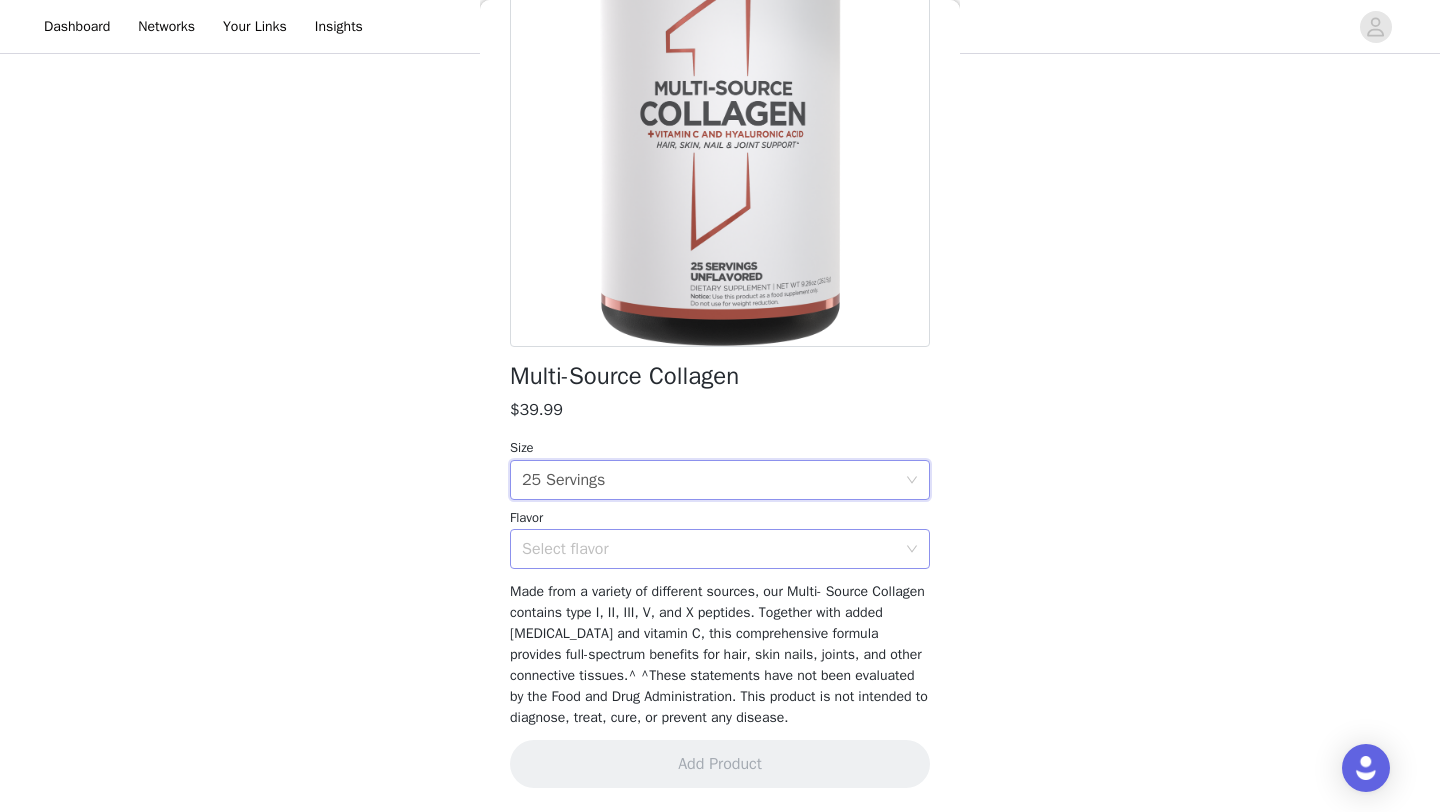 click on "Select flavor" at bounding box center [713, 549] 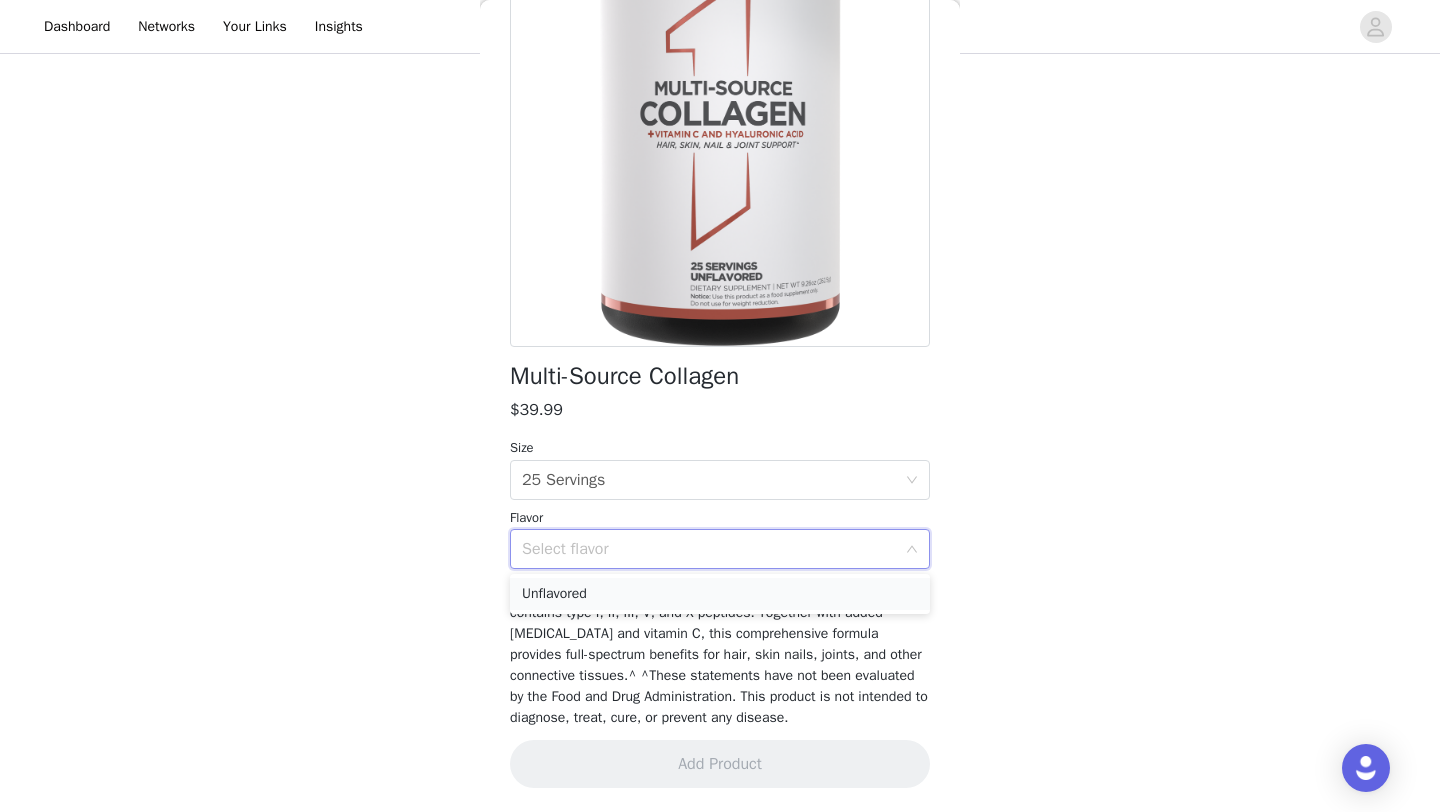 click on "Unflavored" at bounding box center (720, 594) 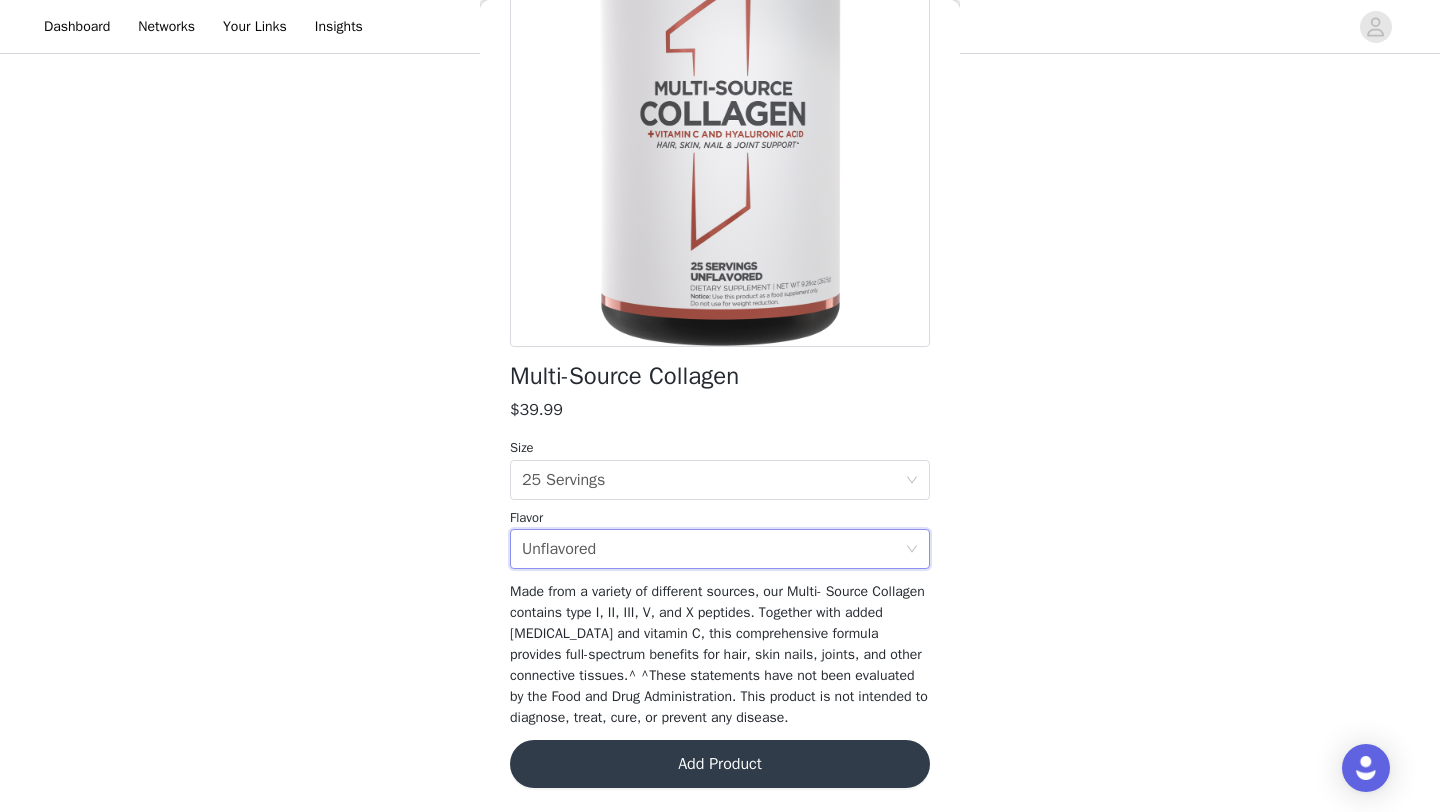 click on "Add Product" at bounding box center (720, 764) 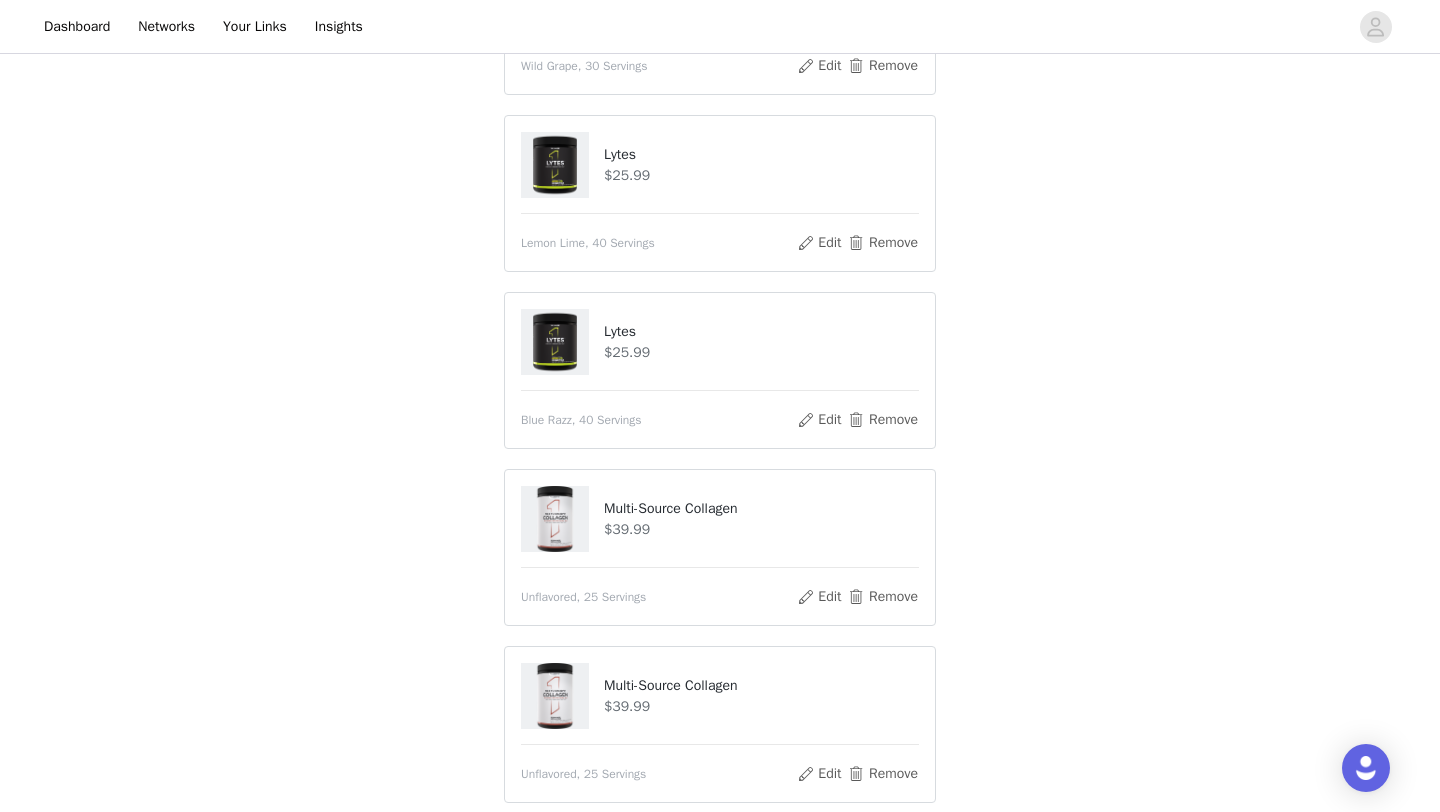 scroll, scrollTop: 1122, scrollLeft: 0, axis: vertical 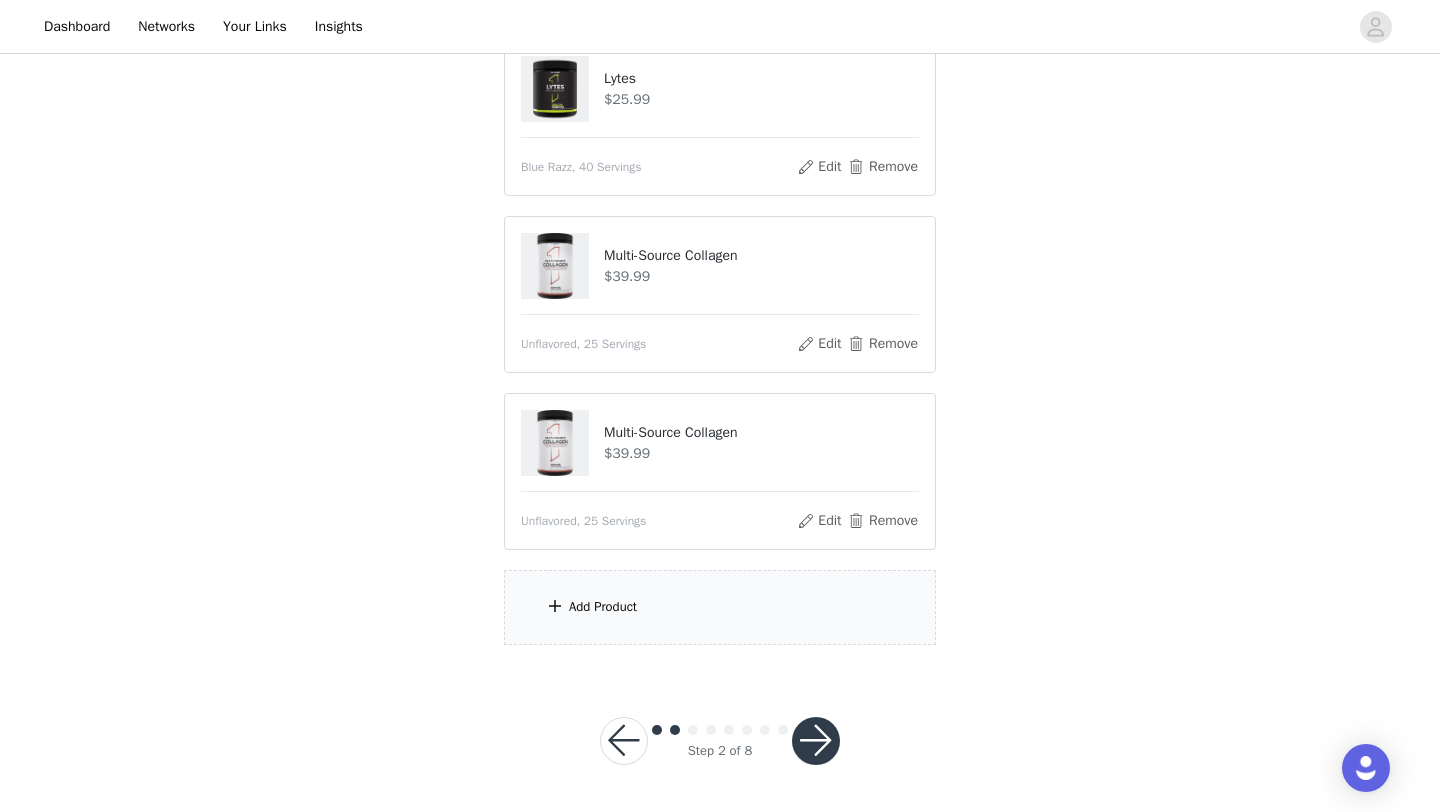 click on "Add Product" at bounding box center (720, 607) 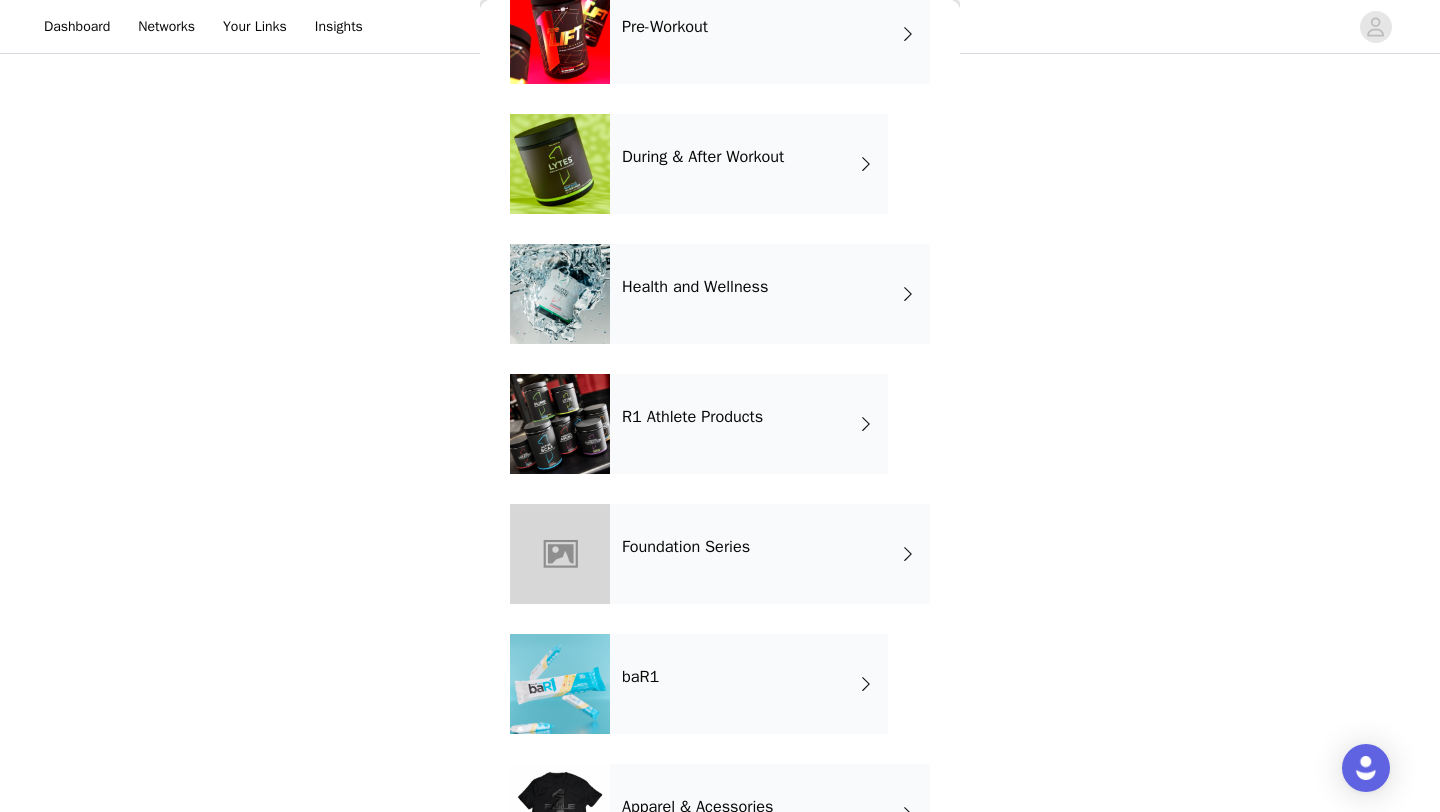 scroll, scrollTop: 718, scrollLeft: 0, axis: vertical 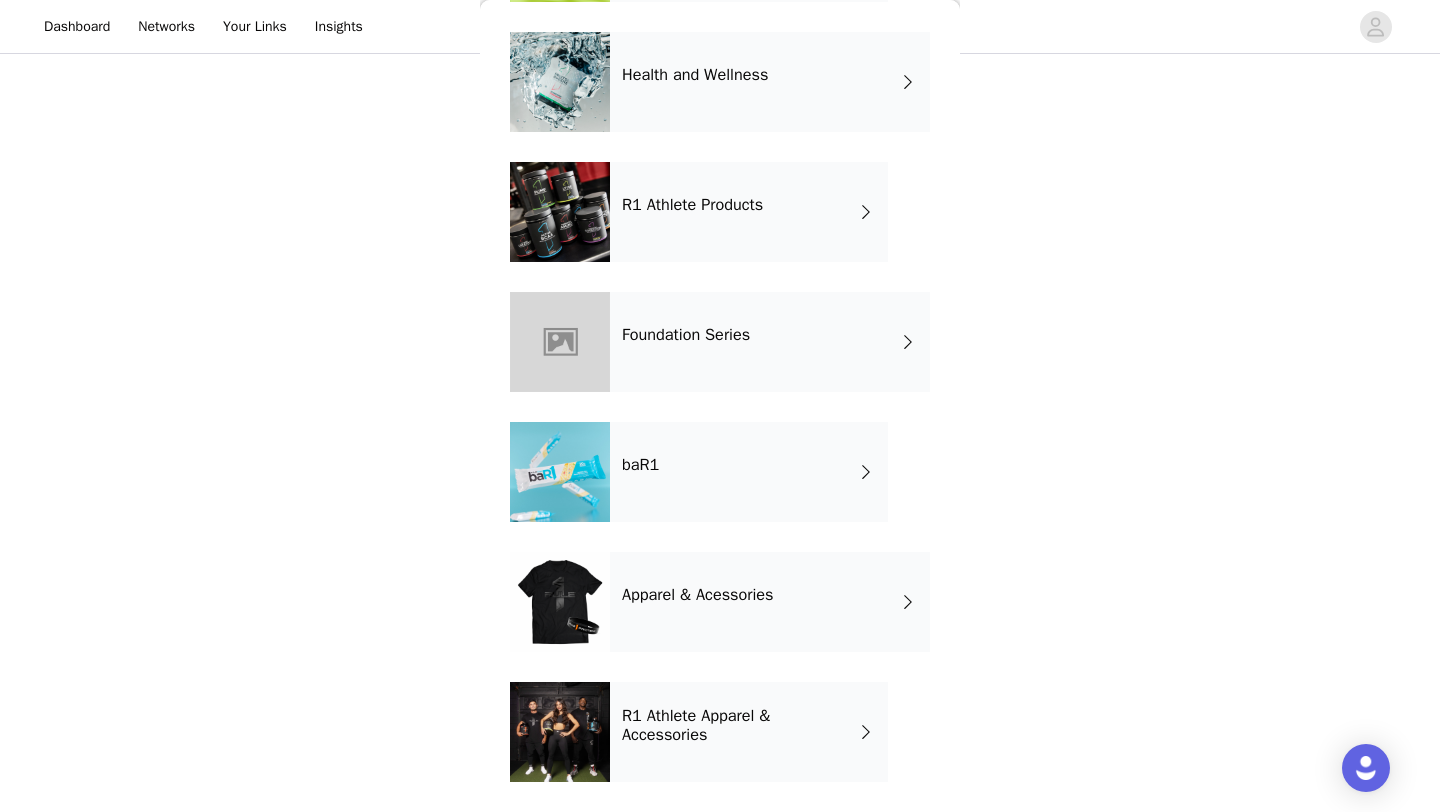 click on "Foundation Series" at bounding box center [770, 342] 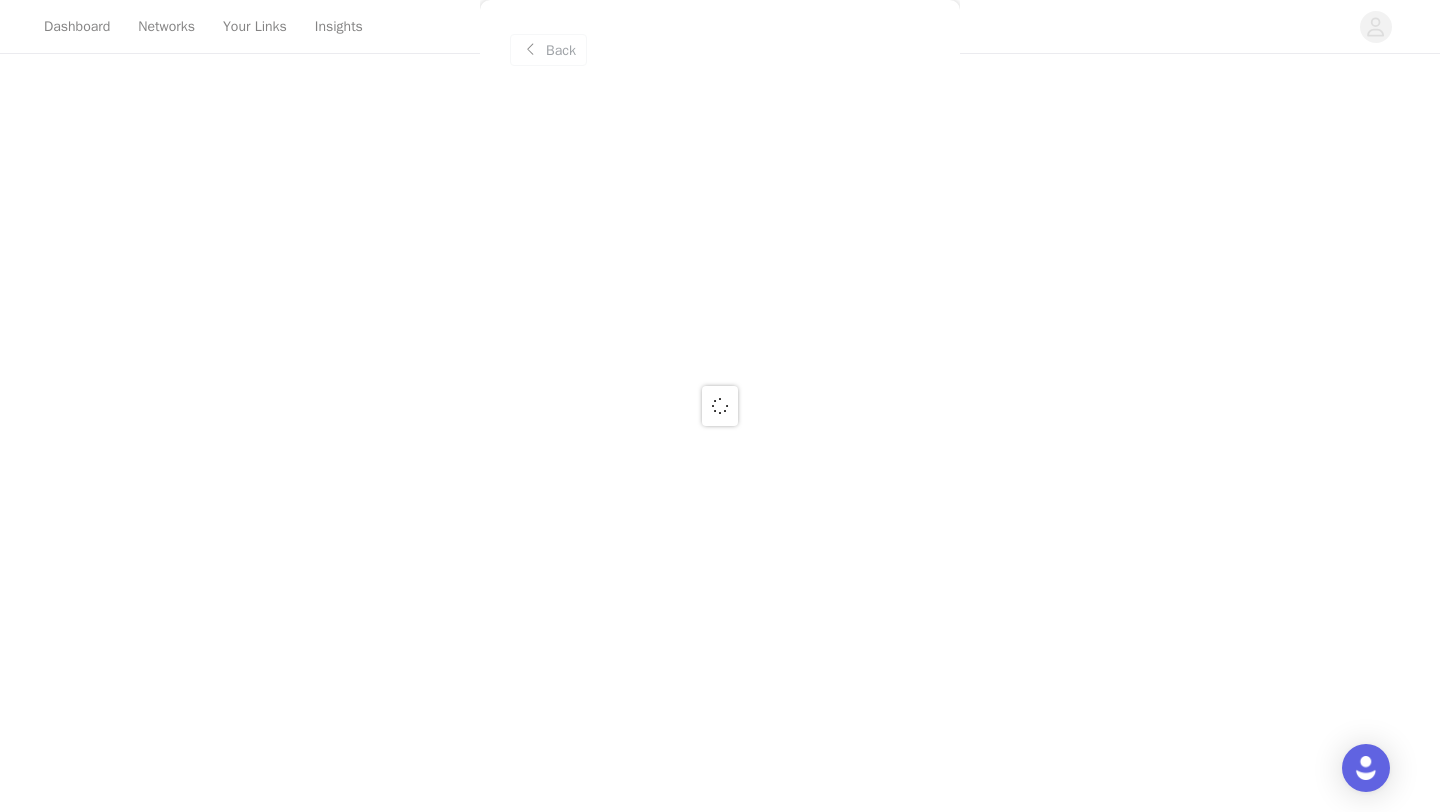 scroll, scrollTop: 0, scrollLeft: 0, axis: both 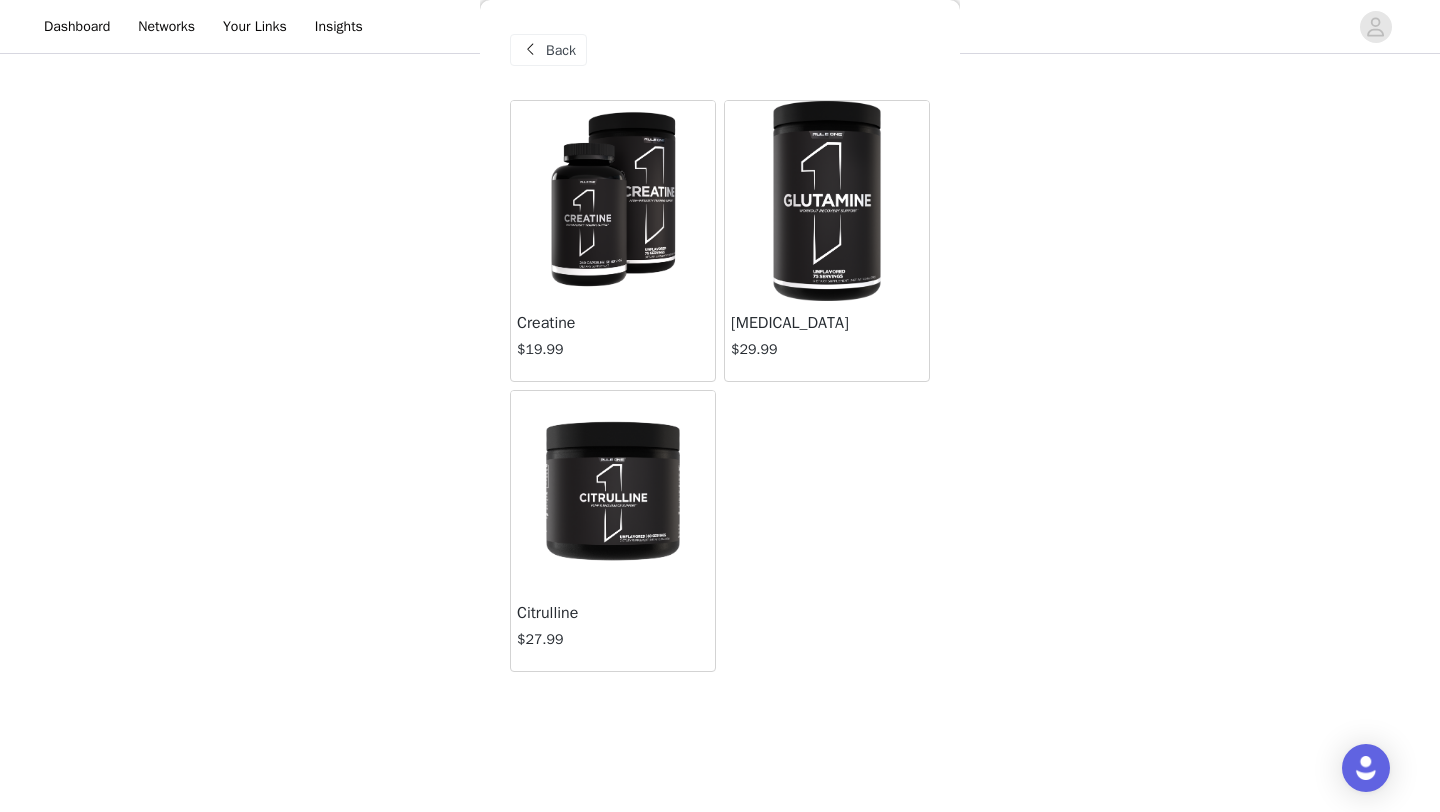 click on "Back" at bounding box center [561, 50] 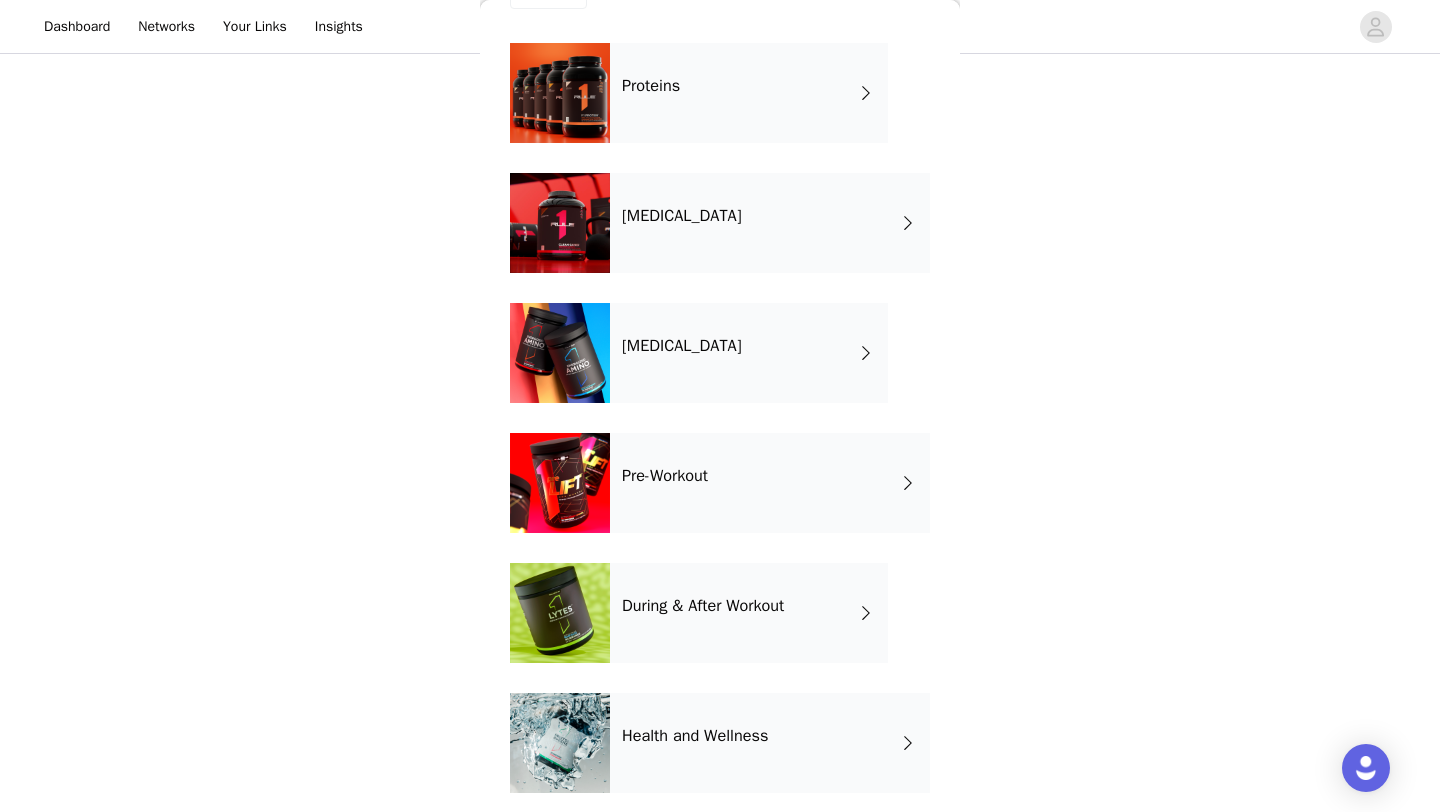 scroll, scrollTop: 55, scrollLeft: 0, axis: vertical 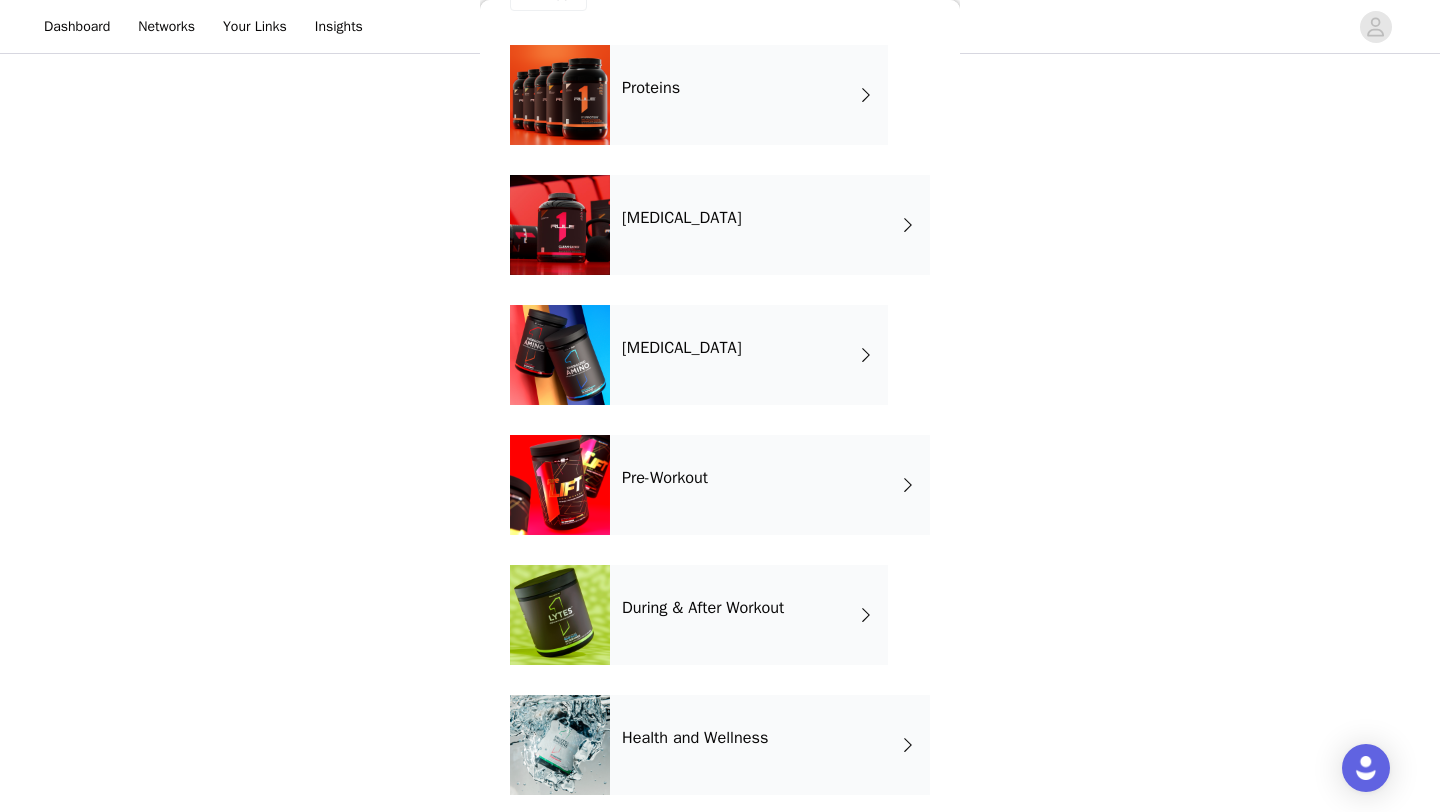 click on "Pre-Workout" at bounding box center (770, 485) 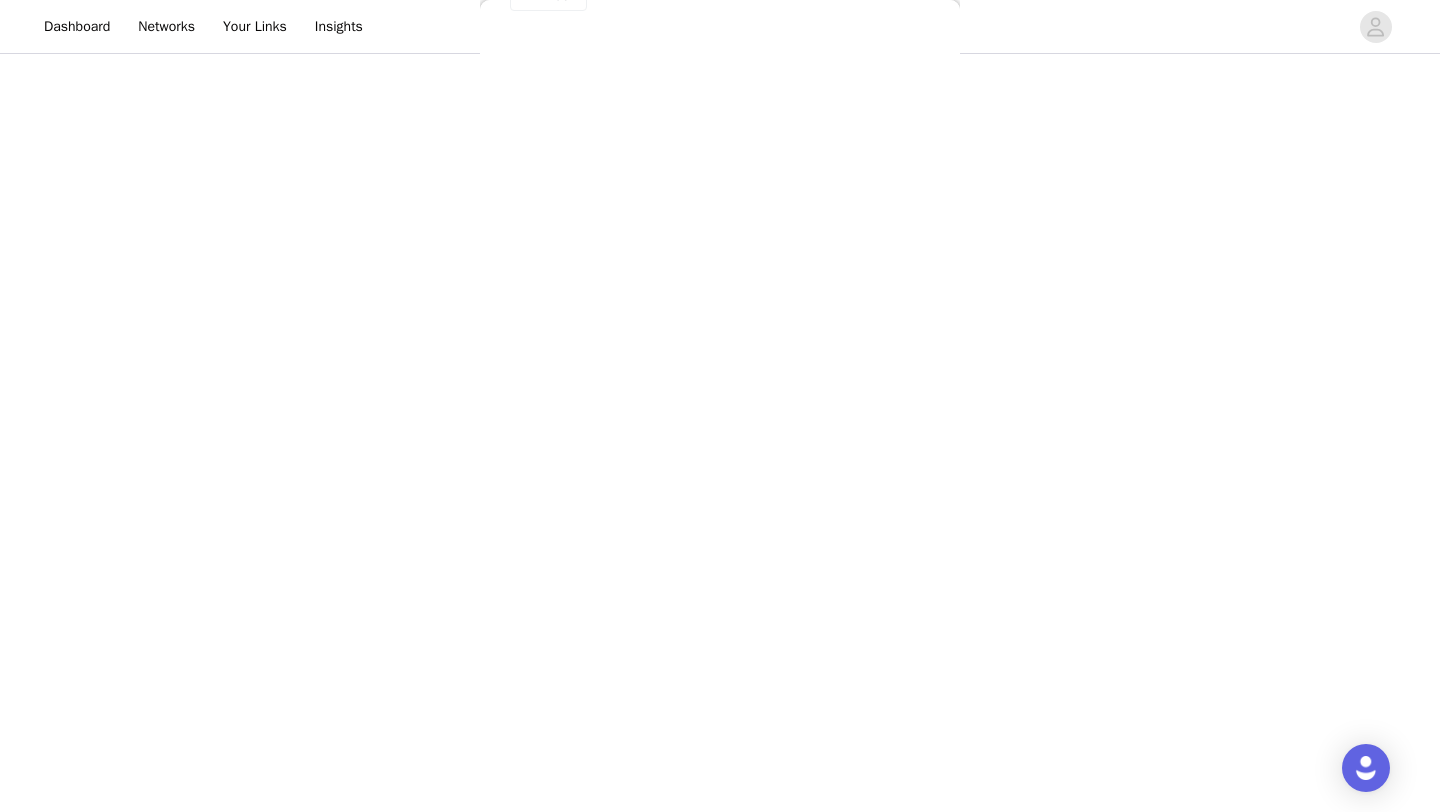 scroll, scrollTop: 0, scrollLeft: 0, axis: both 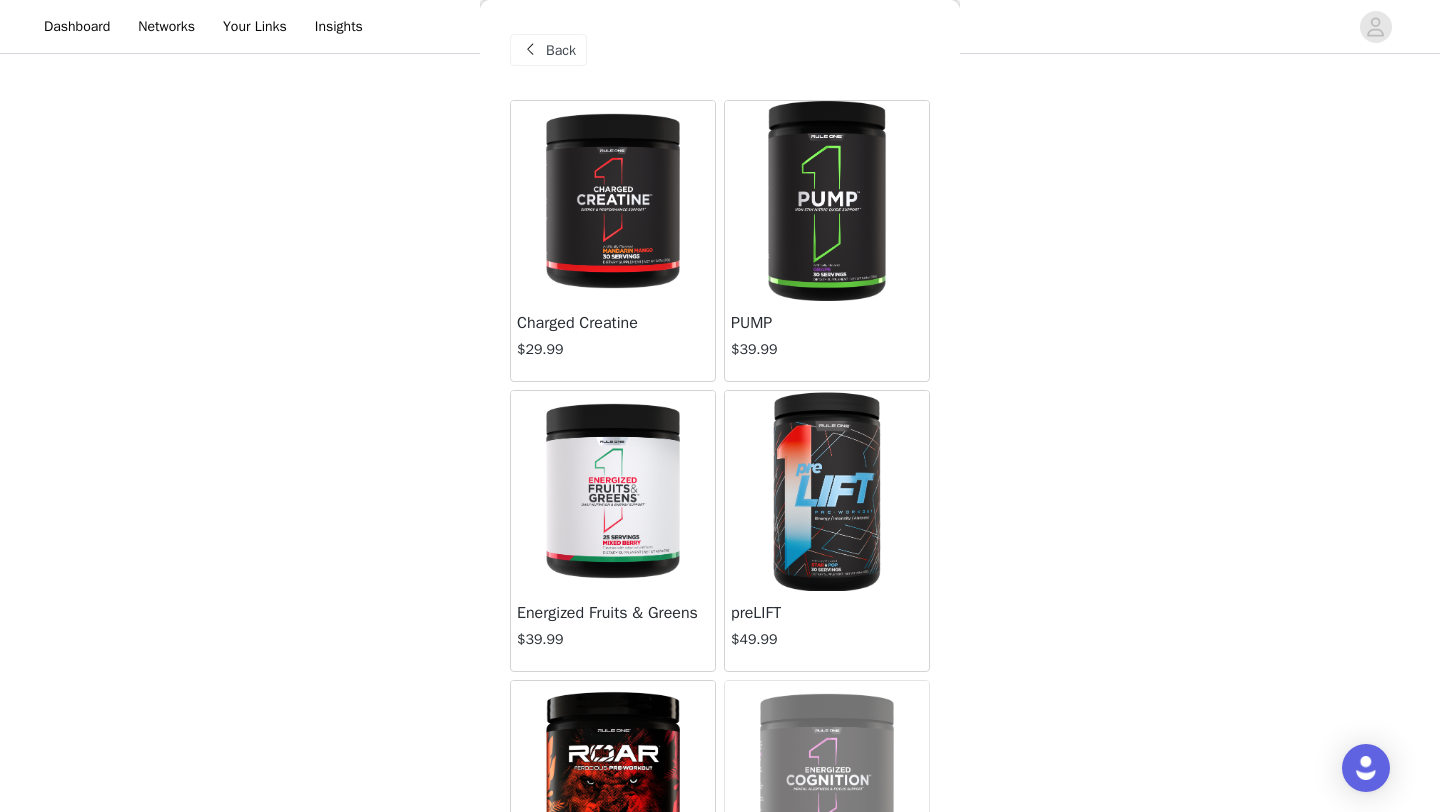 click on "Back" at bounding box center (561, 50) 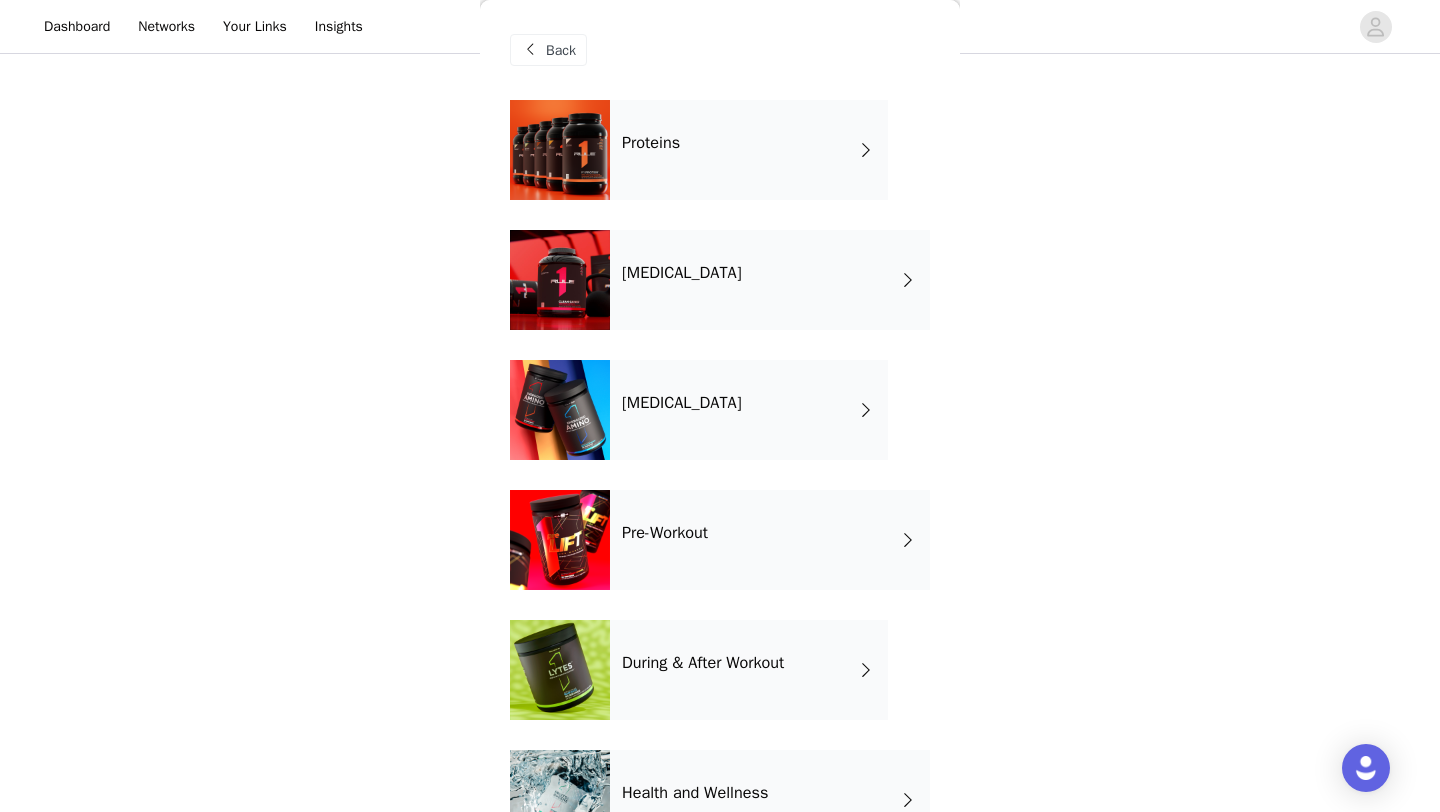 click on "[MEDICAL_DATA]" at bounding box center (749, 410) 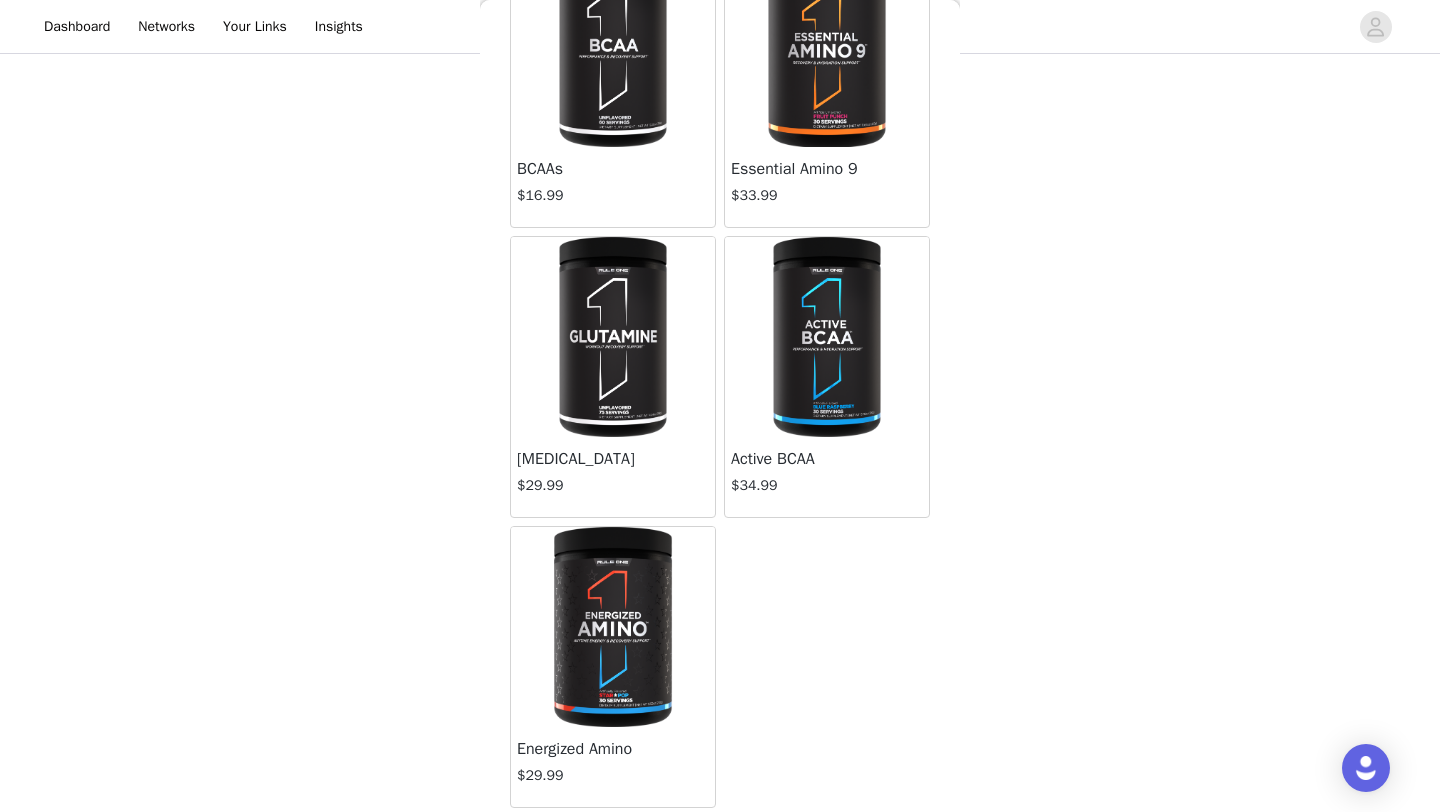 scroll, scrollTop: 0, scrollLeft: 0, axis: both 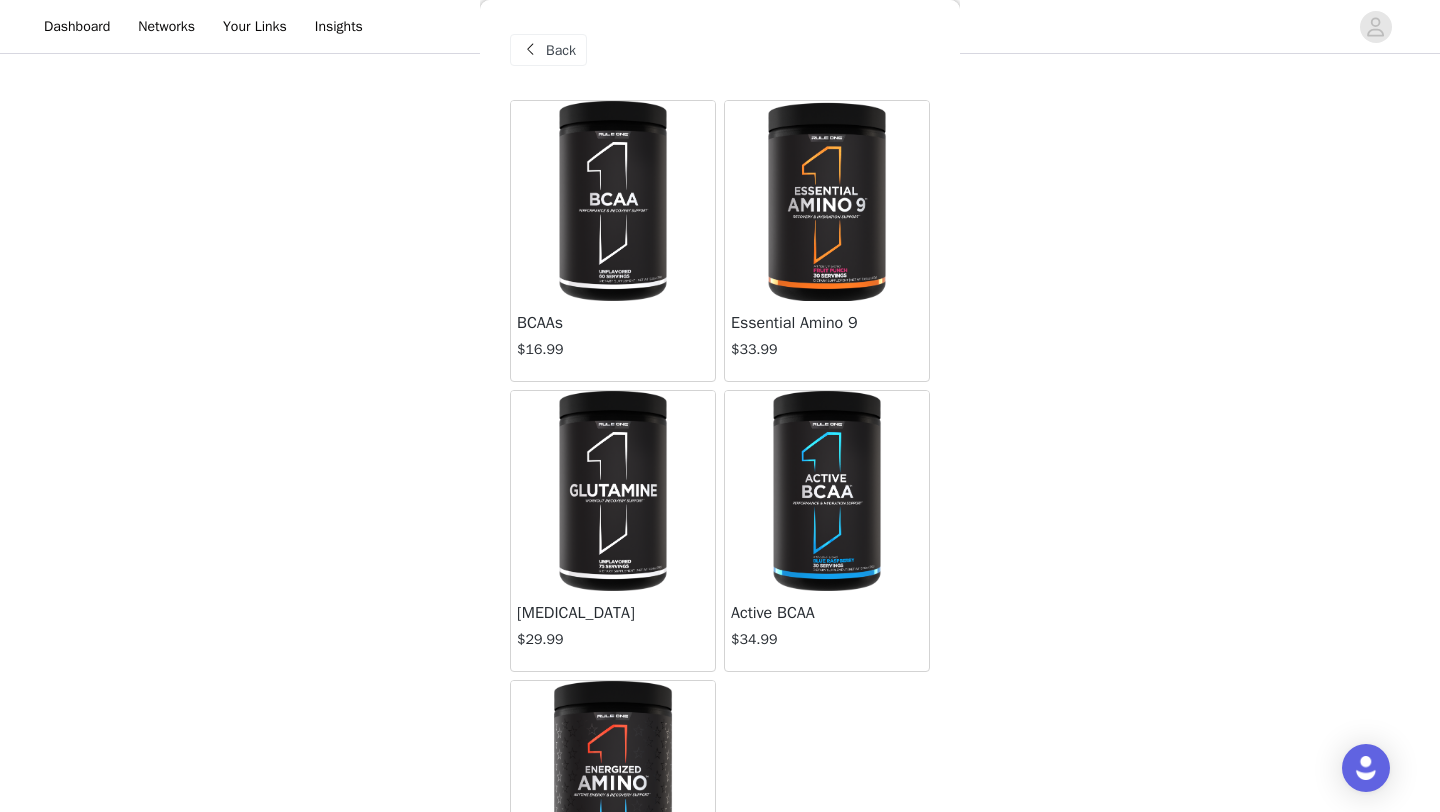 click on "Back" at bounding box center [720, 50] 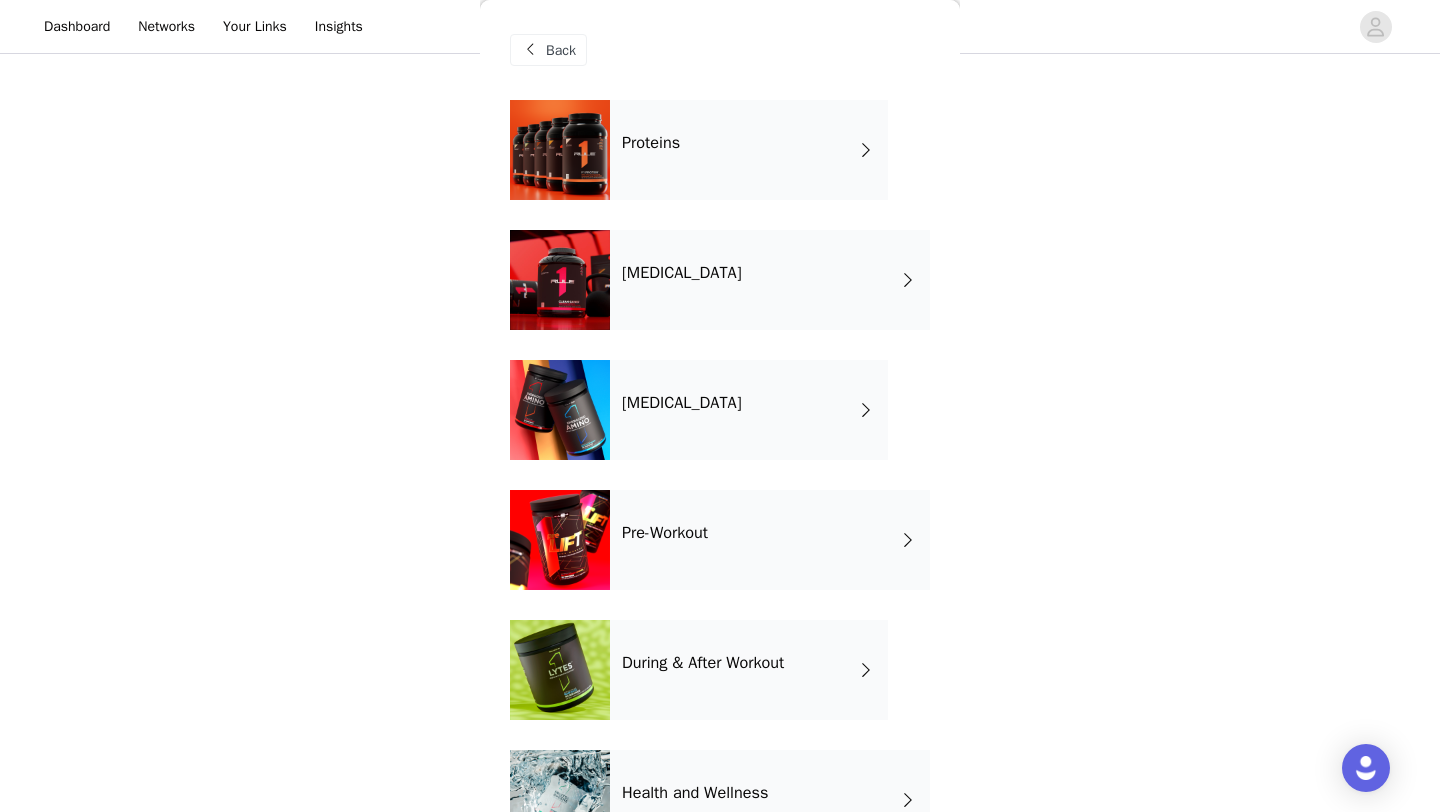 scroll, scrollTop: 654, scrollLeft: 0, axis: vertical 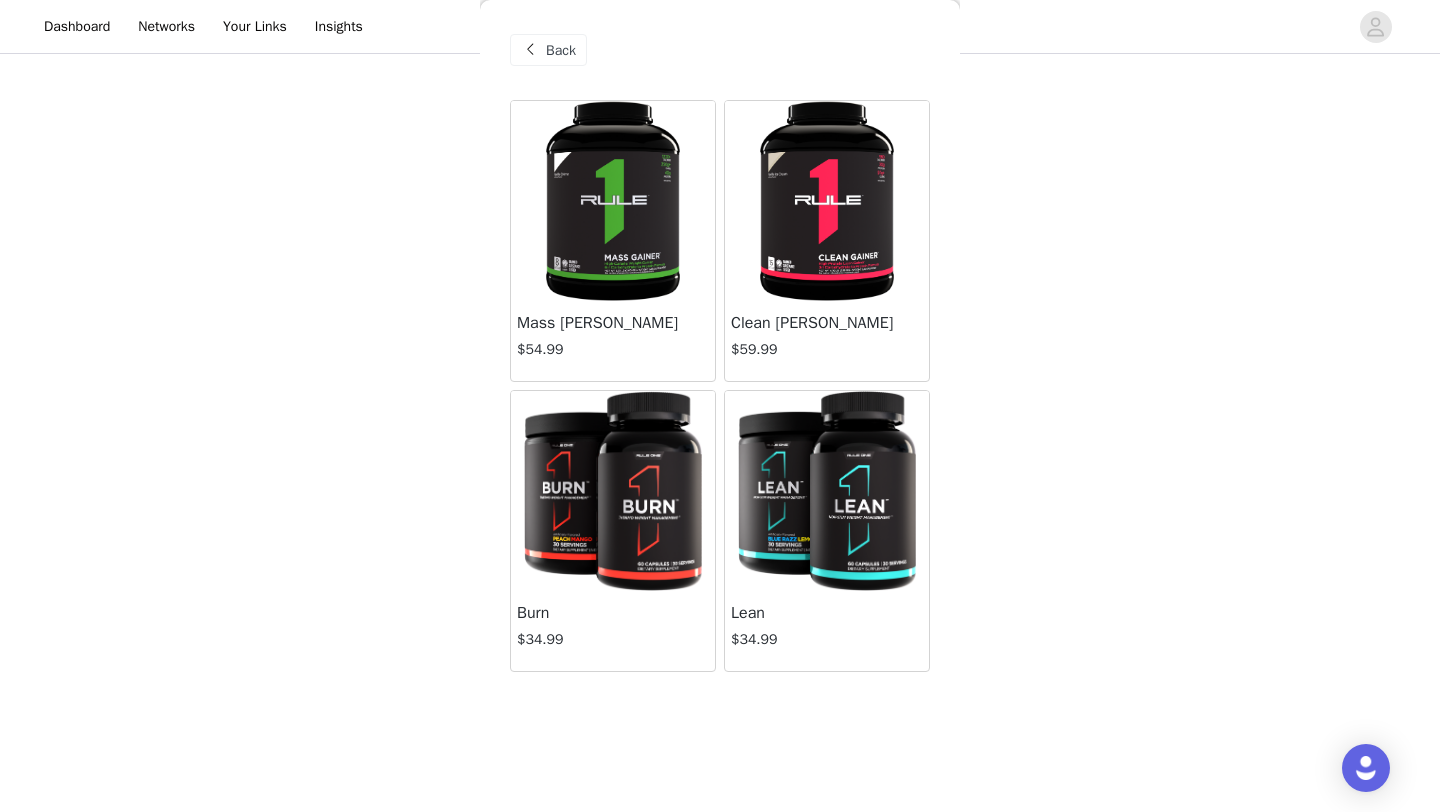 click on "Back" at bounding box center (561, 50) 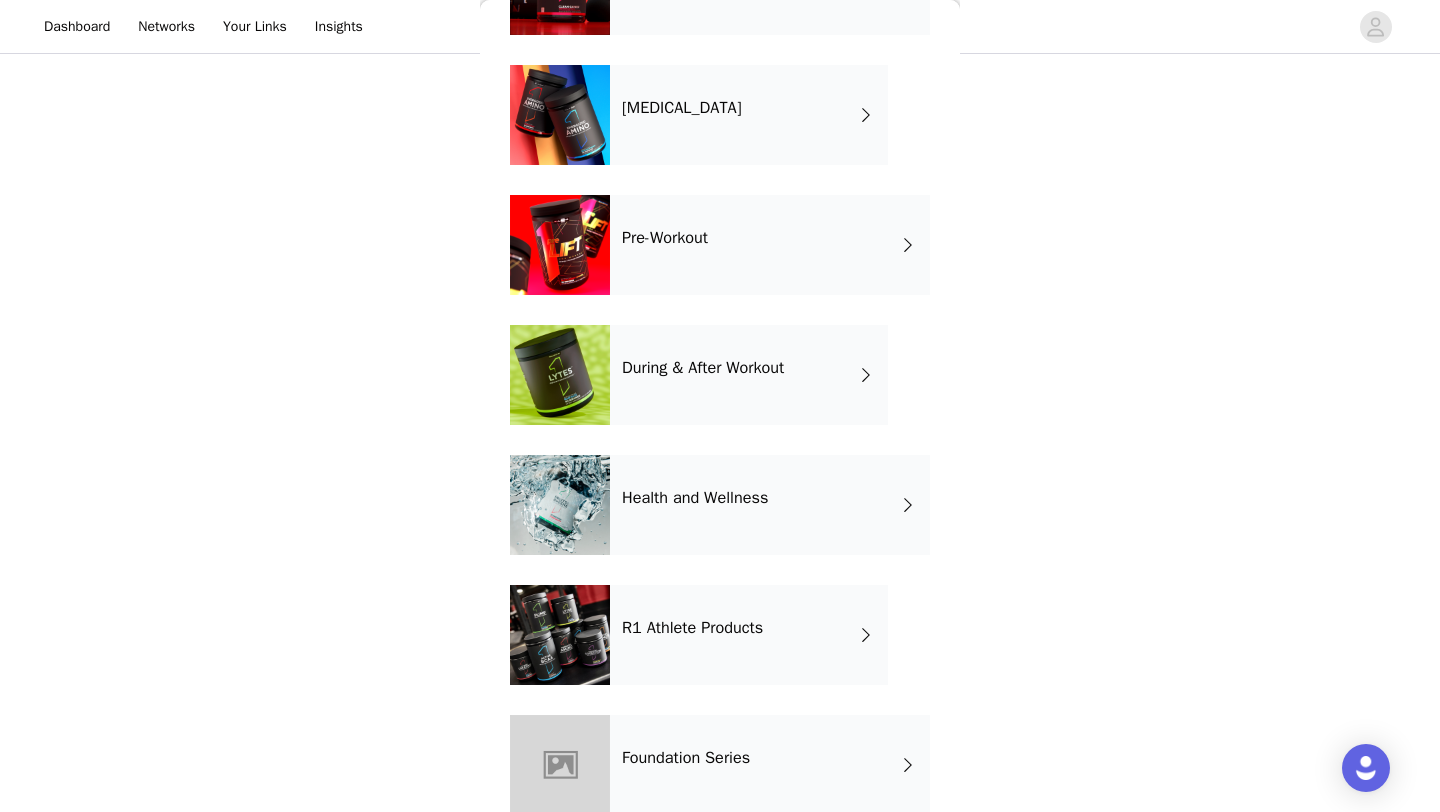 scroll, scrollTop: 314, scrollLeft: 0, axis: vertical 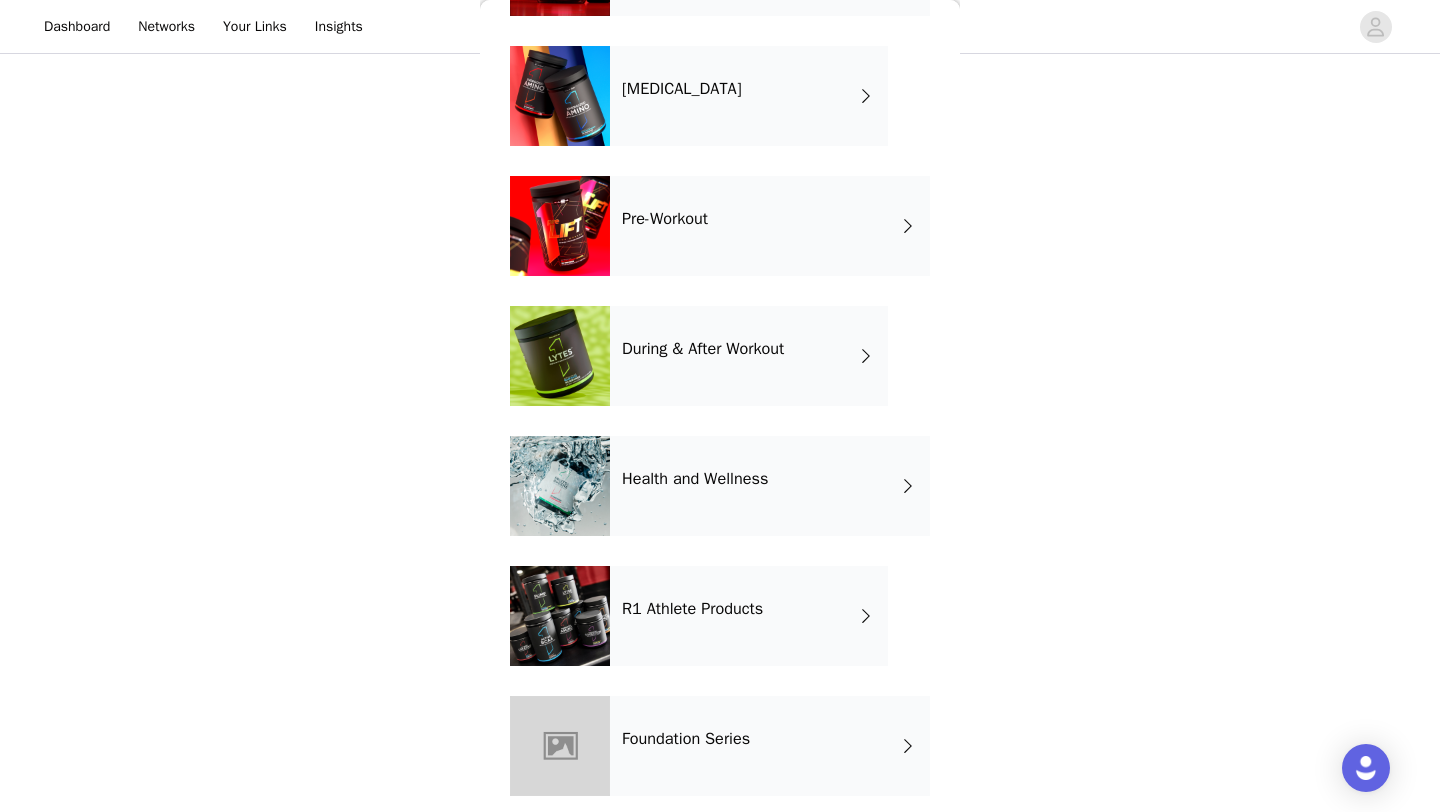 click at bounding box center (560, 486) 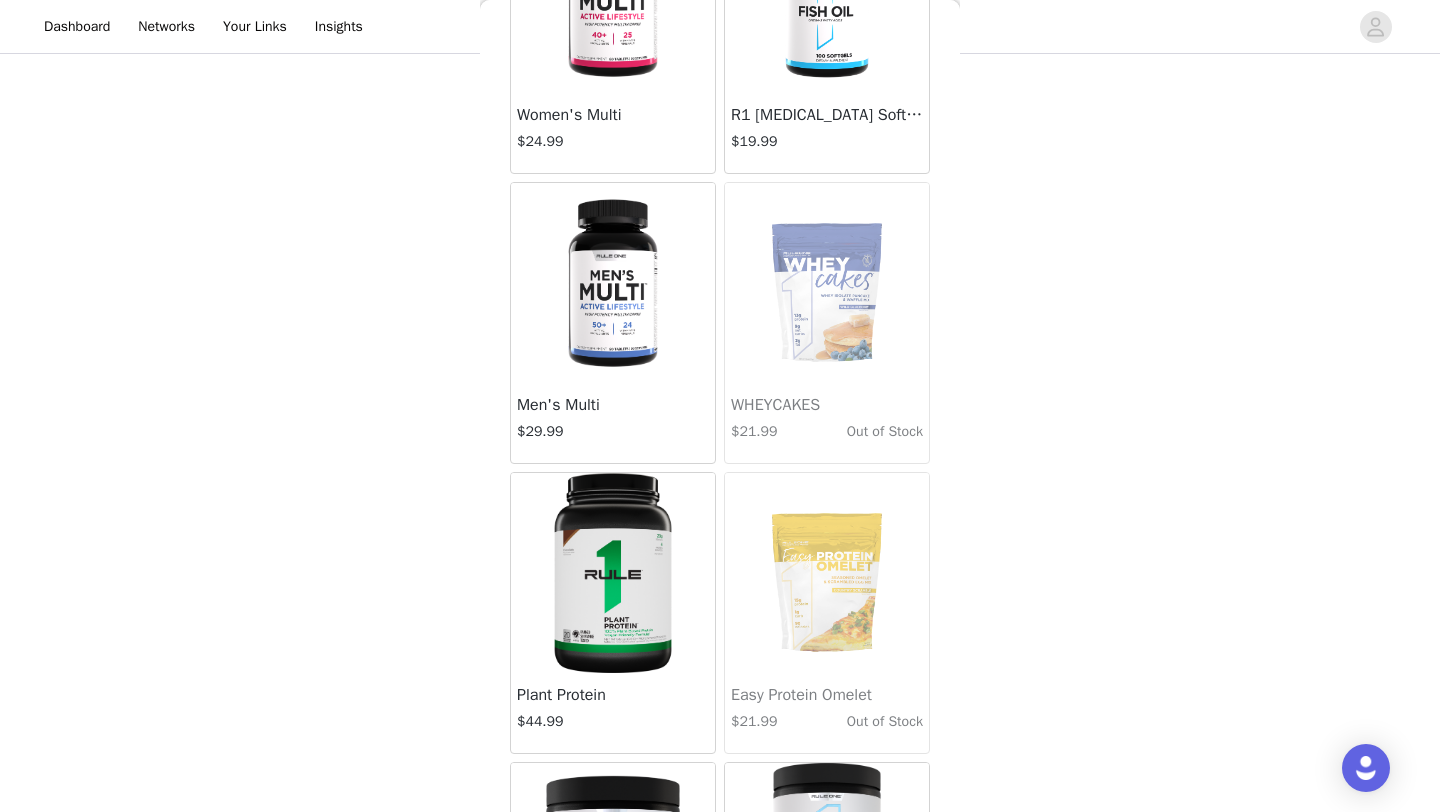 scroll, scrollTop: 0, scrollLeft: 0, axis: both 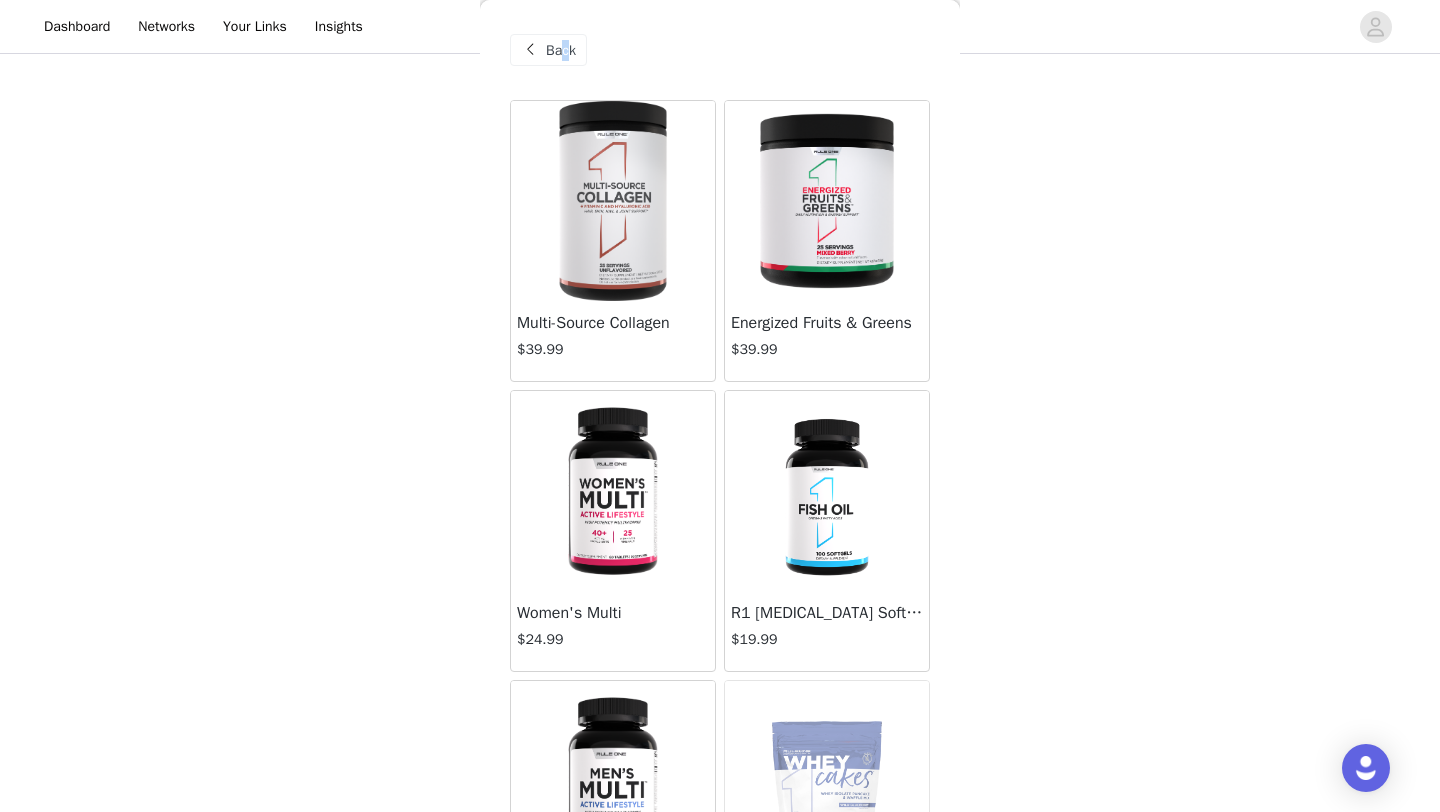 click on "Back" at bounding box center (561, 50) 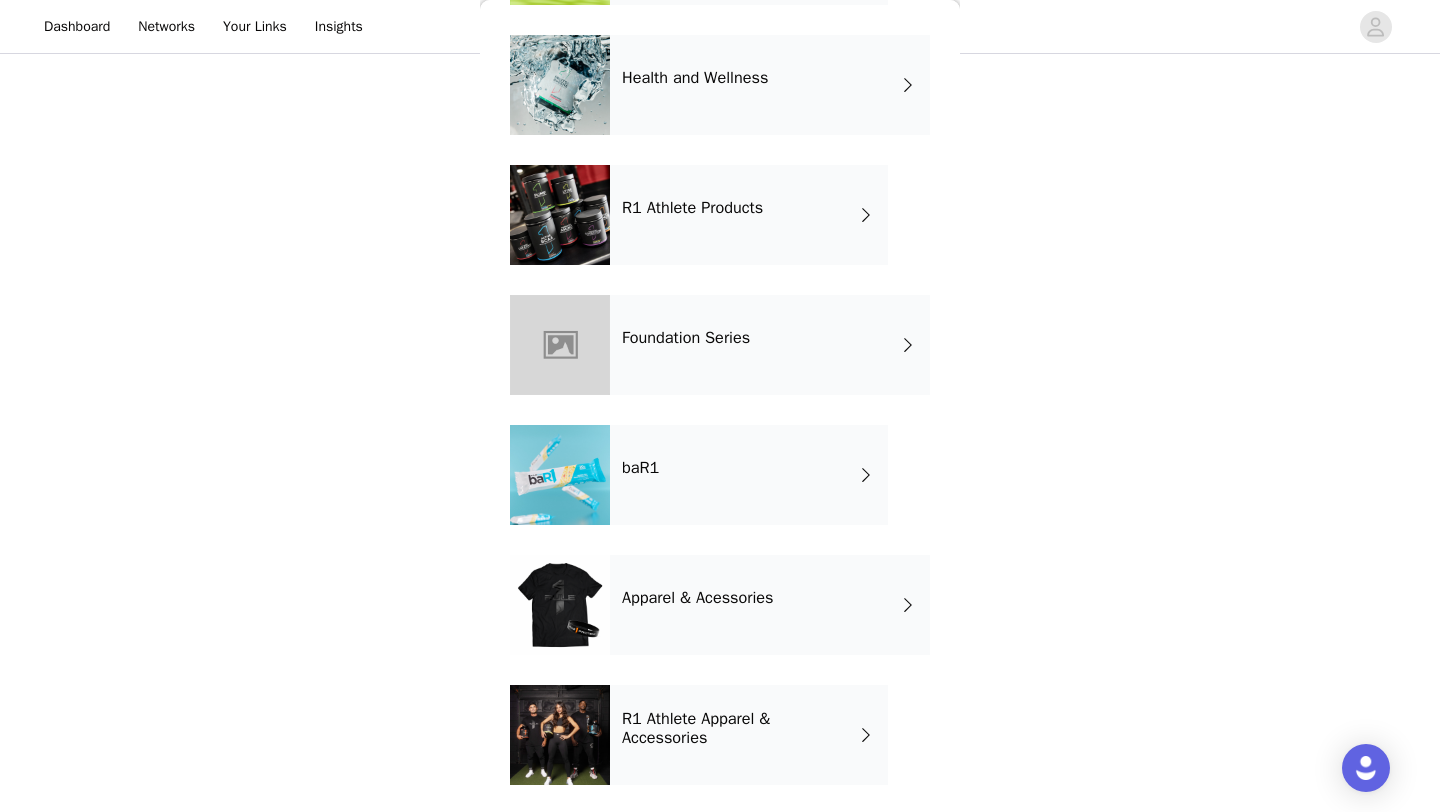 scroll, scrollTop: 718, scrollLeft: 0, axis: vertical 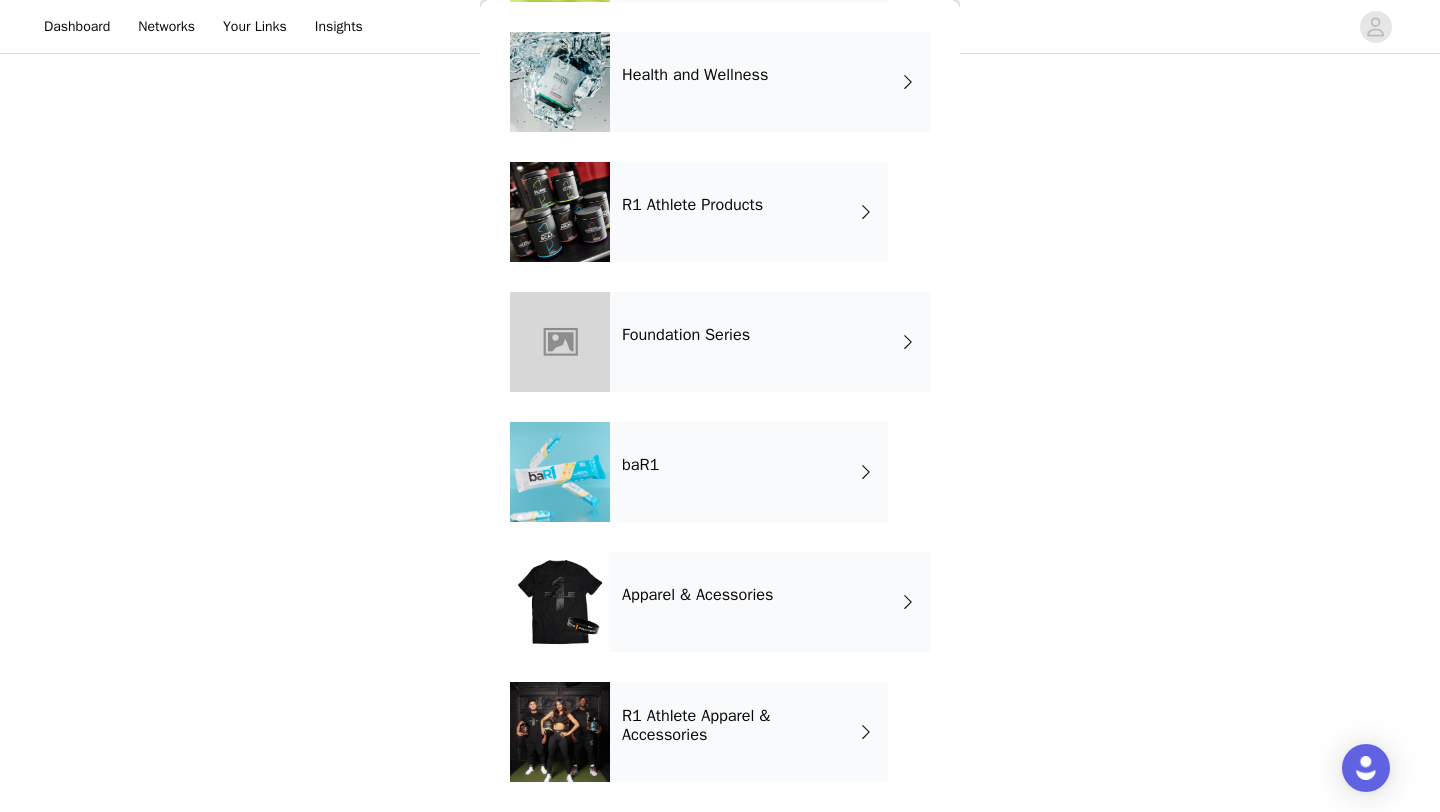 click on "R1 Athlete Products" at bounding box center [749, 212] 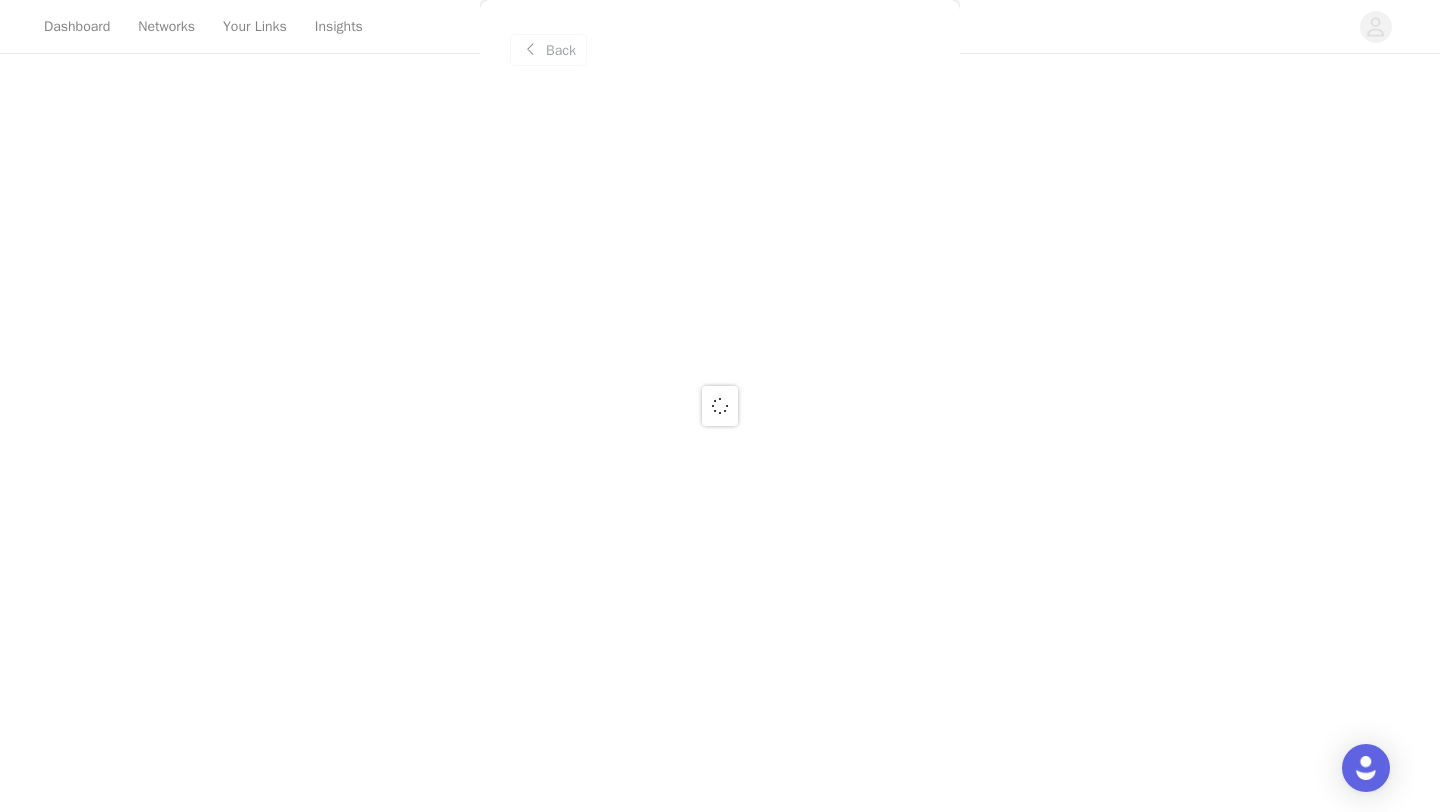 scroll, scrollTop: 0, scrollLeft: 0, axis: both 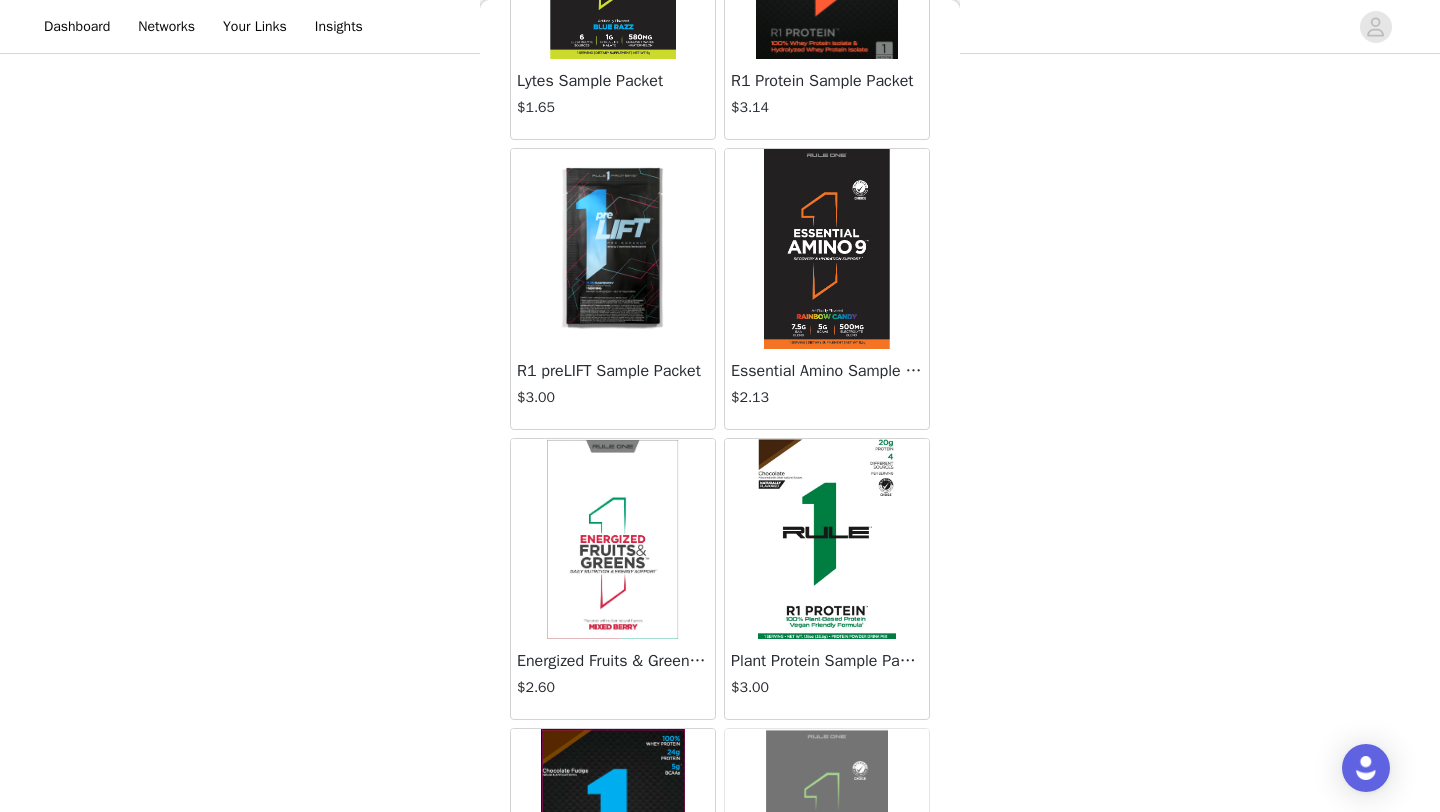 click at bounding box center (613, 539) 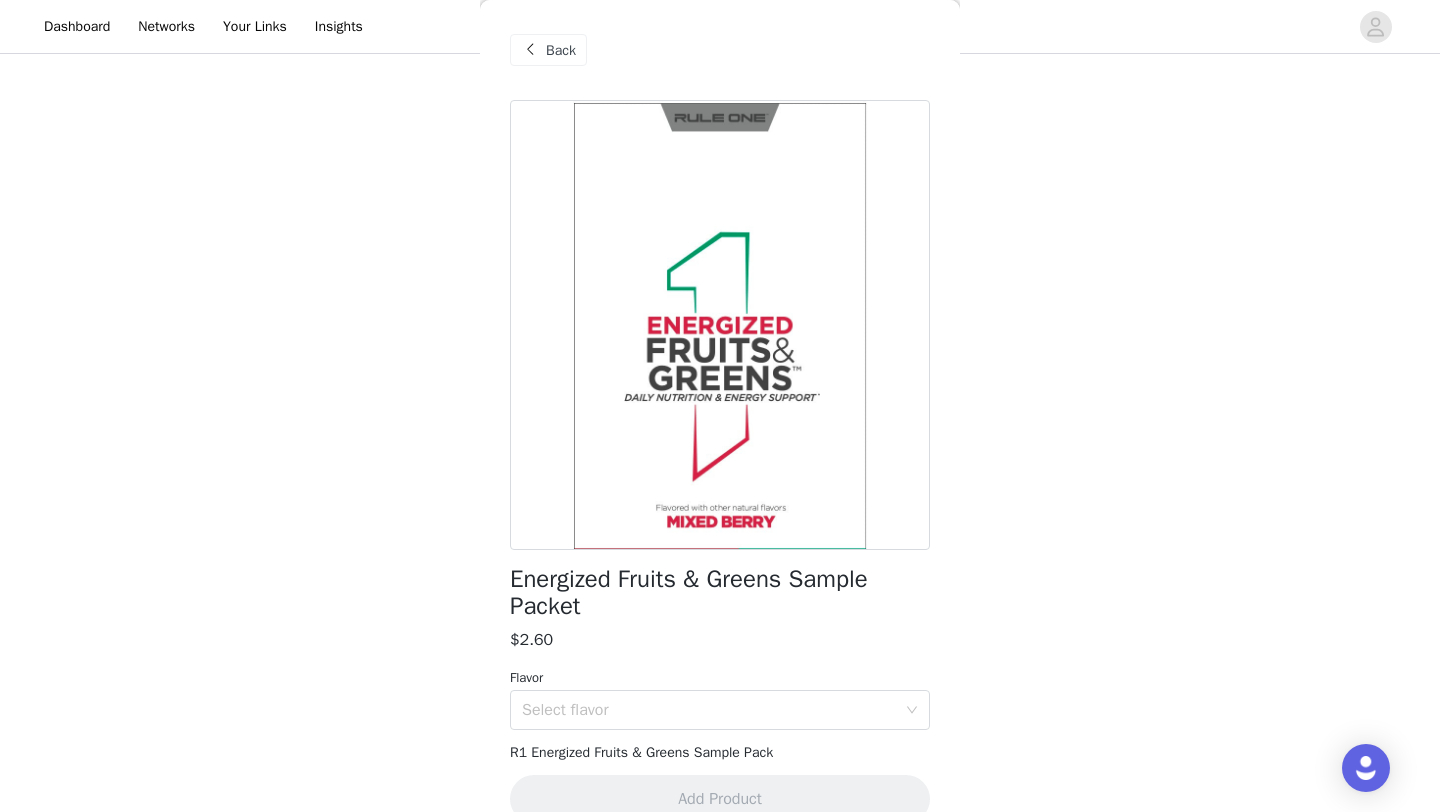 scroll, scrollTop: 34, scrollLeft: 0, axis: vertical 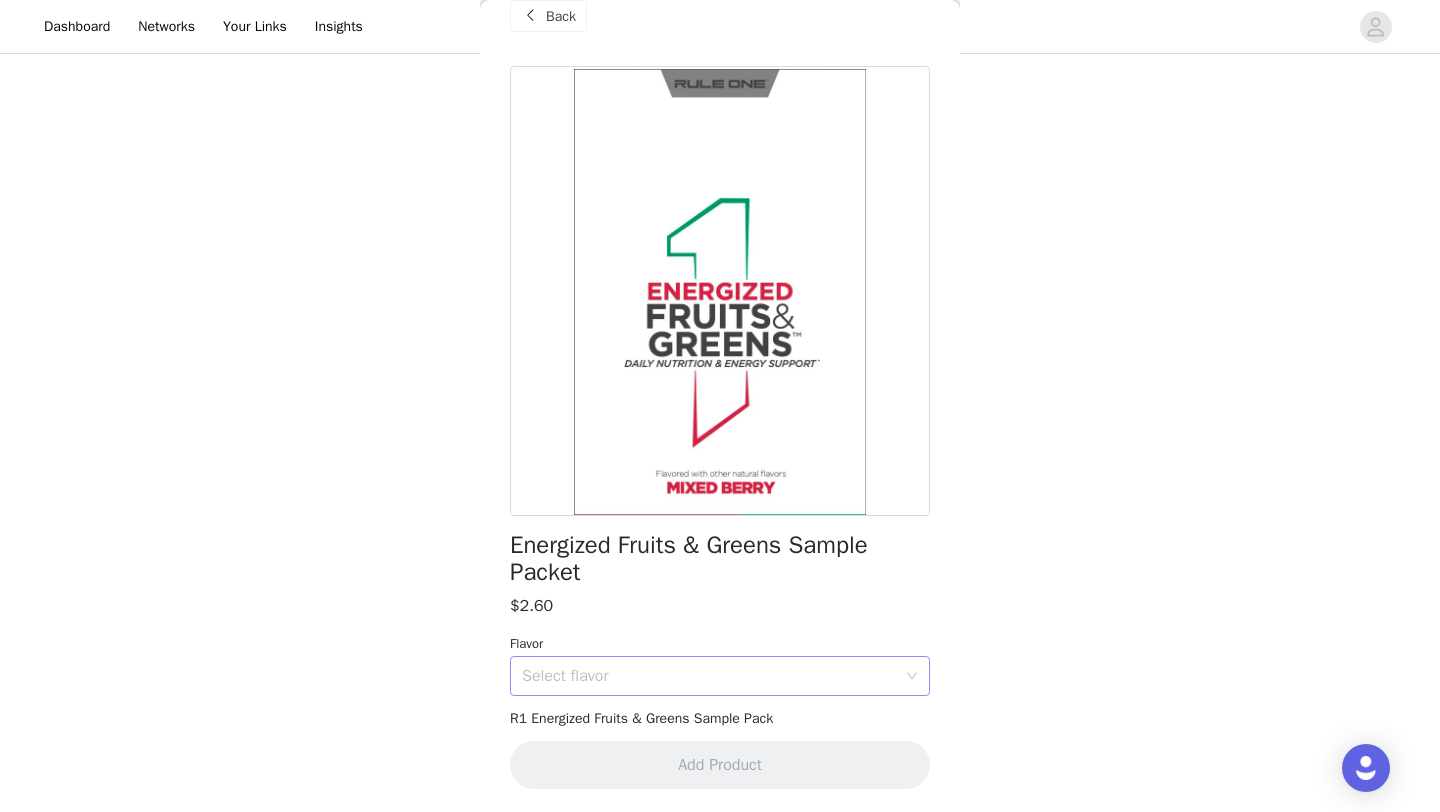 click on "Select flavor" at bounding box center [709, 676] 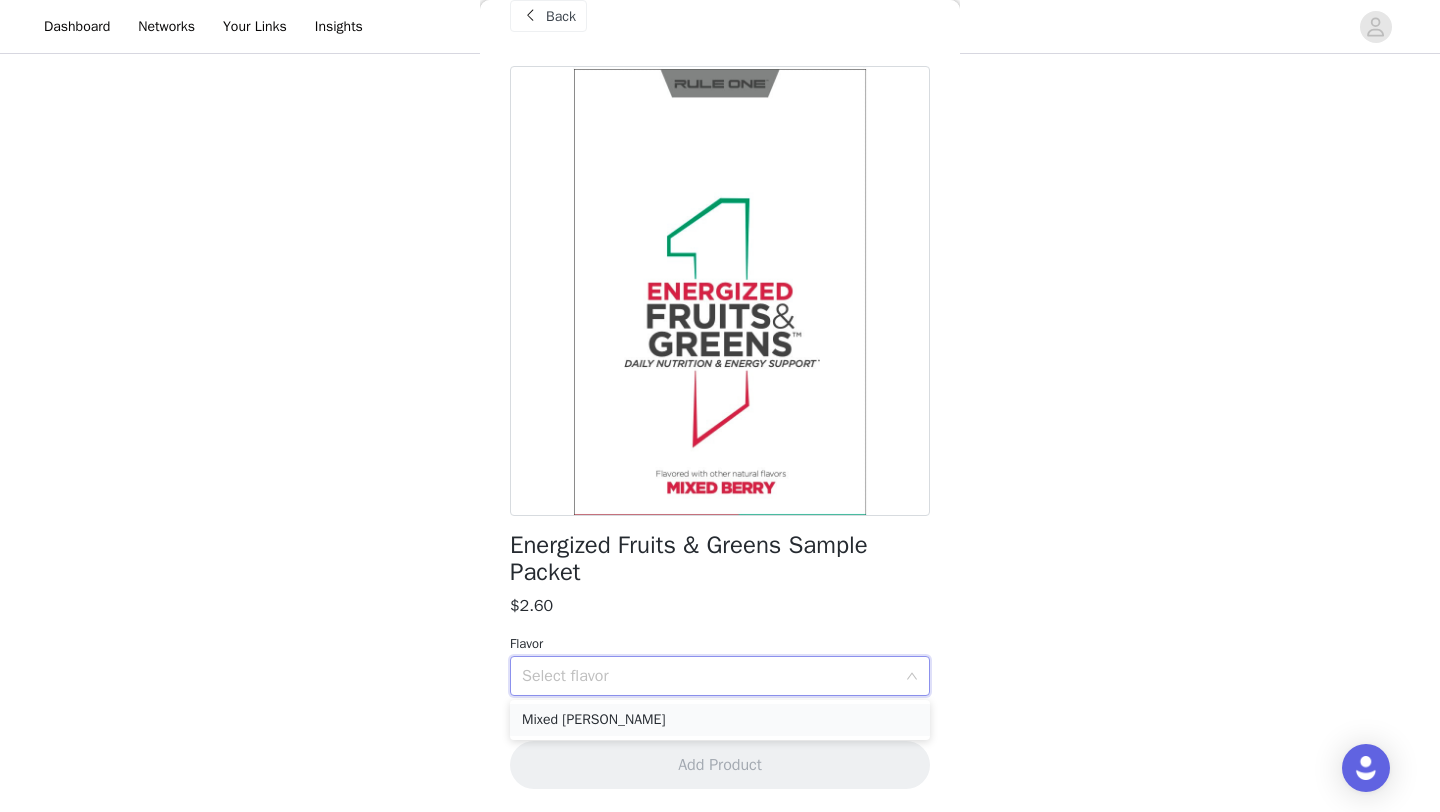 click on "Mixed [PERSON_NAME]" at bounding box center [720, 720] 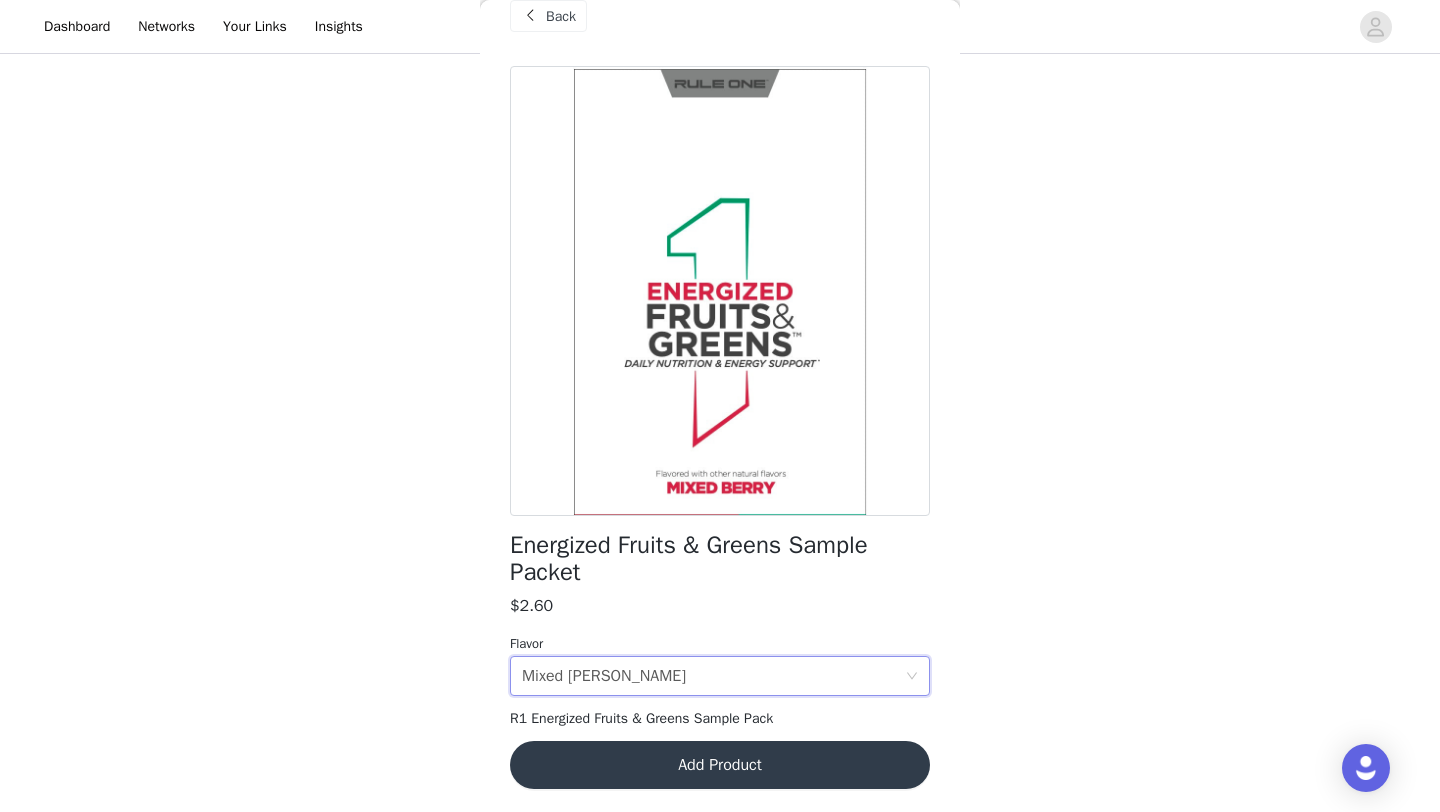 click on "Add Product" at bounding box center (720, 765) 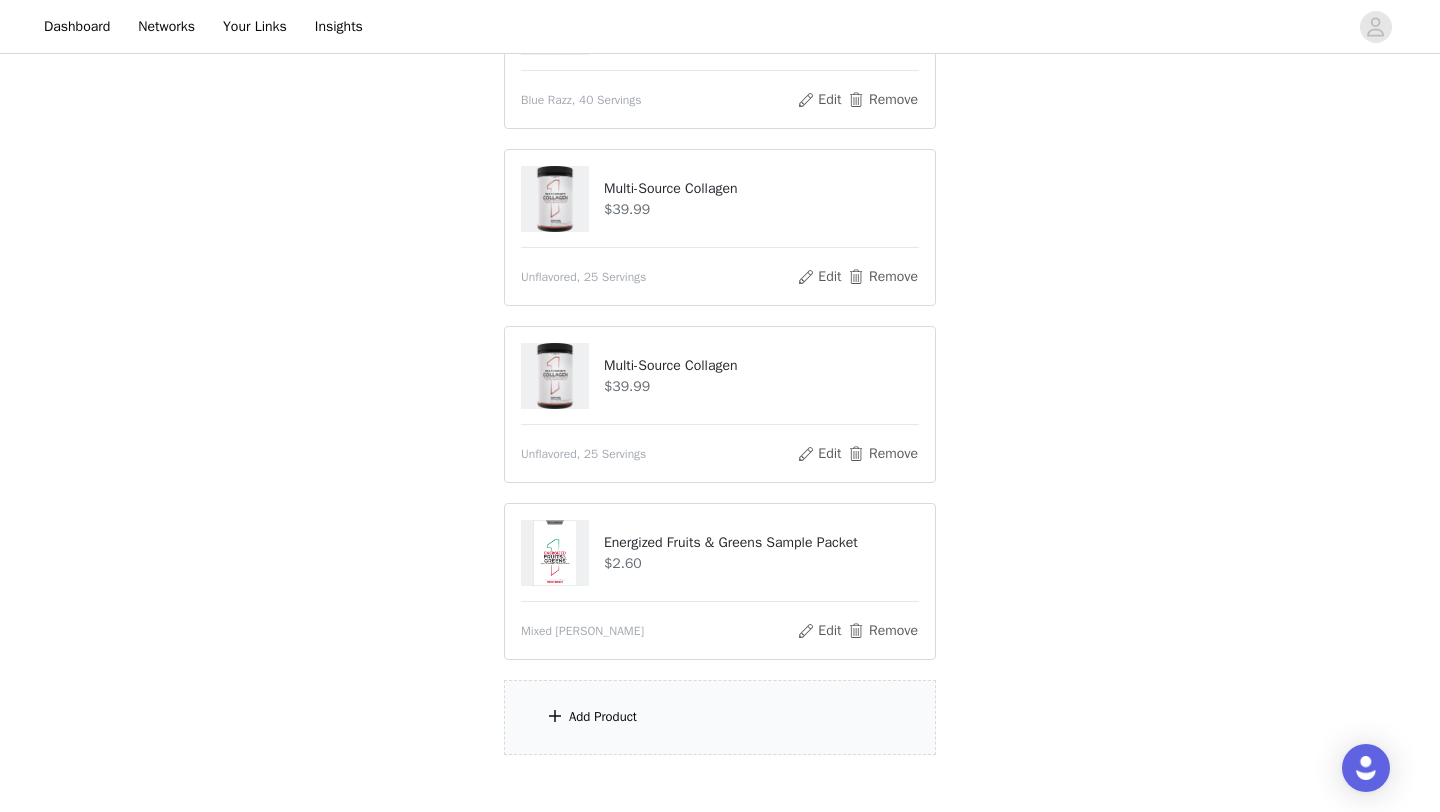 scroll, scrollTop: 1299, scrollLeft: 0, axis: vertical 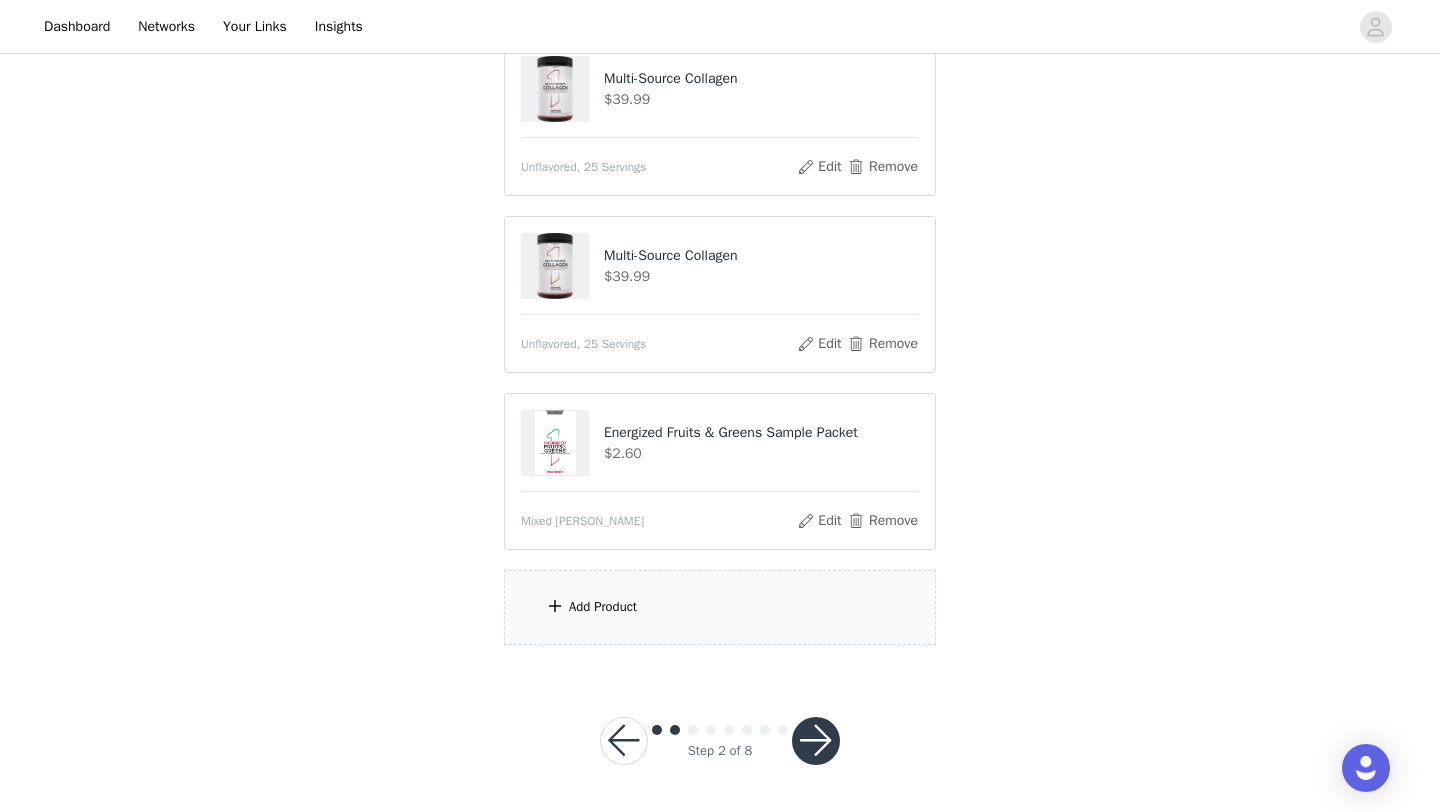 click on "Add Product" at bounding box center [720, 607] 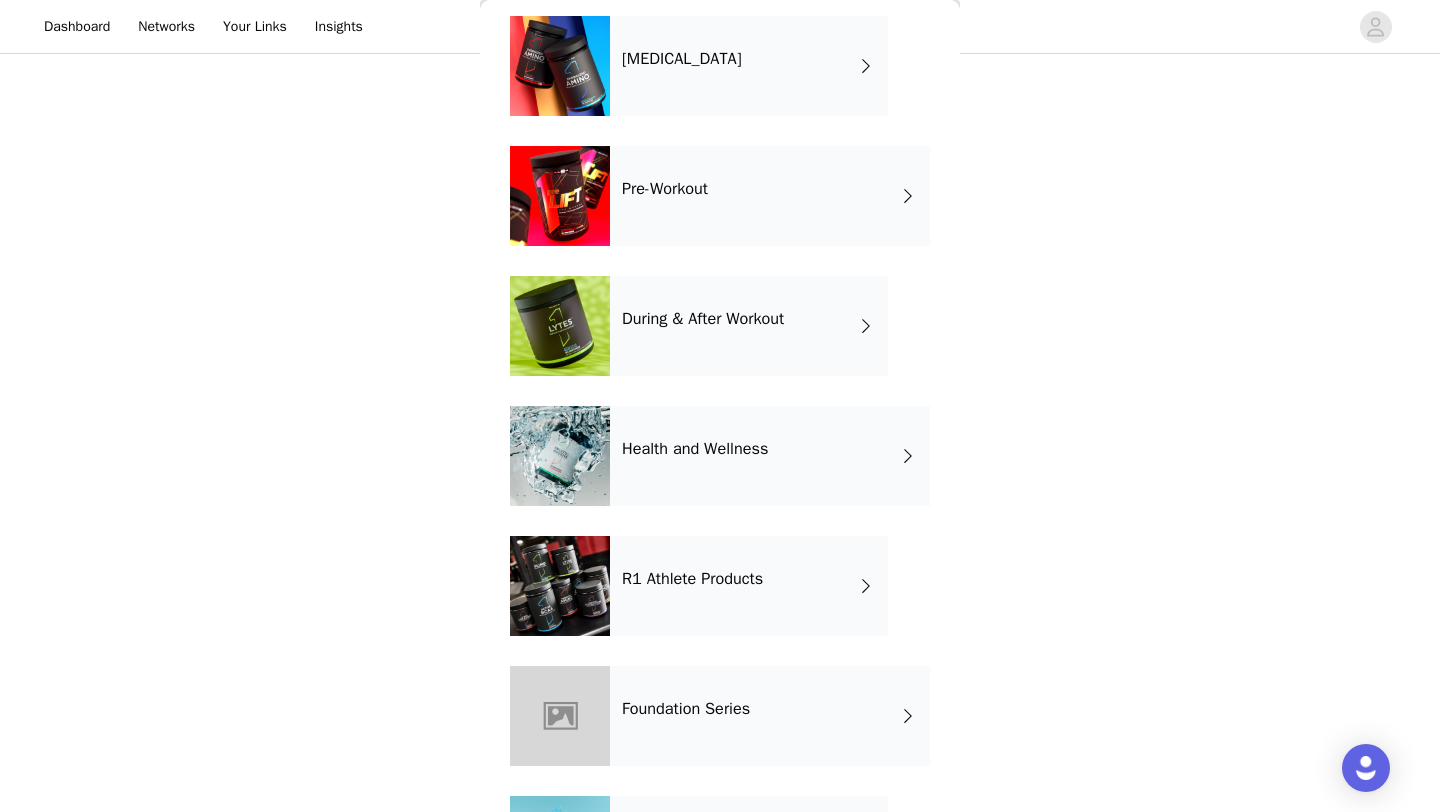 scroll, scrollTop: 447, scrollLeft: 0, axis: vertical 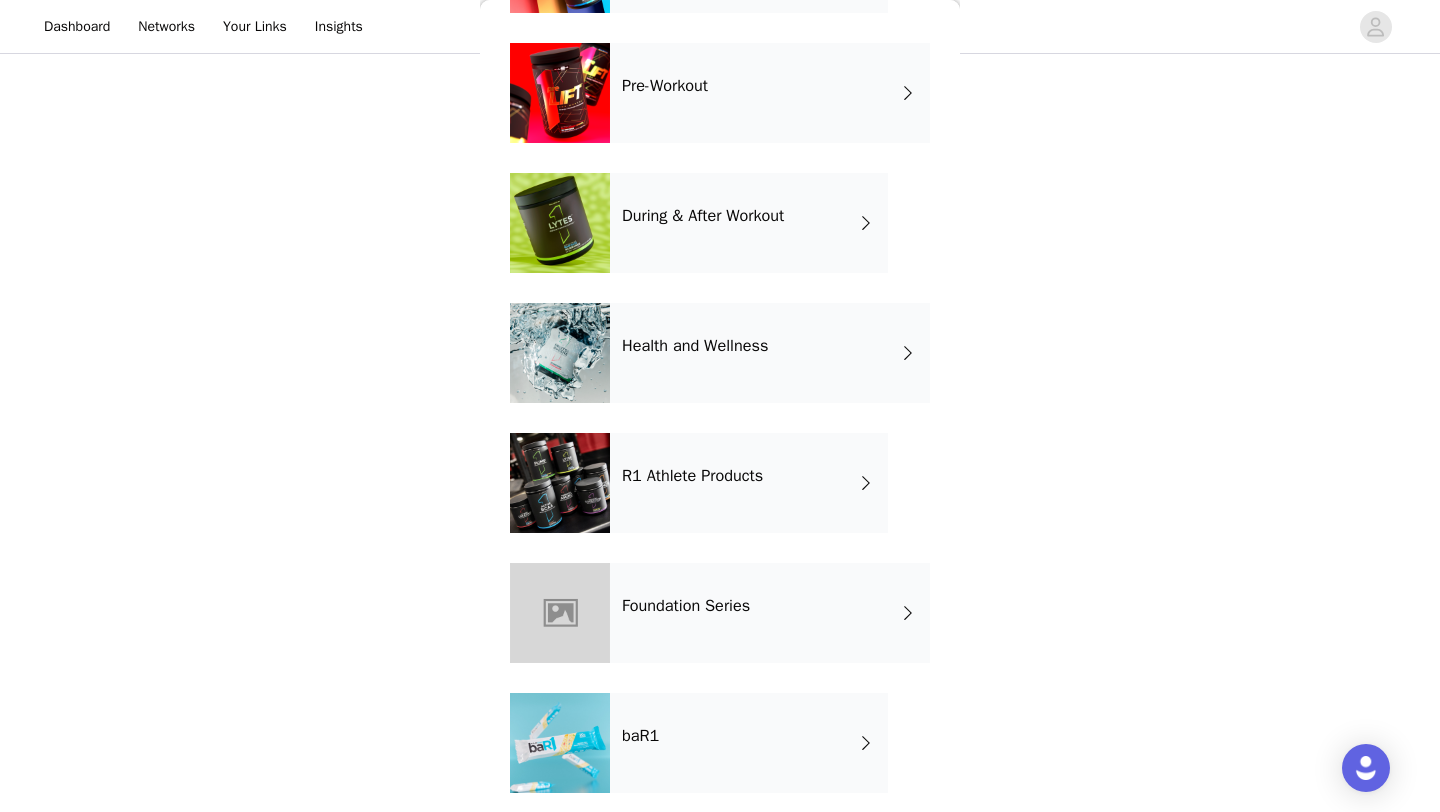 click on "R1 Athlete Products" at bounding box center [749, 483] 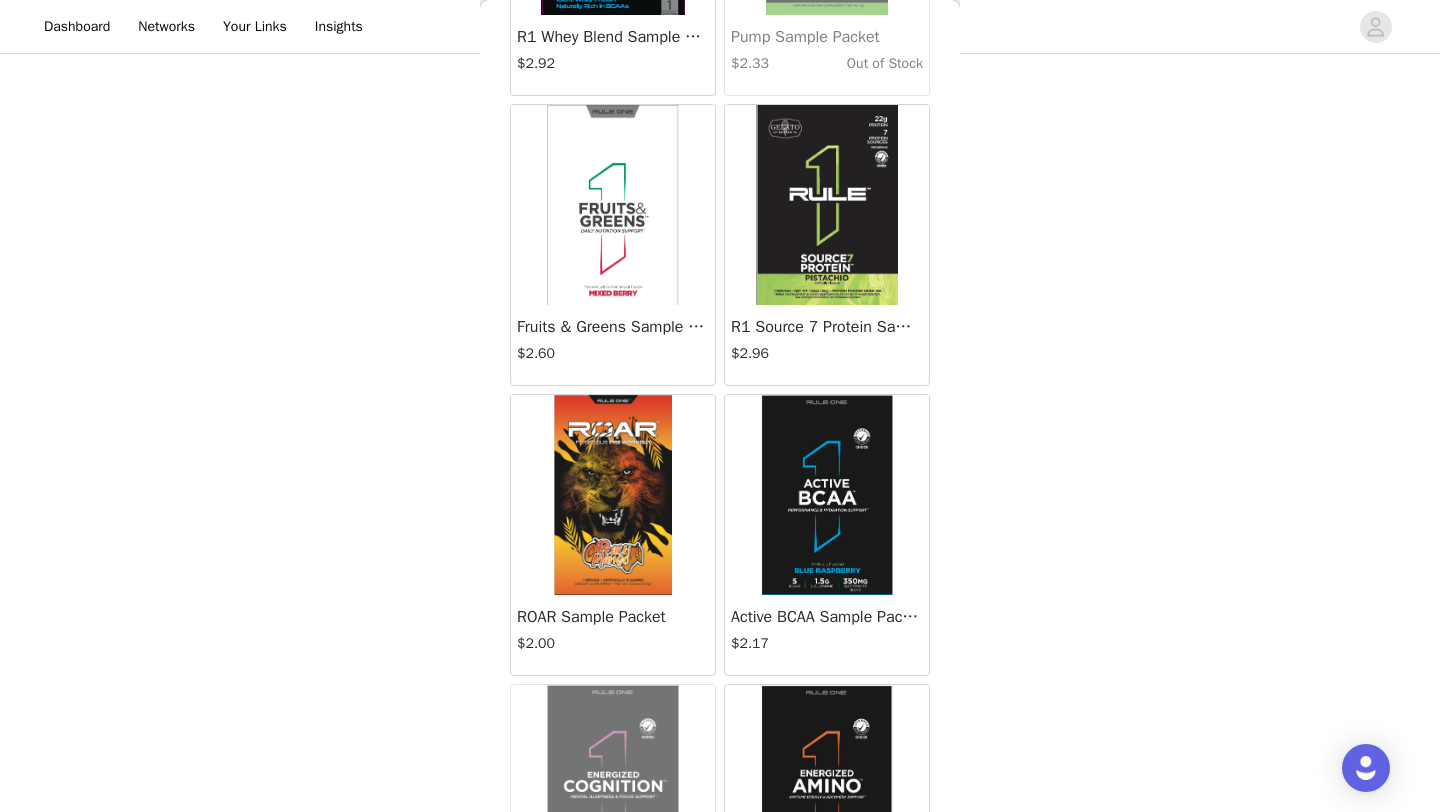 scroll, scrollTop: 1651, scrollLeft: 0, axis: vertical 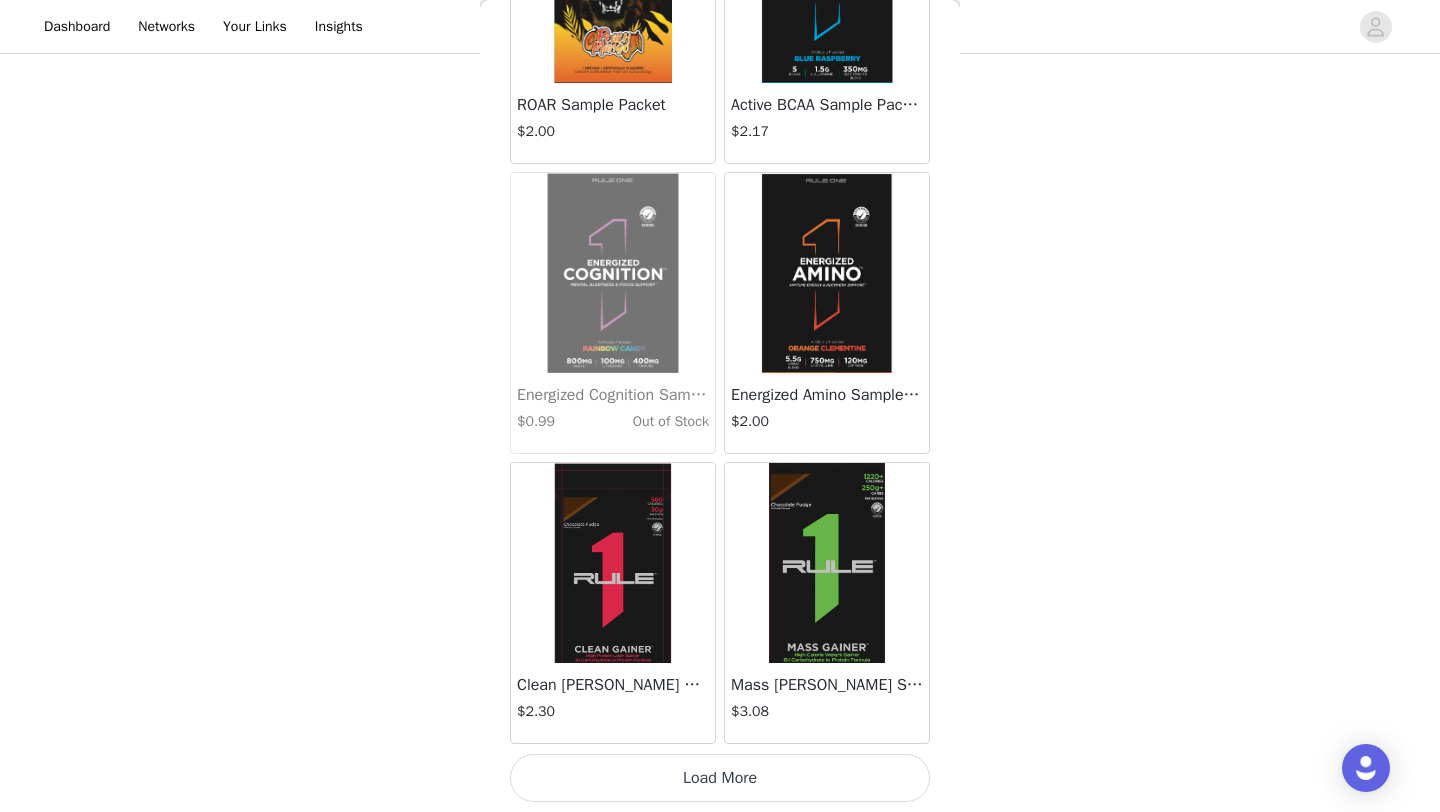 click on "Load More" at bounding box center [720, 778] 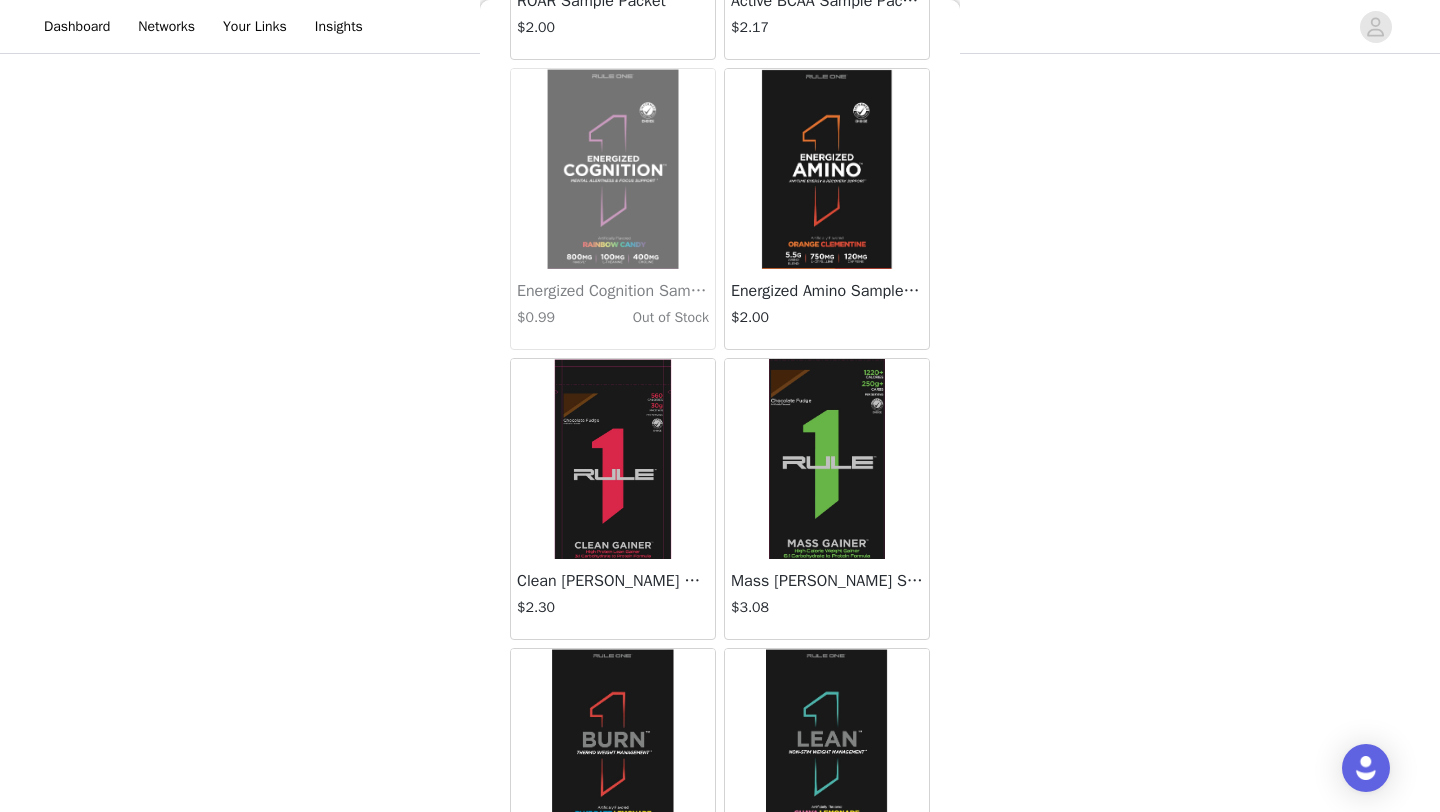 scroll, scrollTop: 2474, scrollLeft: 0, axis: vertical 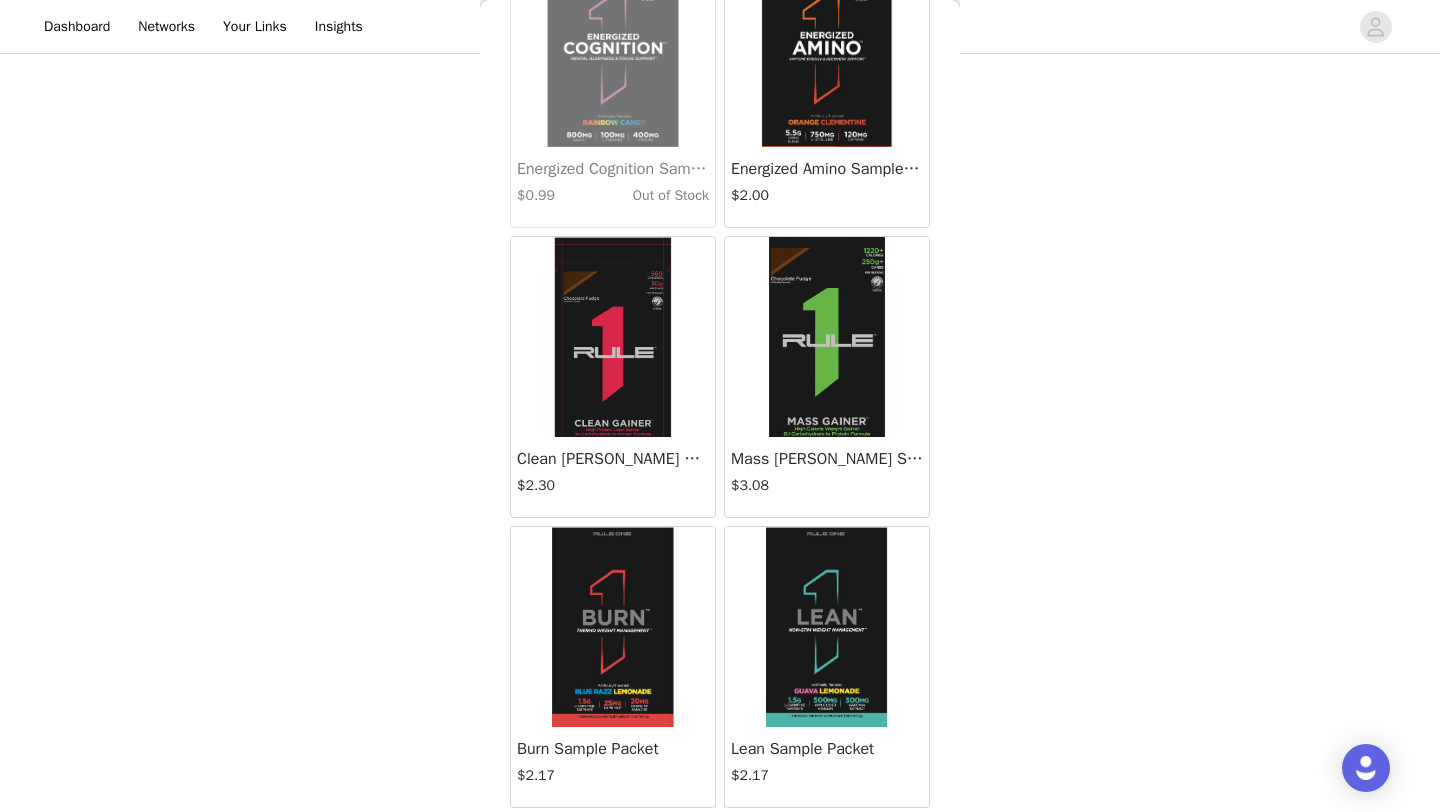 click at bounding box center [827, 627] 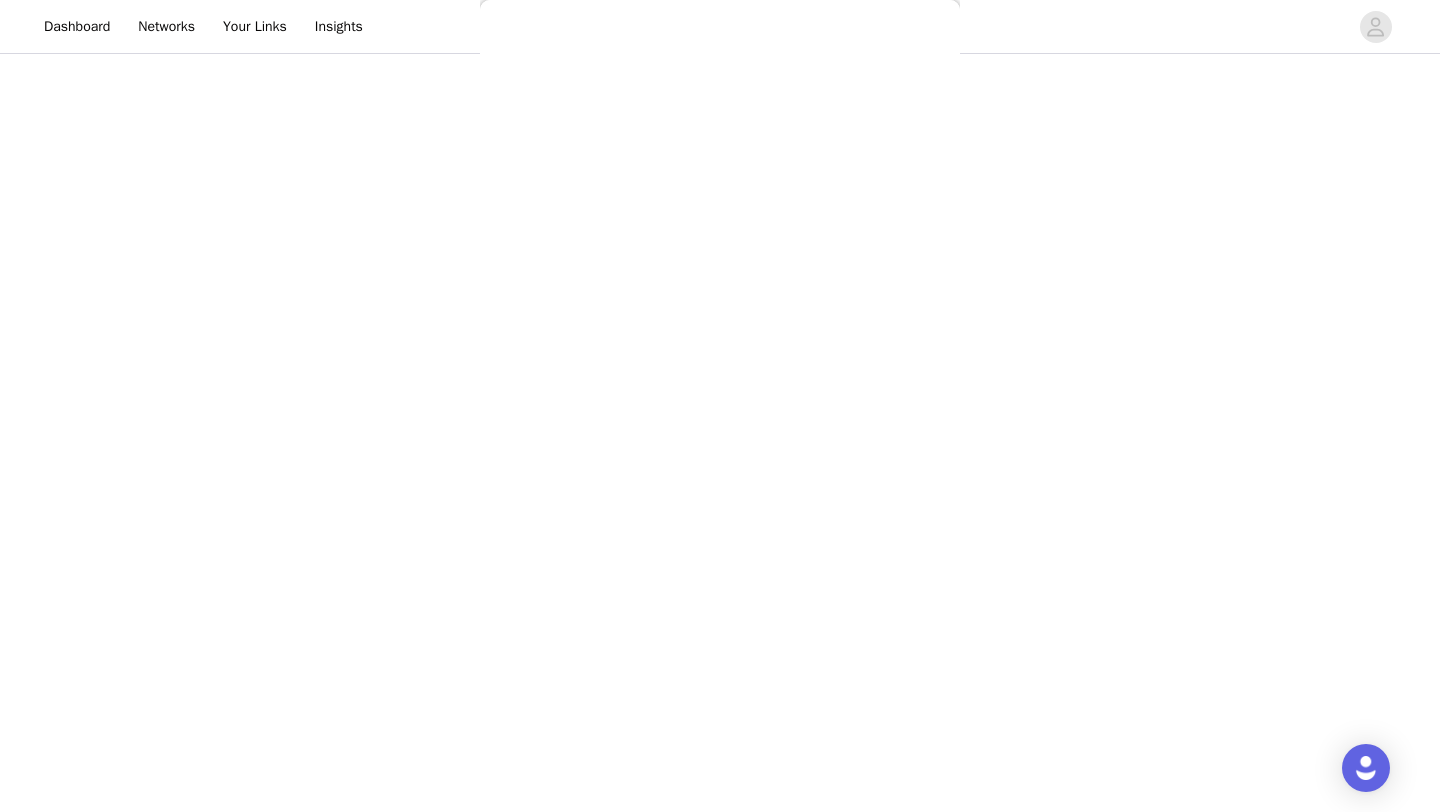 scroll, scrollTop: 0, scrollLeft: 0, axis: both 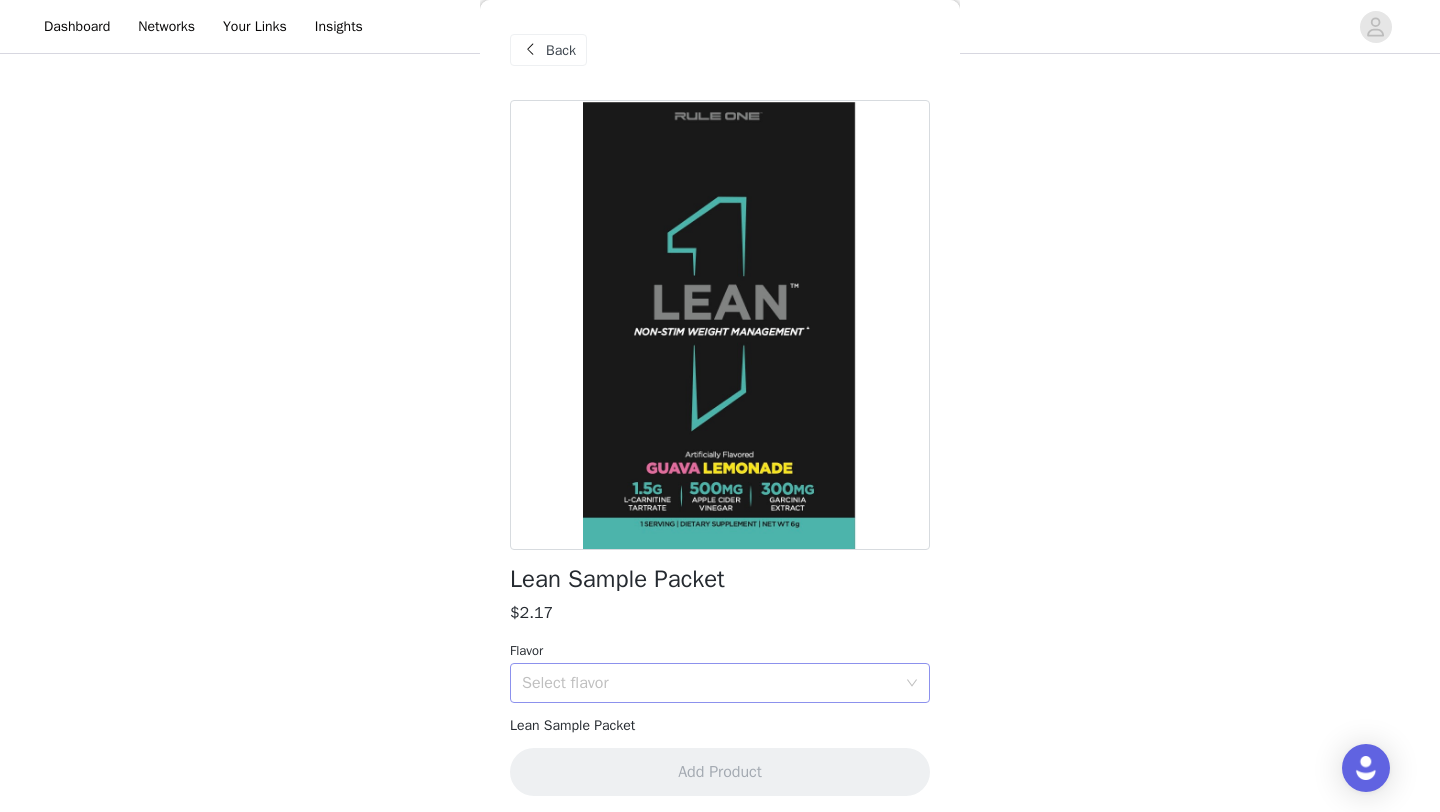 click on "Select flavor" at bounding box center (713, 683) 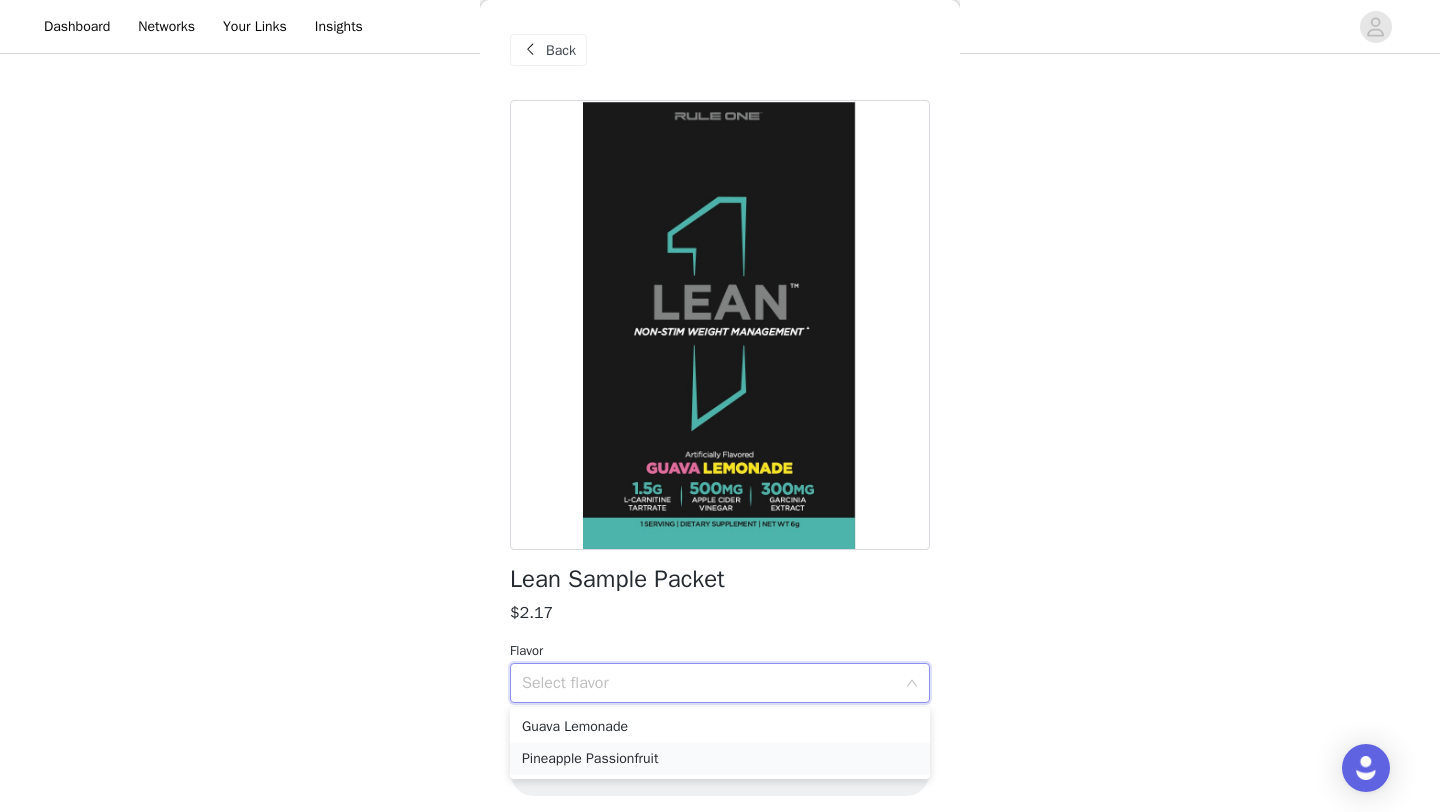 click on "Pineapple Passionfruit" at bounding box center (720, 759) 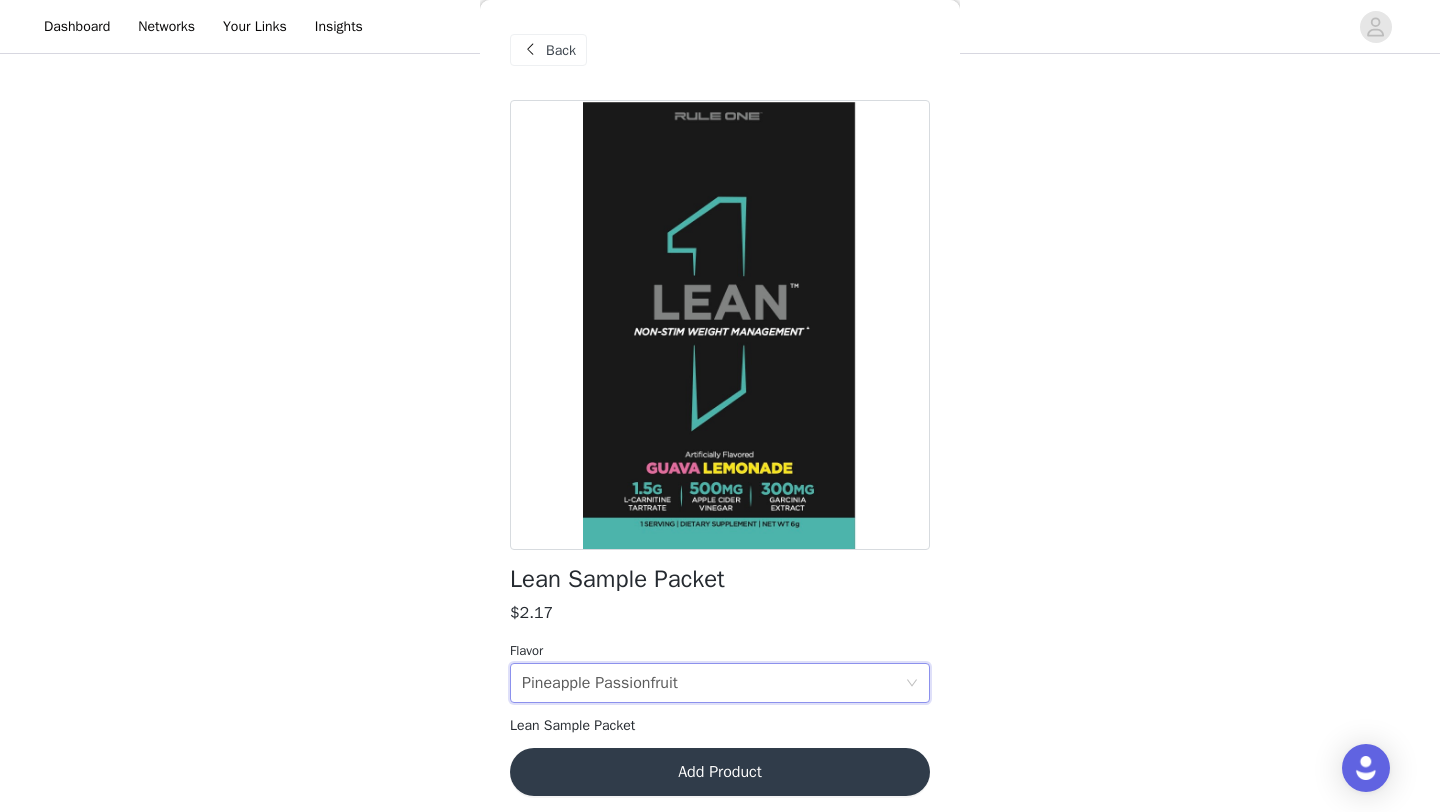 click on "Add Product" at bounding box center (720, 772) 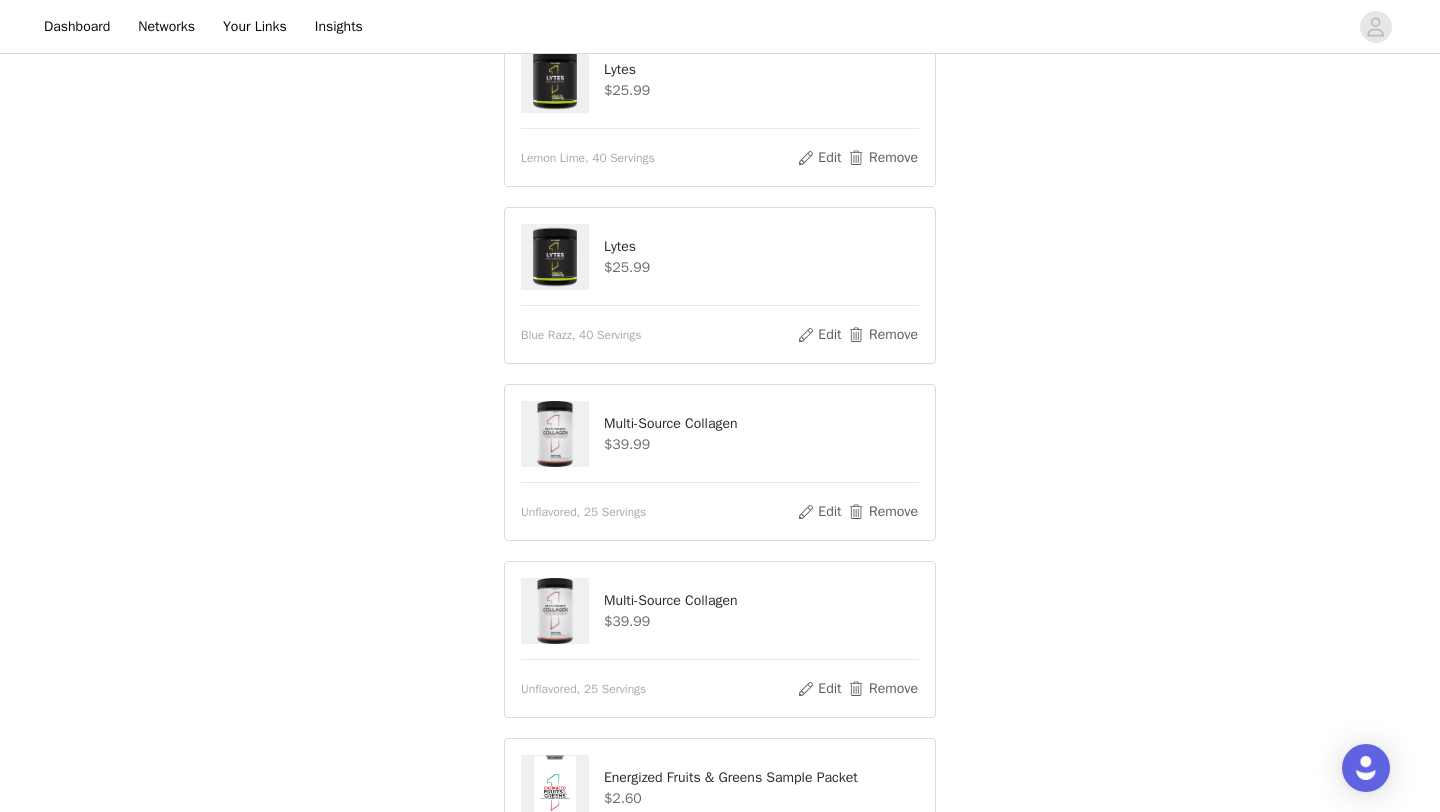 scroll, scrollTop: 1476, scrollLeft: 0, axis: vertical 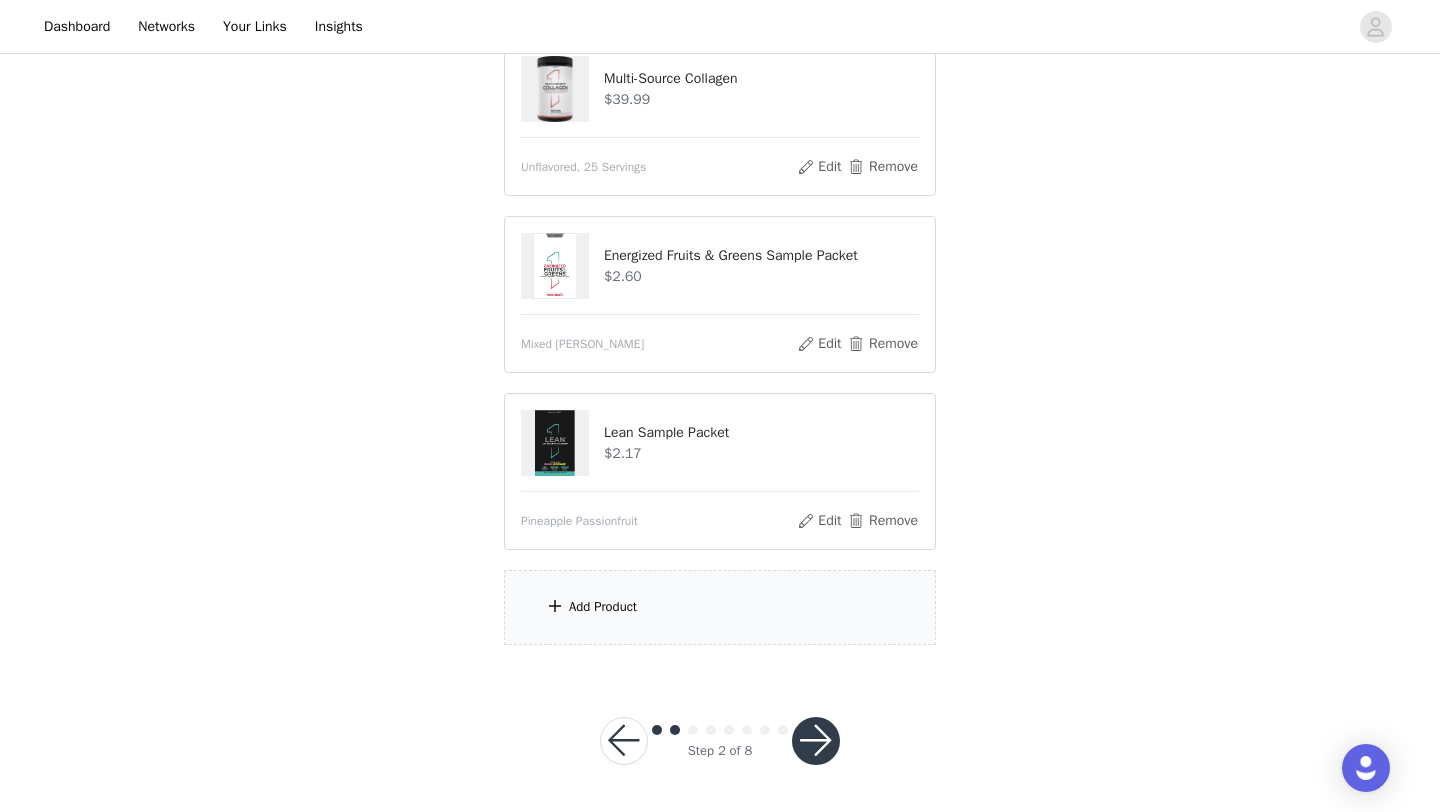 click on "Add Product" at bounding box center (720, 607) 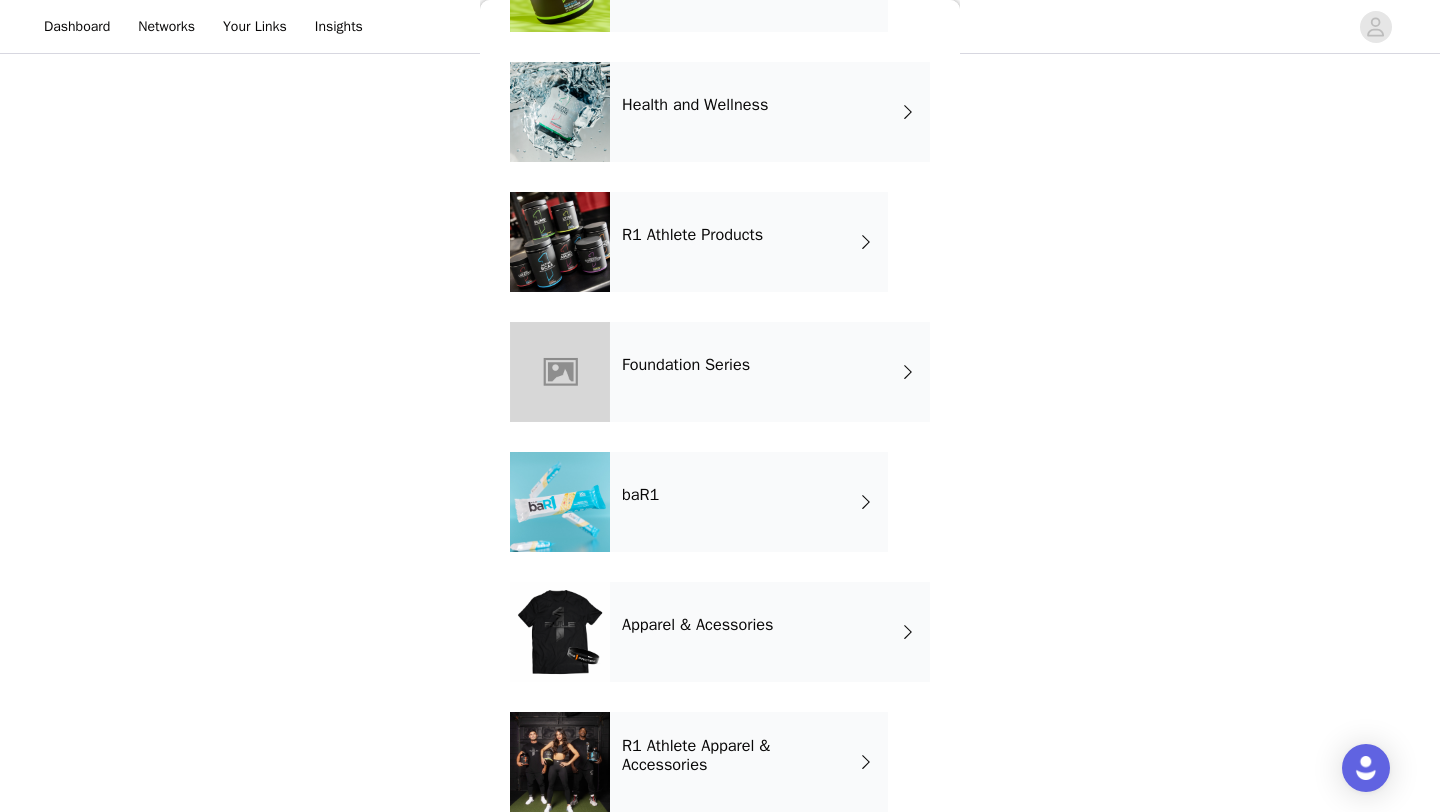 scroll, scrollTop: 718, scrollLeft: 0, axis: vertical 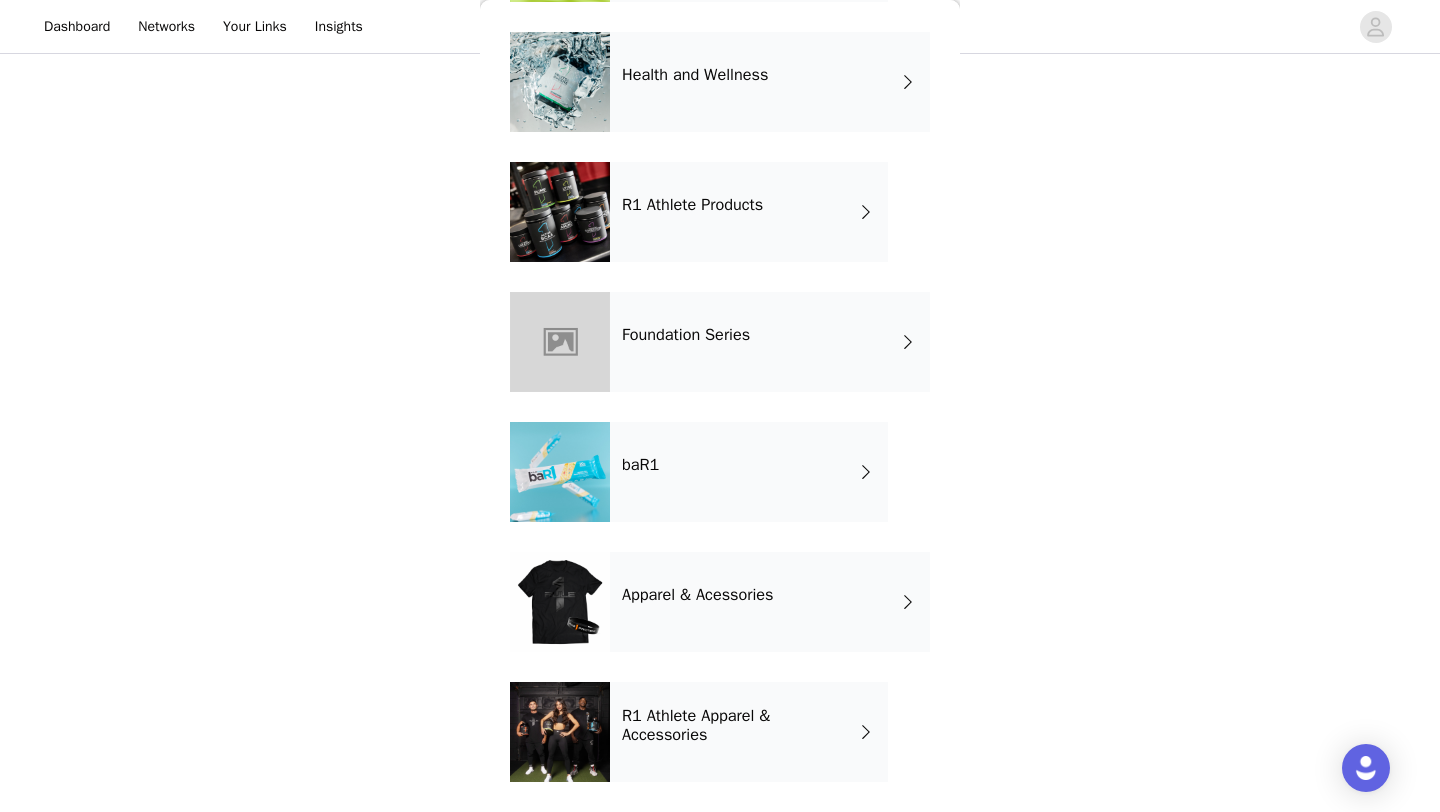 click on "baR1" at bounding box center [749, 472] 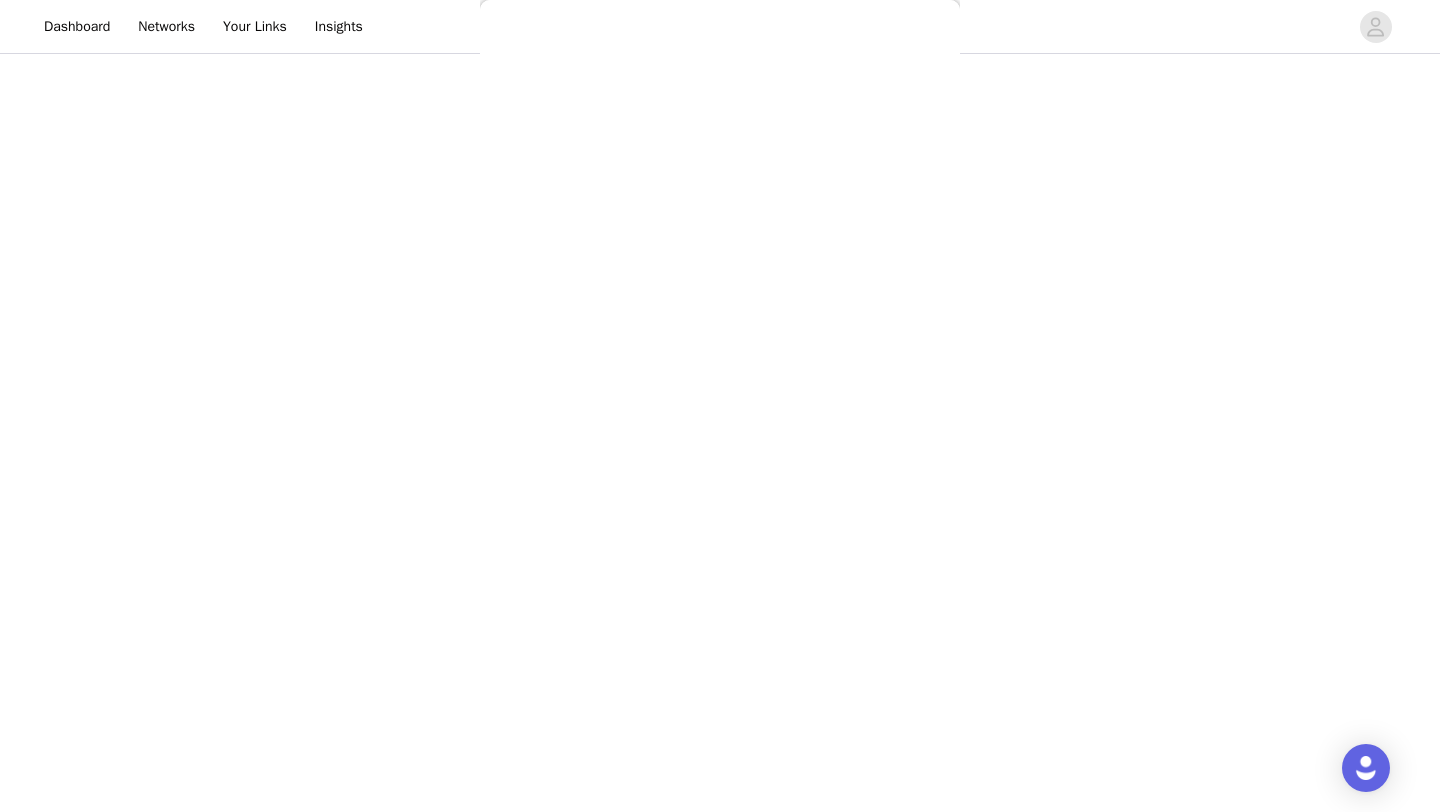 scroll, scrollTop: 0, scrollLeft: 0, axis: both 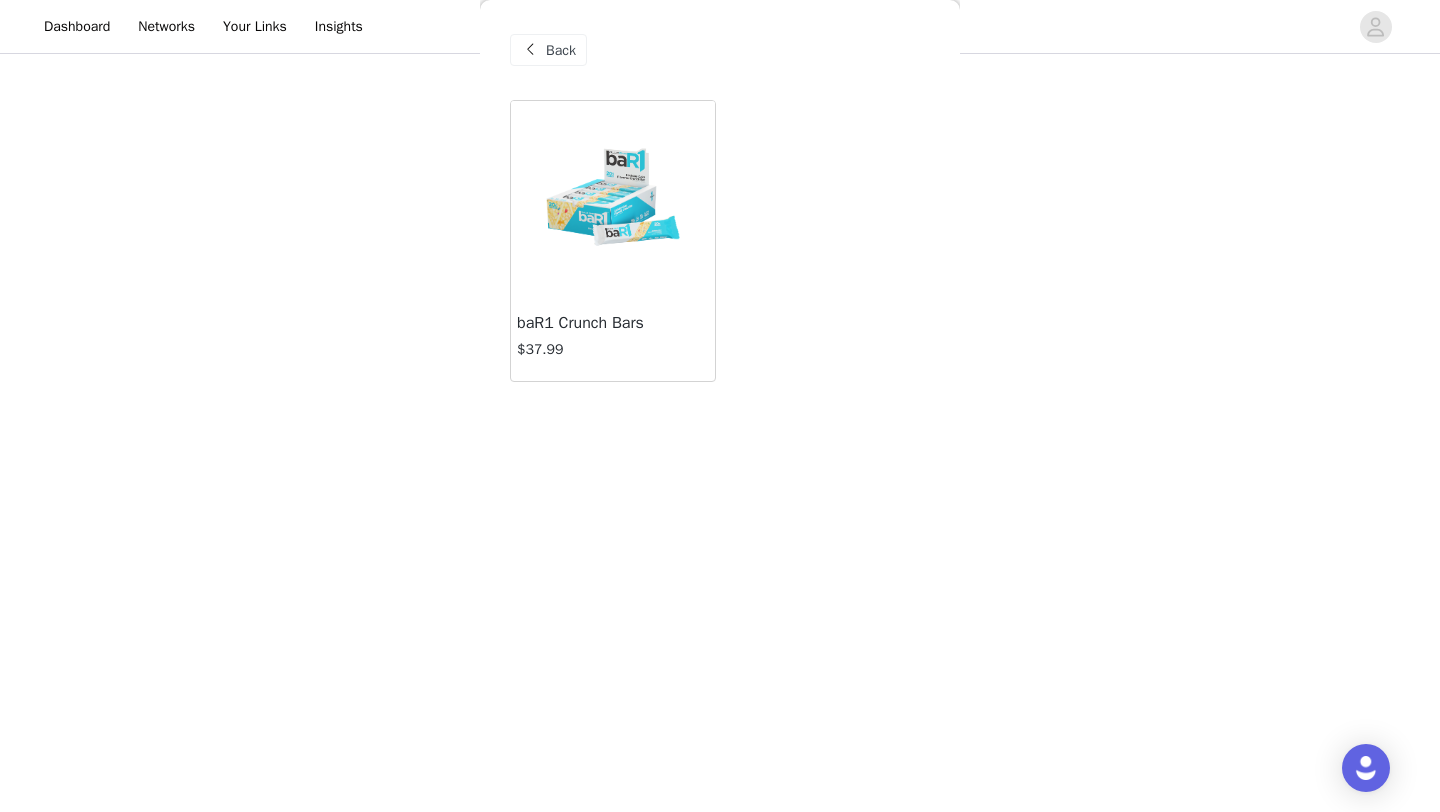 click on "$37.99" at bounding box center (613, 353) 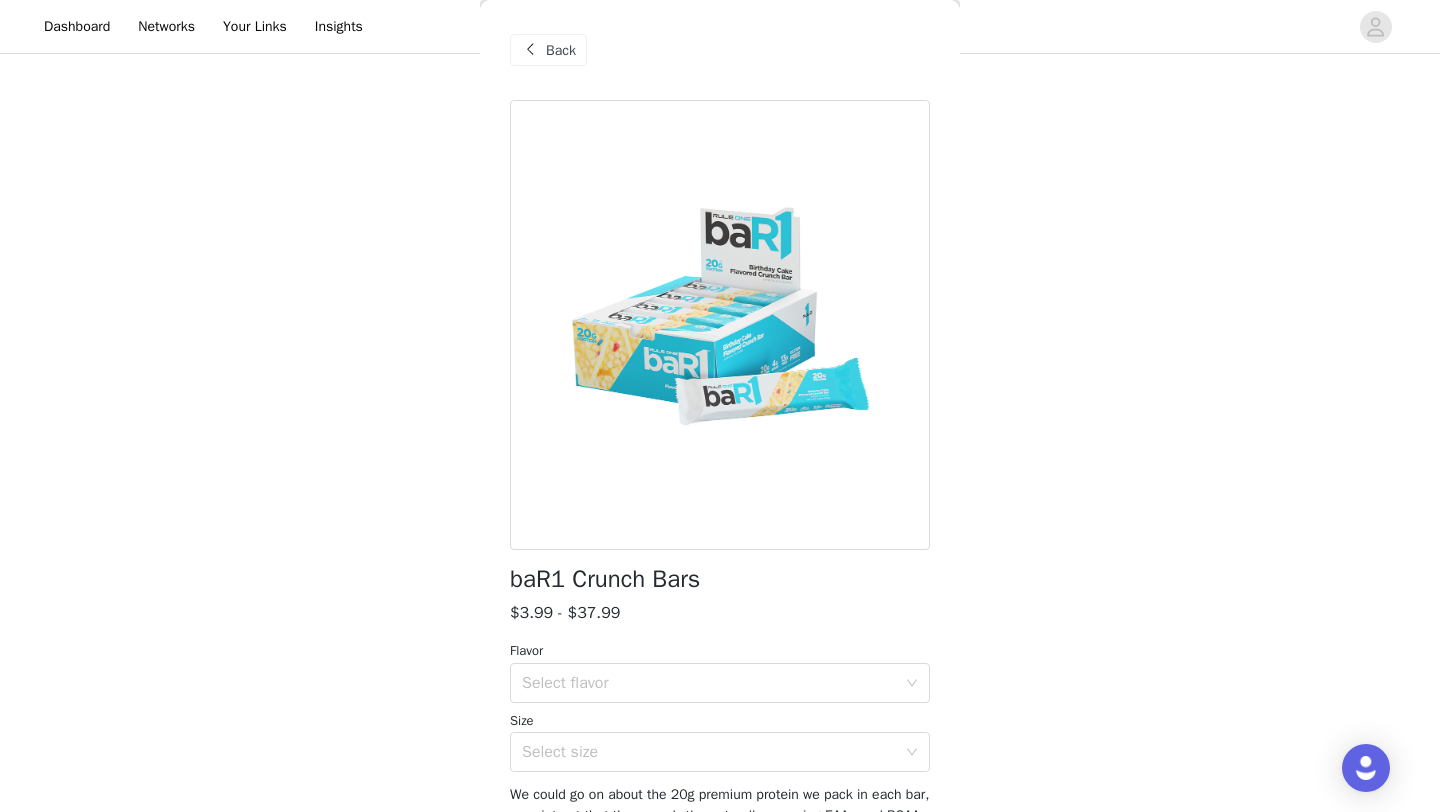 scroll, scrollTop: 143, scrollLeft: 0, axis: vertical 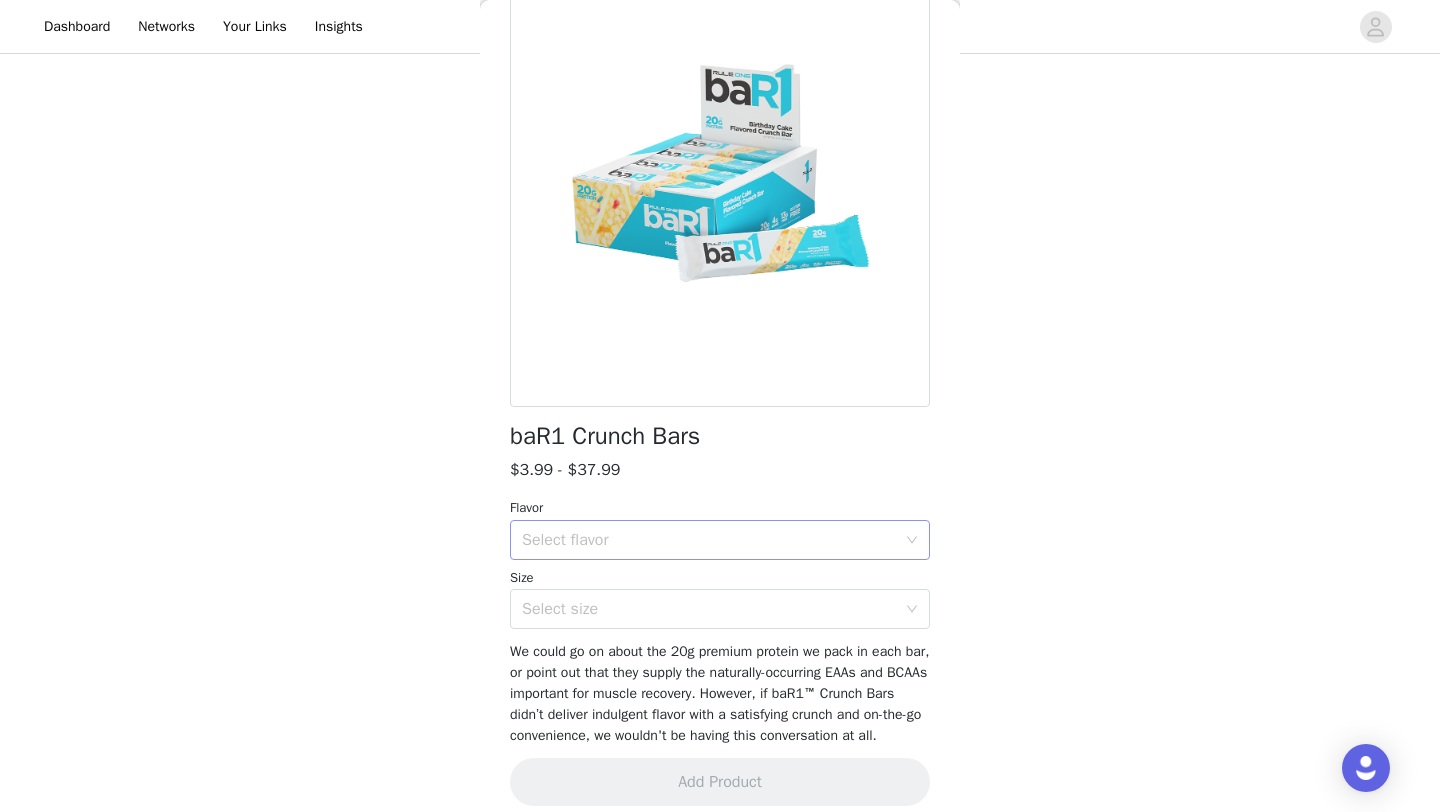 click on "Select flavor" at bounding box center (713, 540) 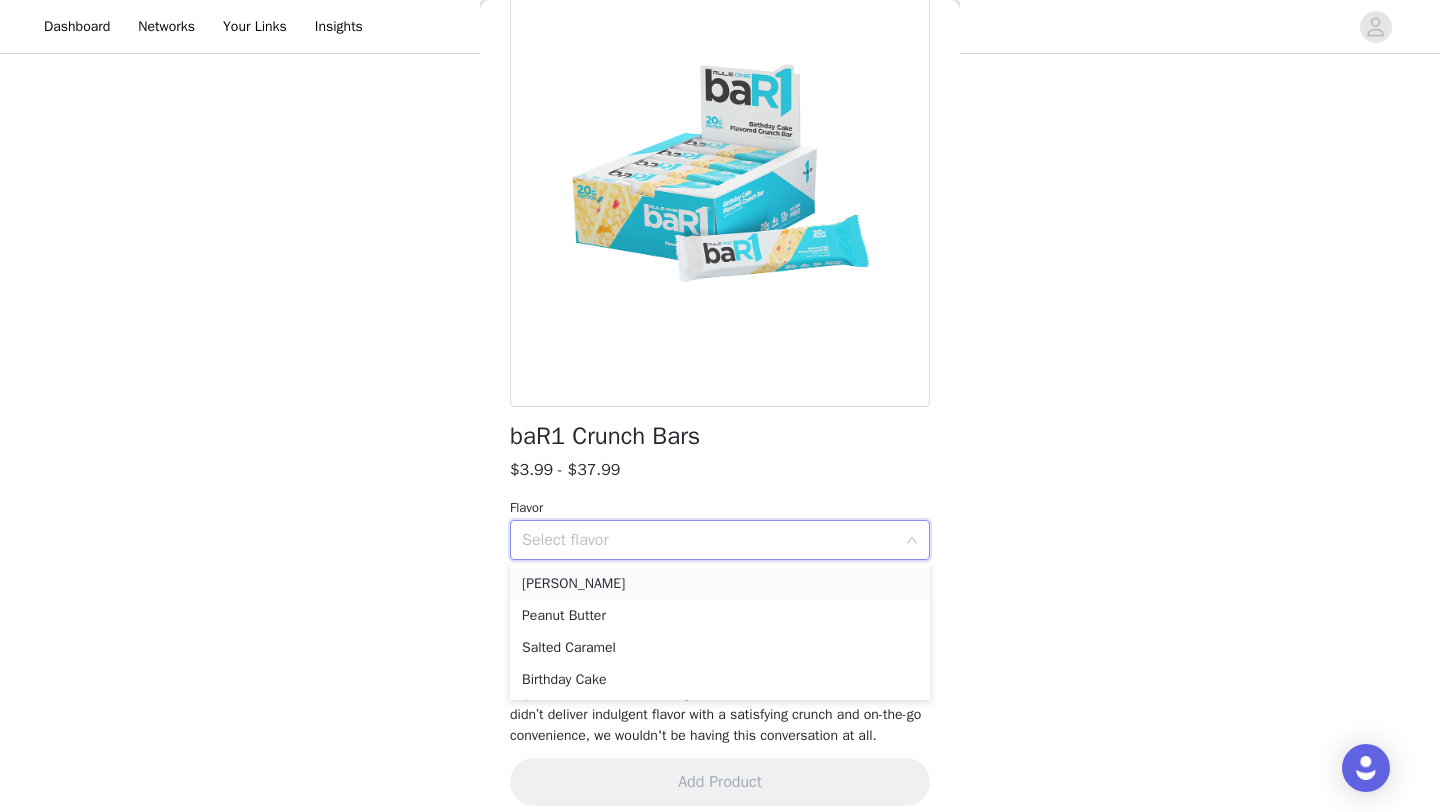 click on "[PERSON_NAME]" at bounding box center (720, 584) 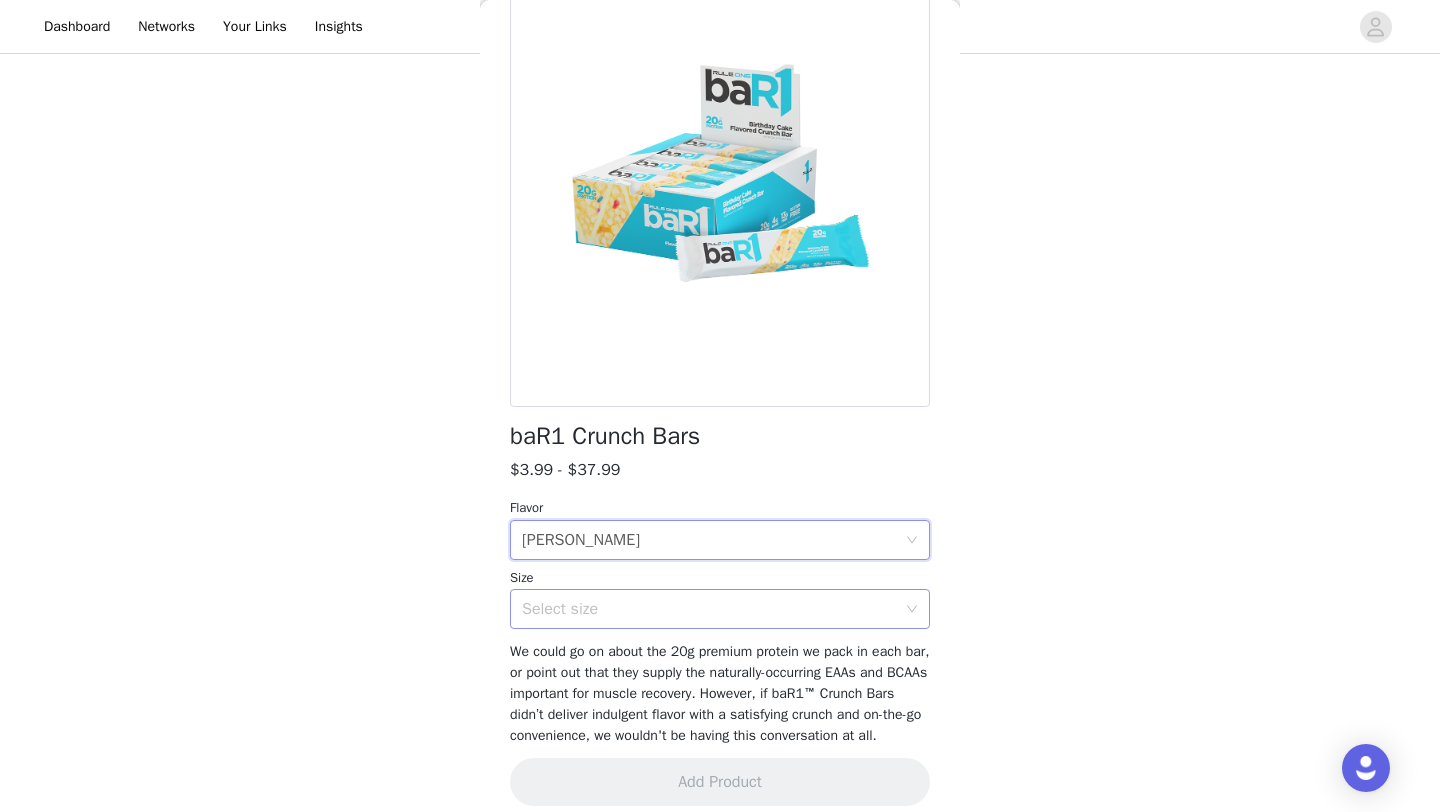 click on "Select size" at bounding box center [709, 609] 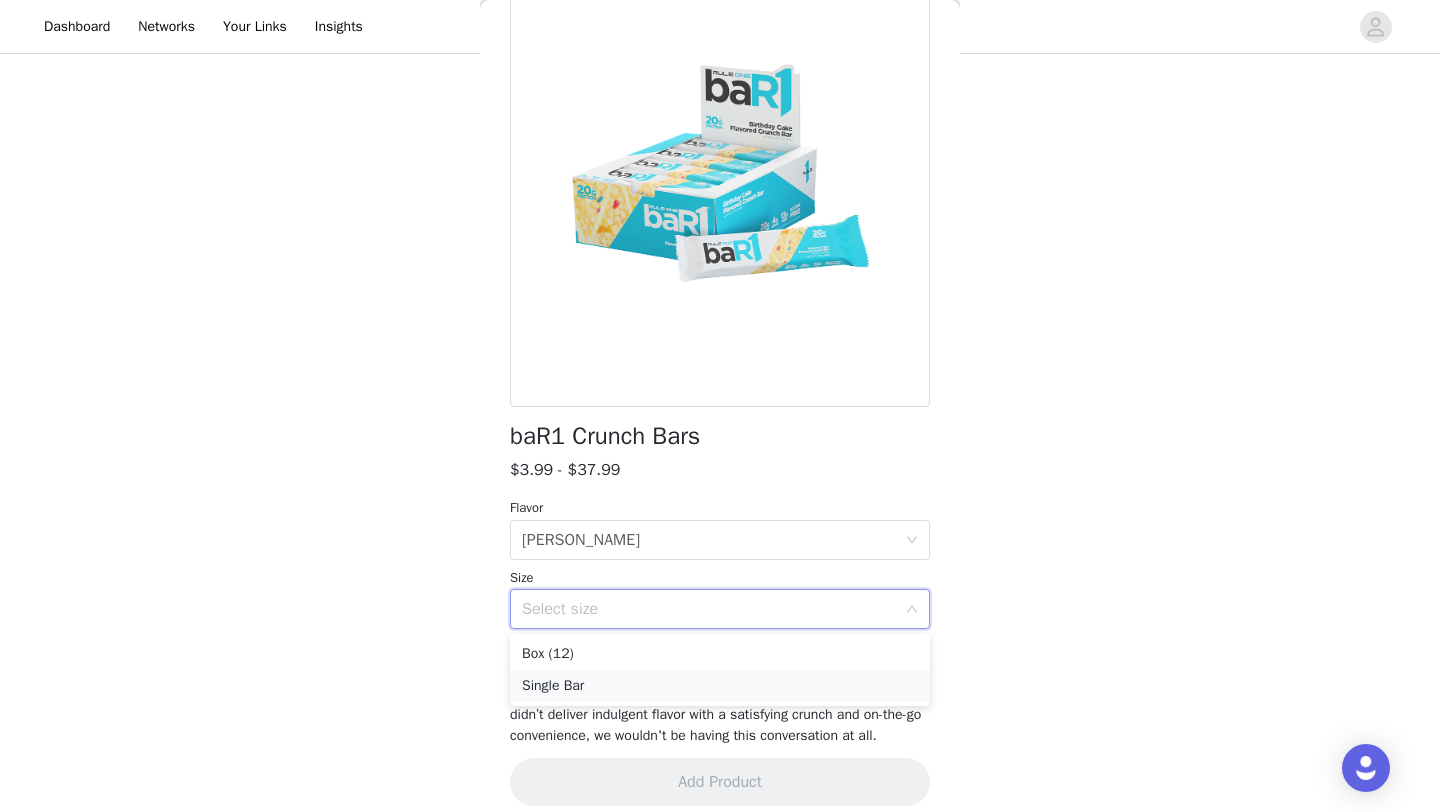 click on "Single Bar" at bounding box center (720, 686) 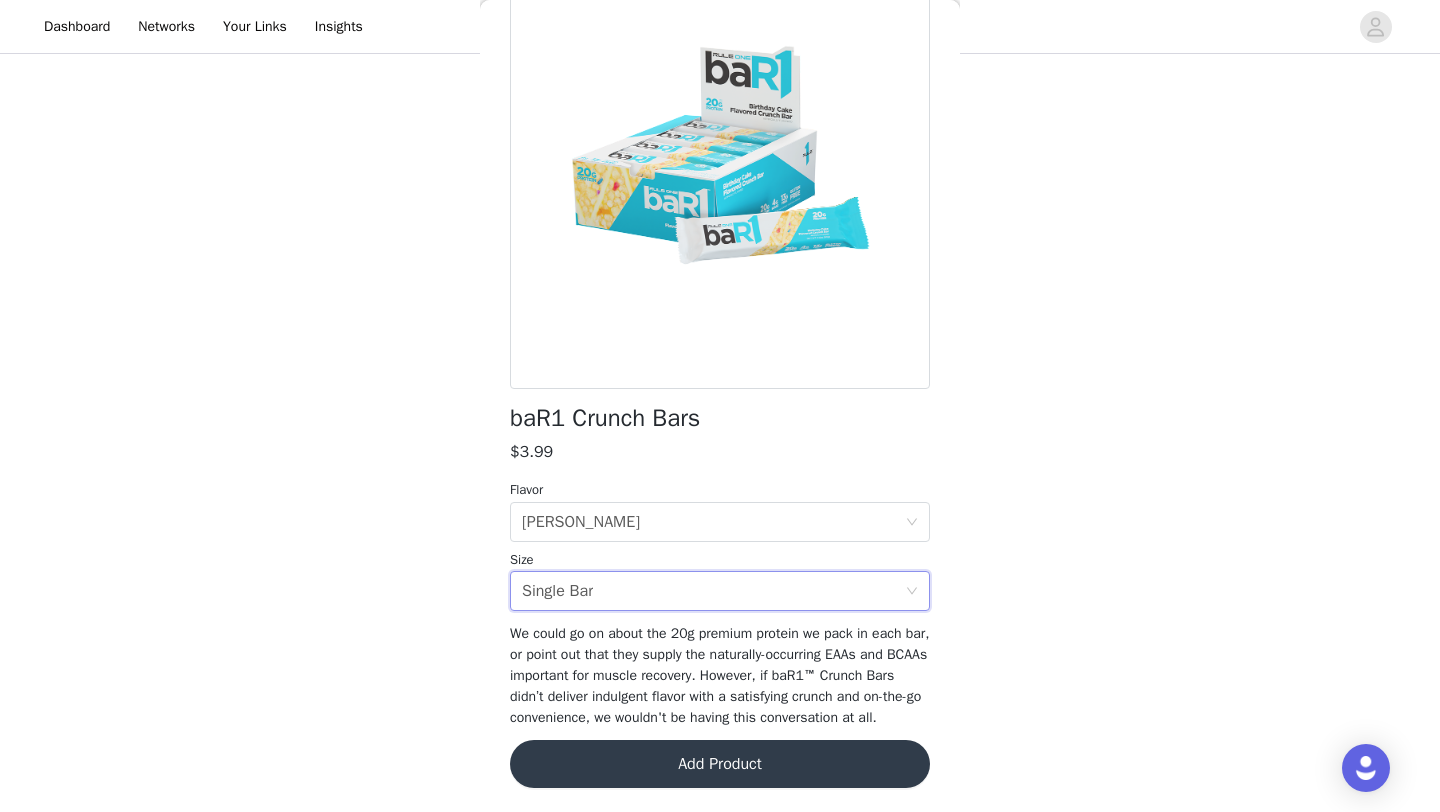 scroll, scrollTop: 181, scrollLeft: 0, axis: vertical 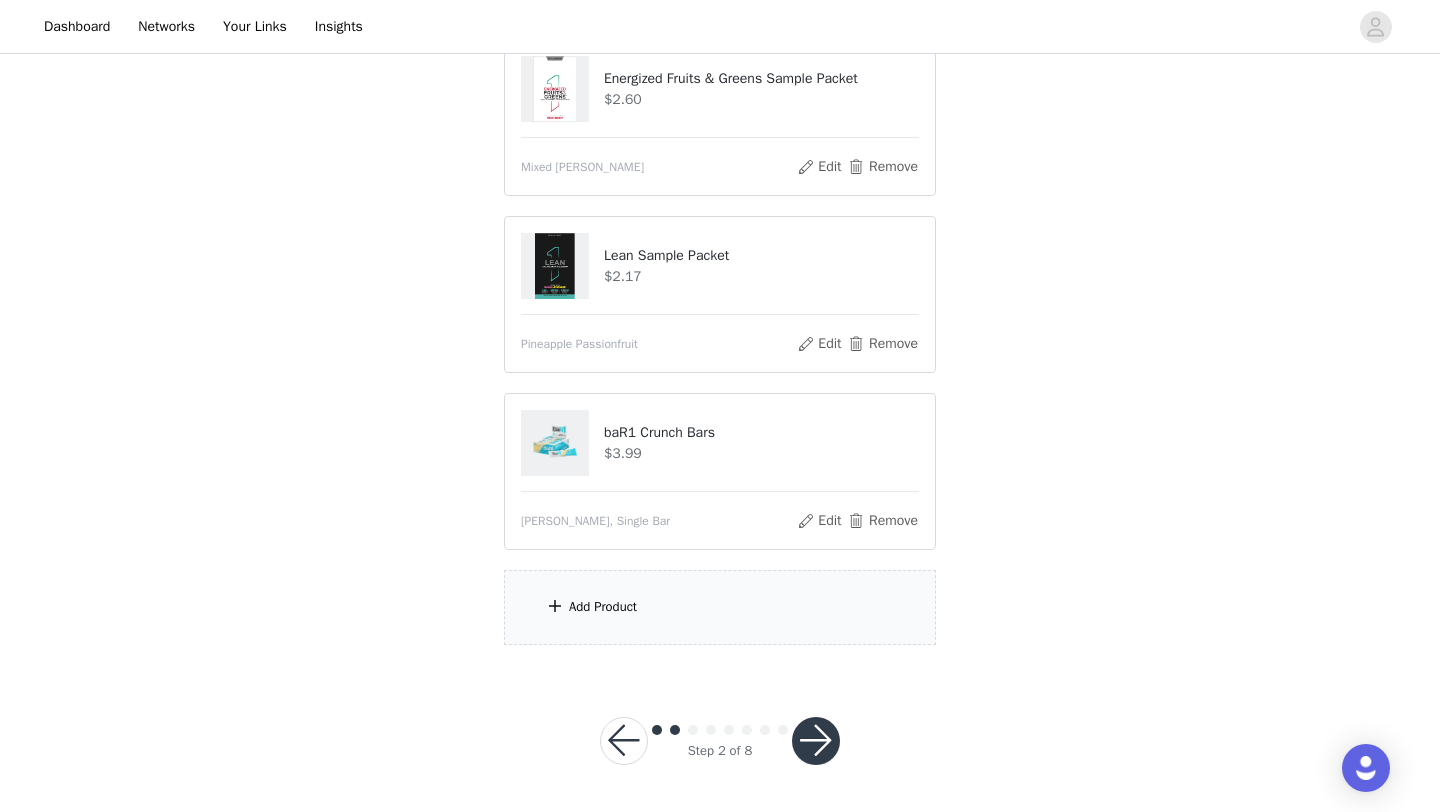 click at bounding box center (816, 741) 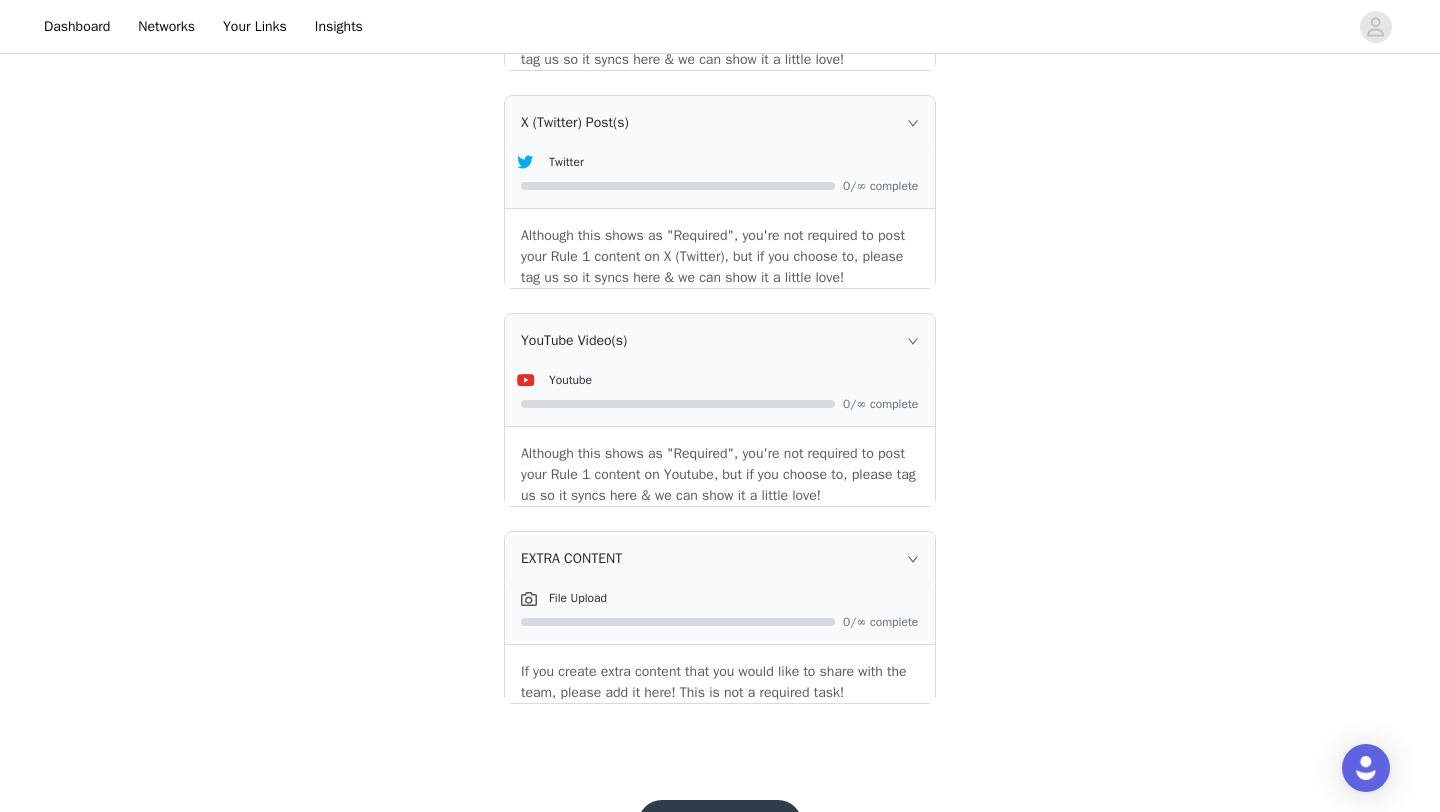 scroll, scrollTop: 2421, scrollLeft: 0, axis: vertical 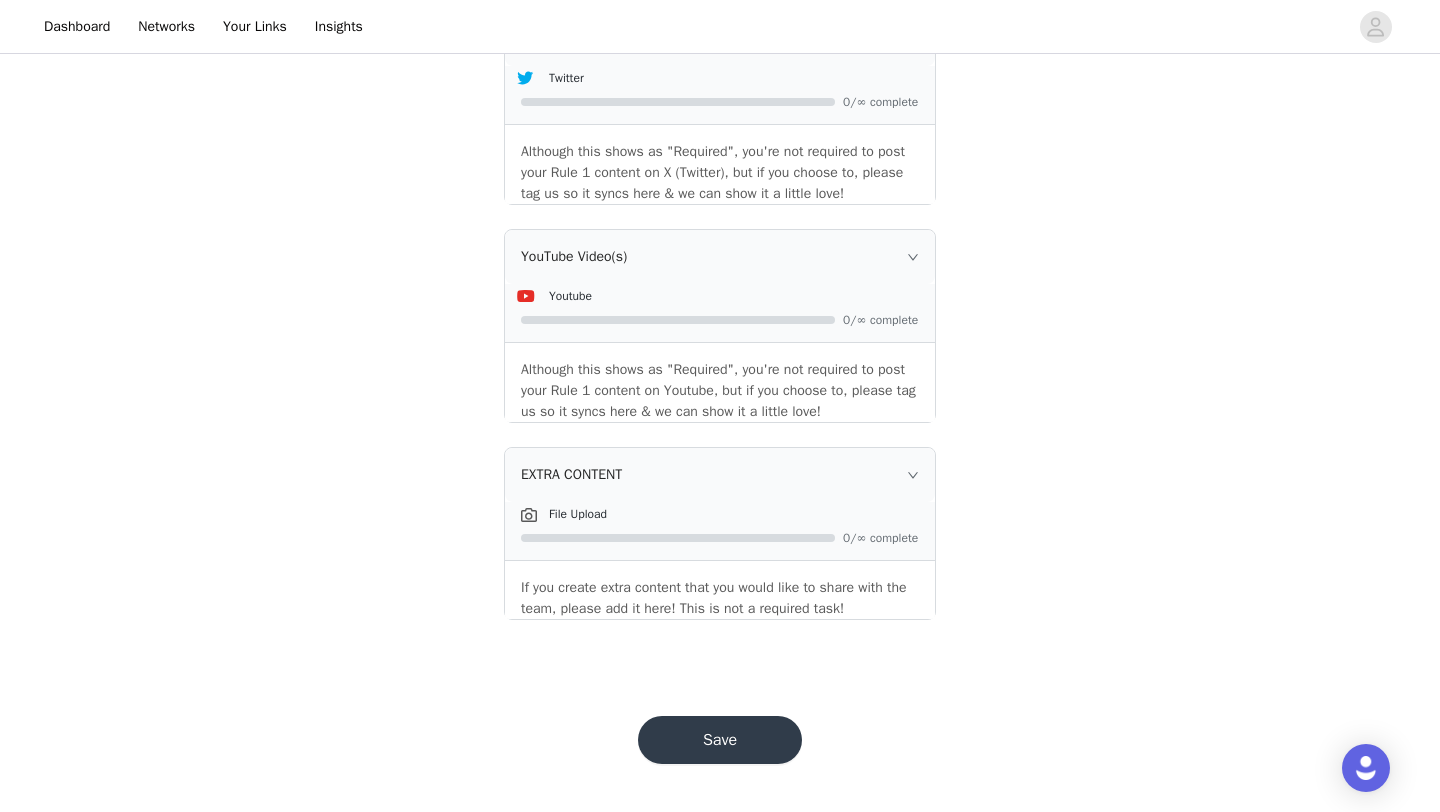 click on "Save" at bounding box center (720, 740) 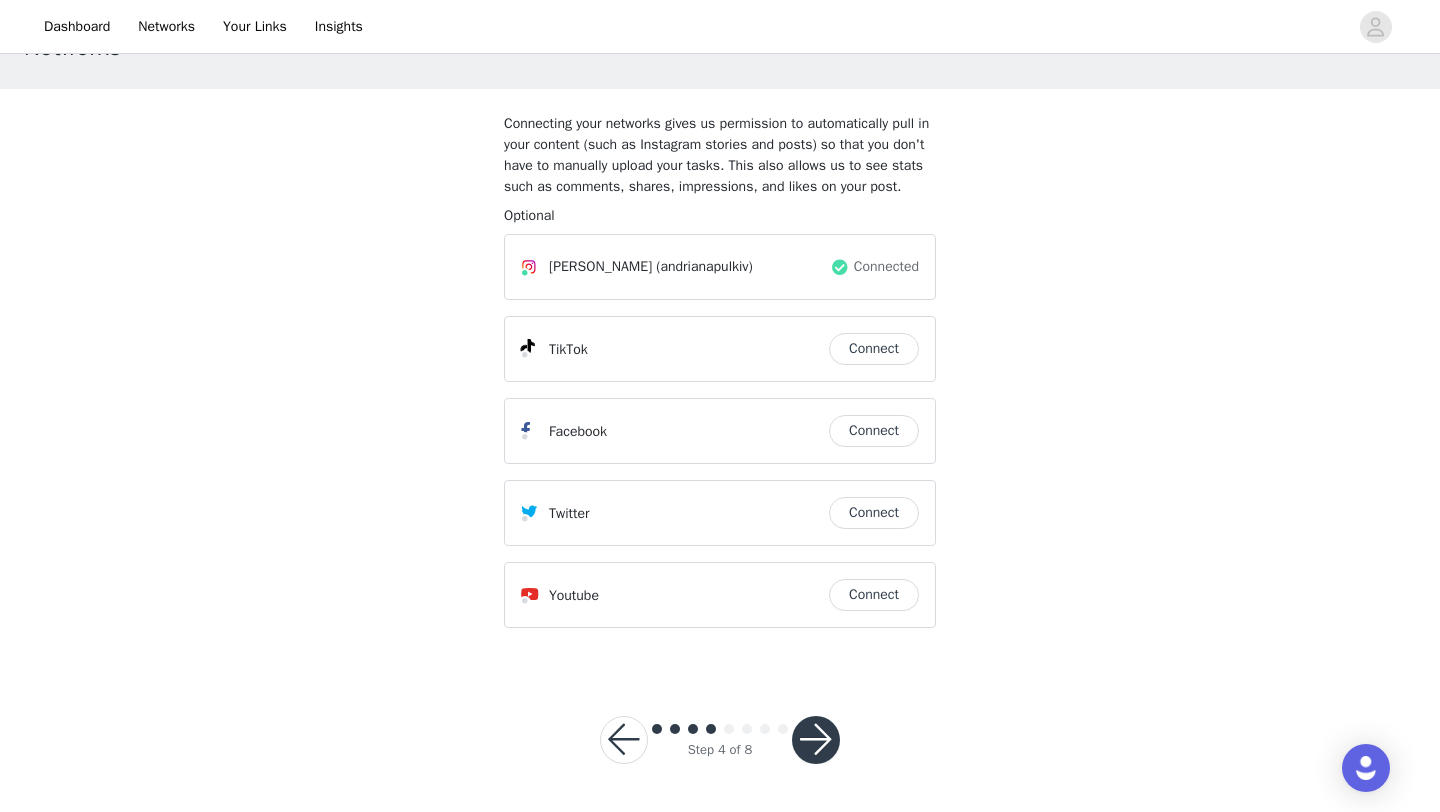 scroll, scrollTop: 93, scrollLeft: 0, axis: vertical 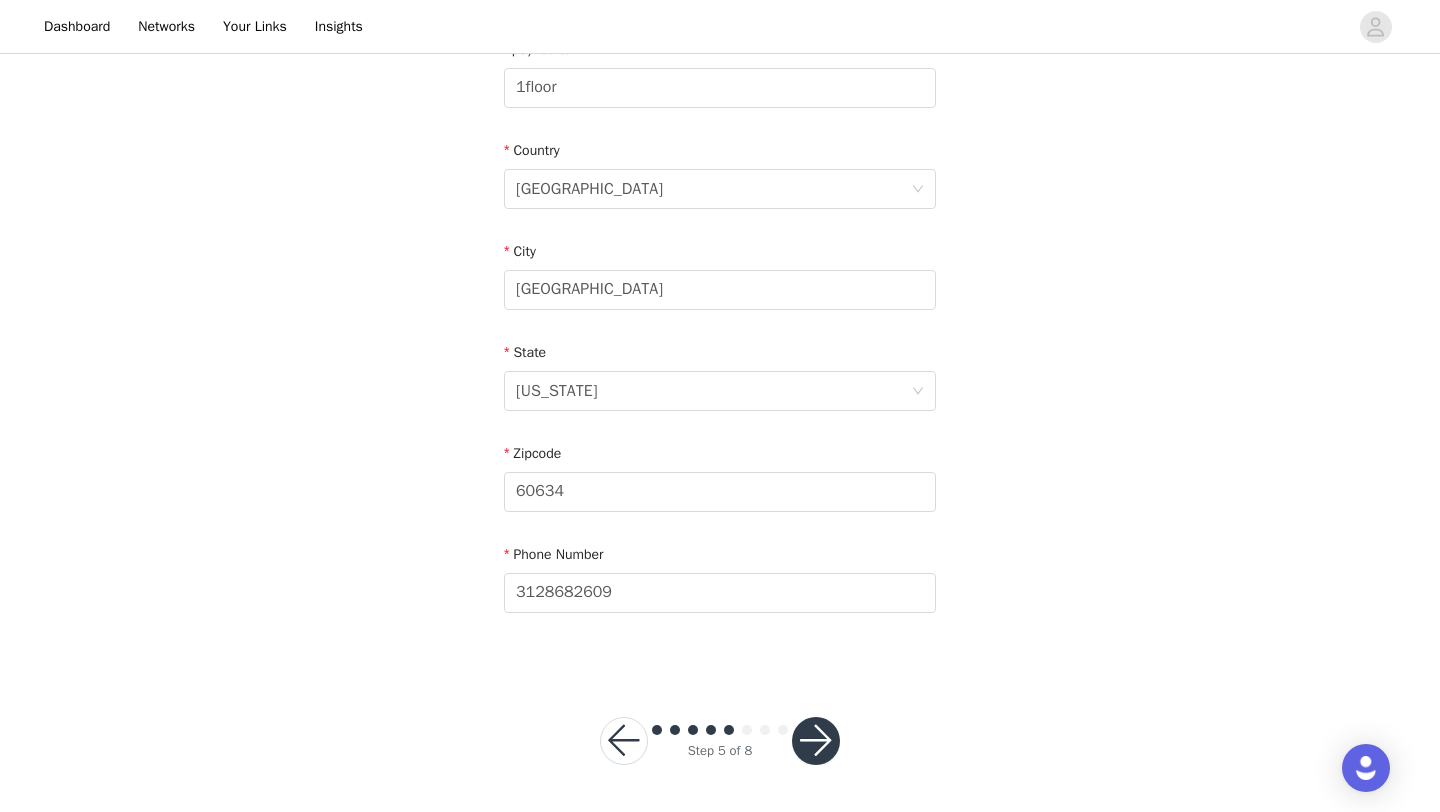 click at bounding box center [816, 741] 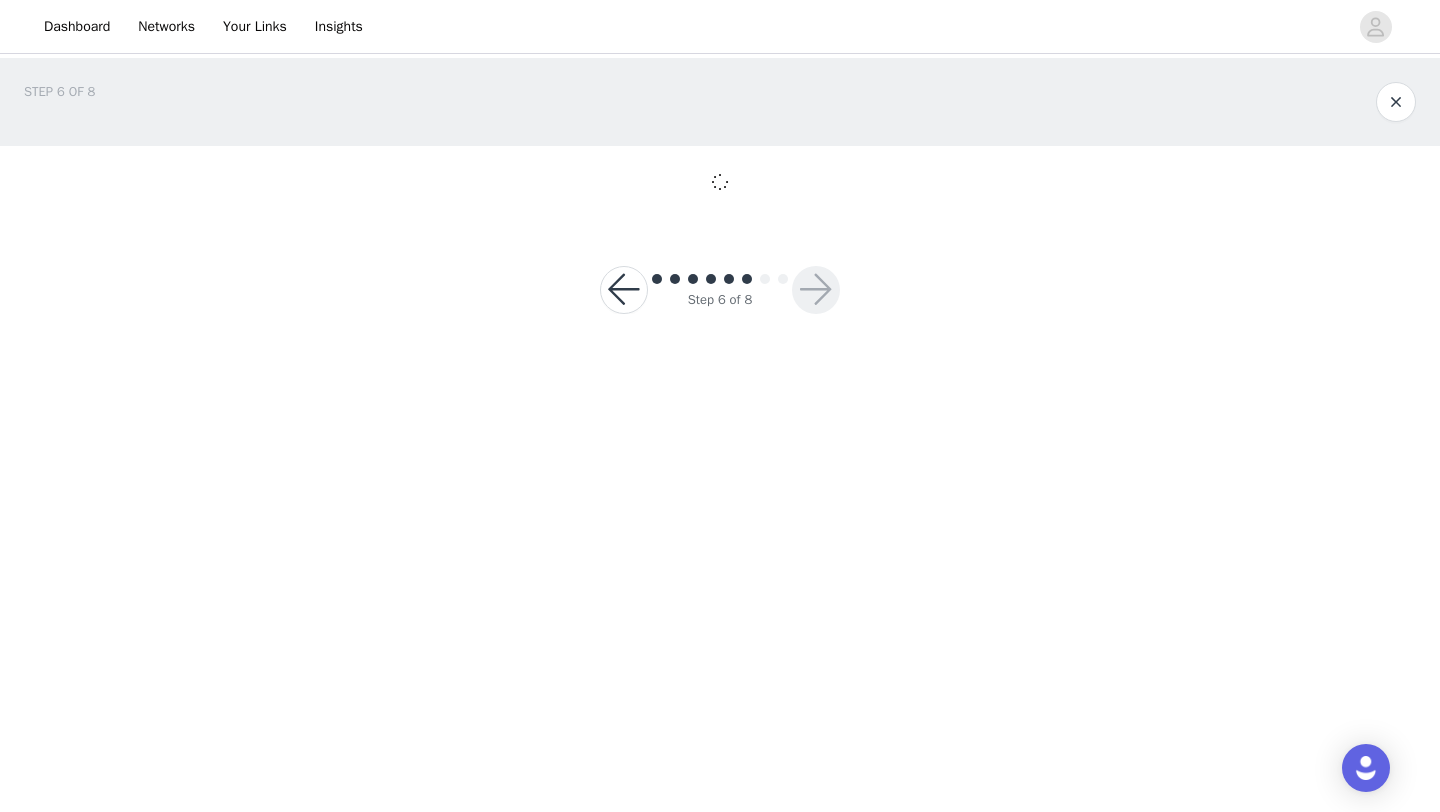 scroll, scrollTop: 0, scrollLeft: 0, axis: both 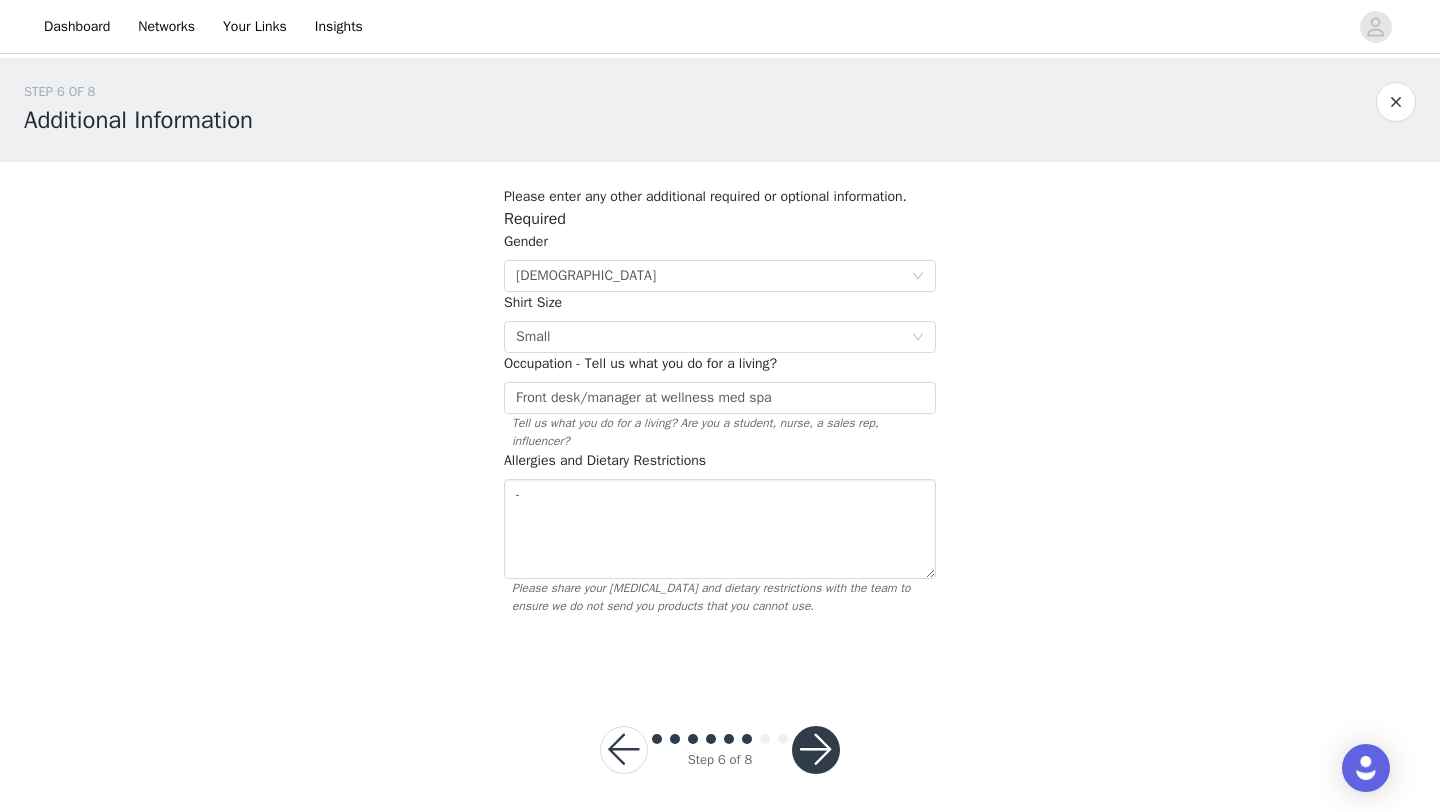click at bounding box center [816, 750] 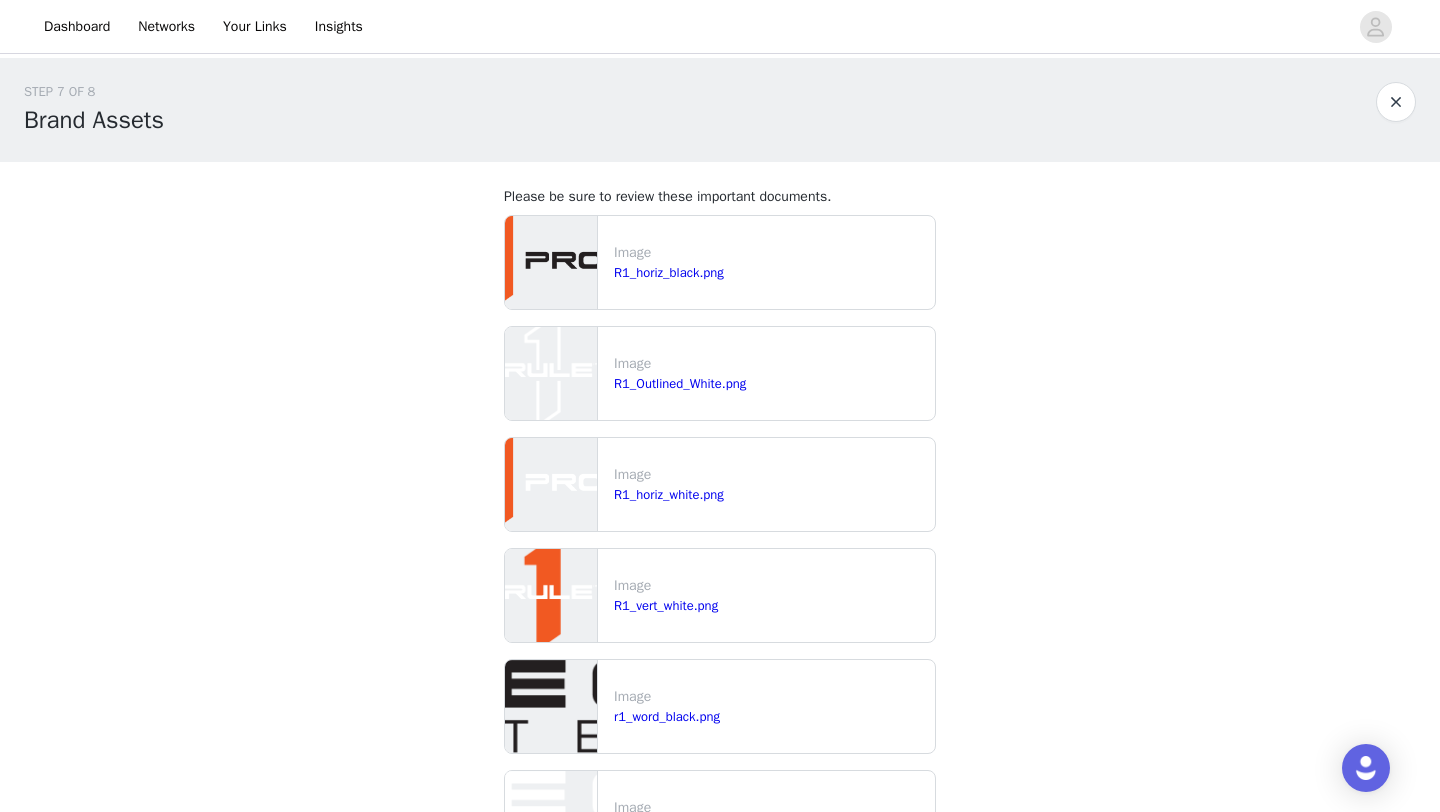 scroll, scrollTop: 458, scrollLeft: 0, axis: vertical 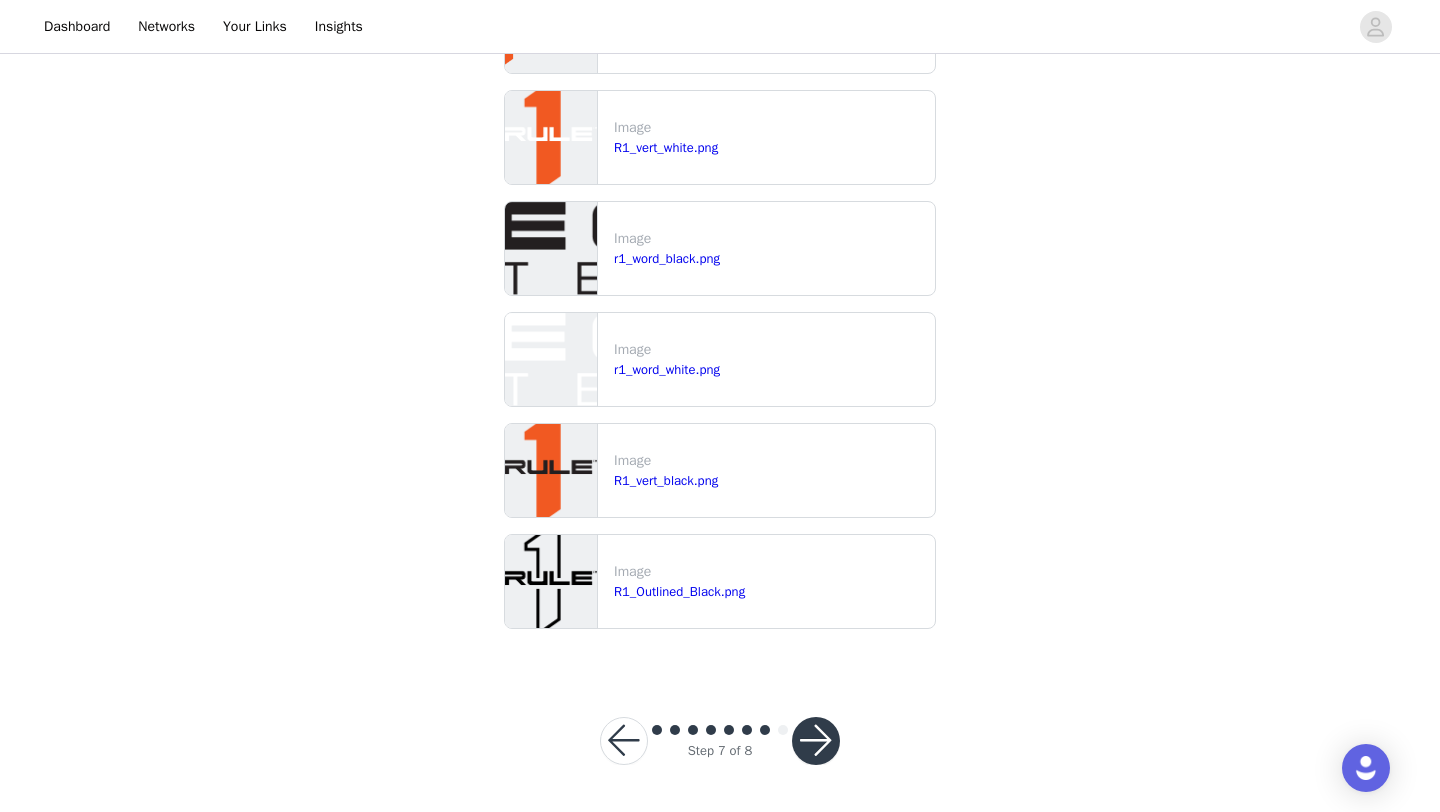 click at bounding box center [816, 741] 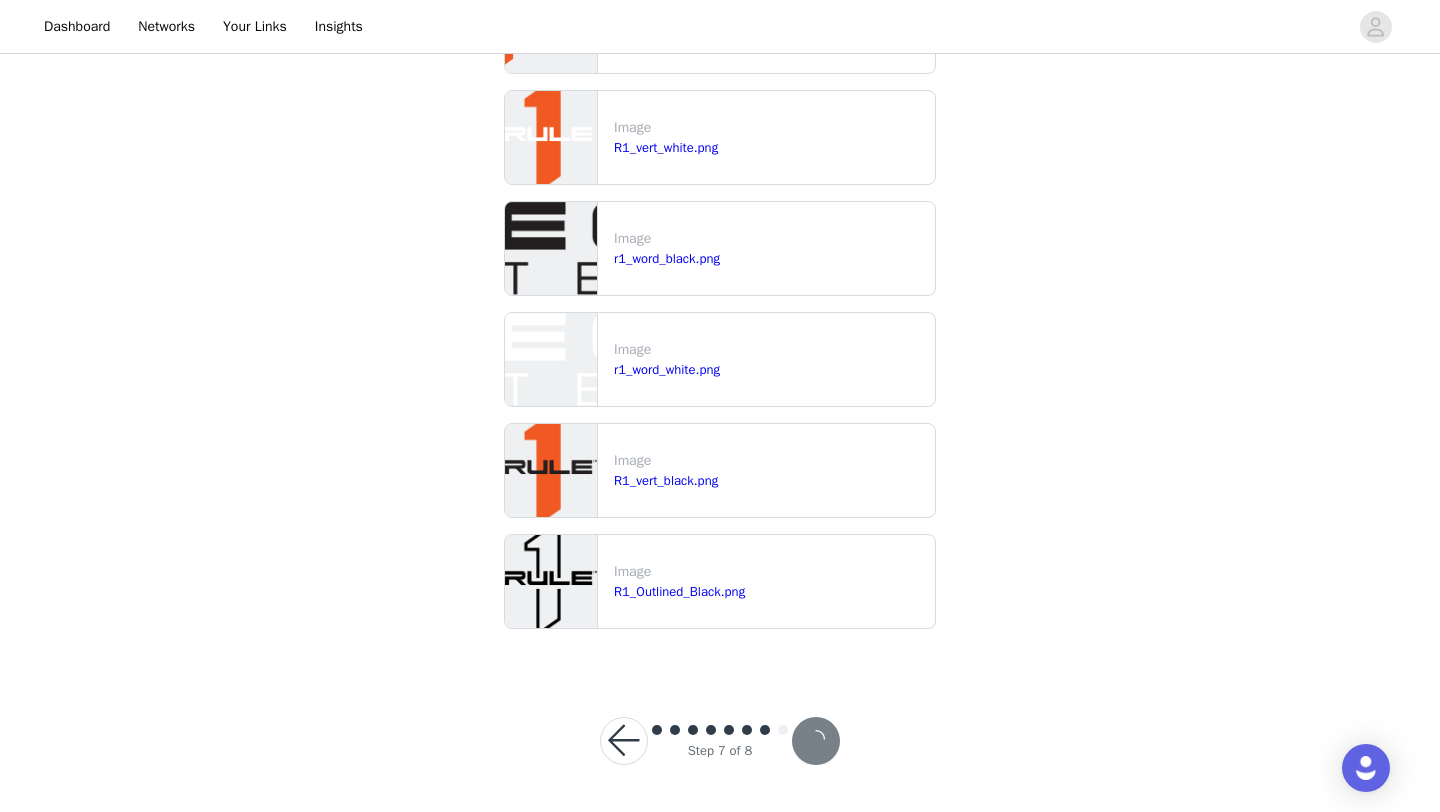 scroll, scrollTop: 0, scrollLeft: 0, axis: both 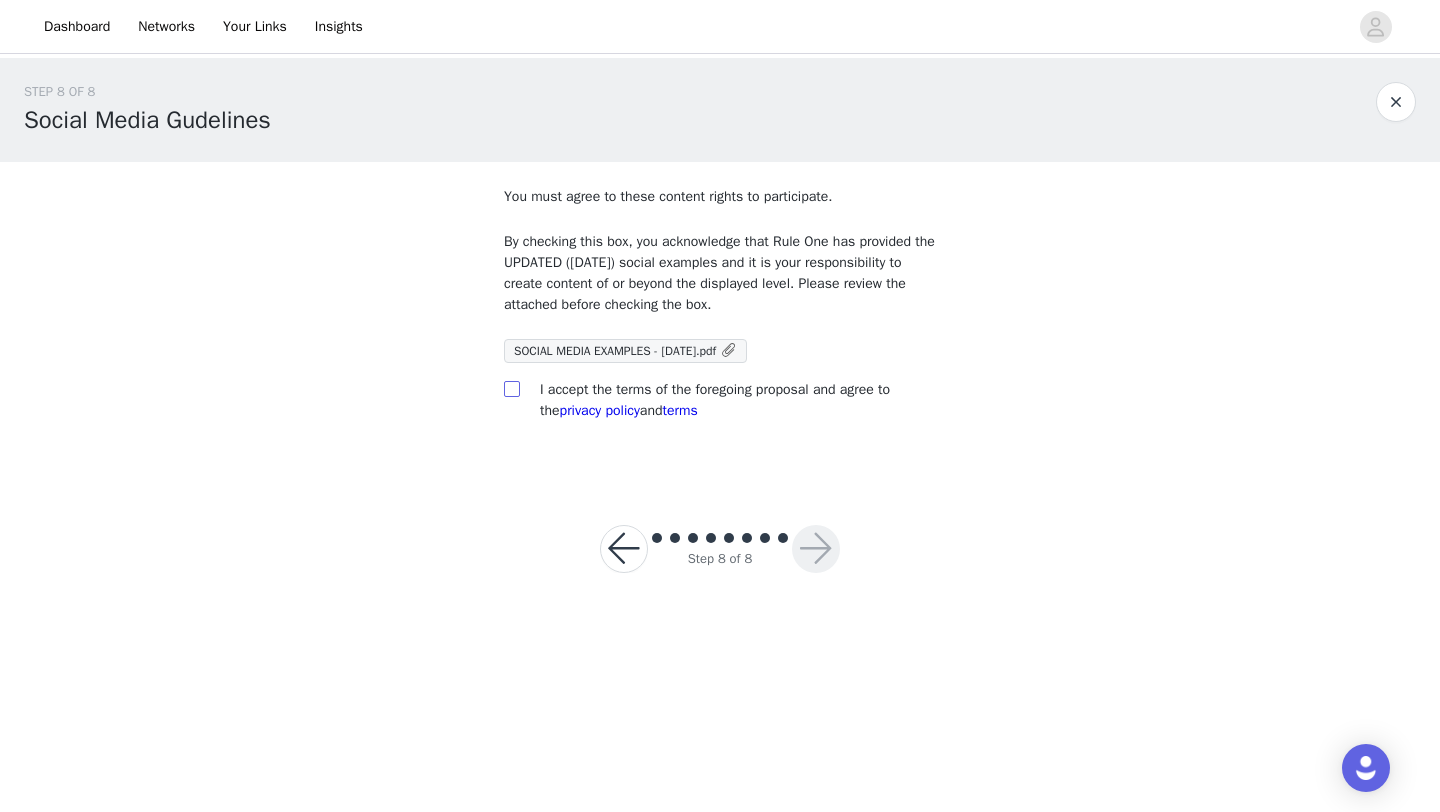 click at bounding box center (511, 388) 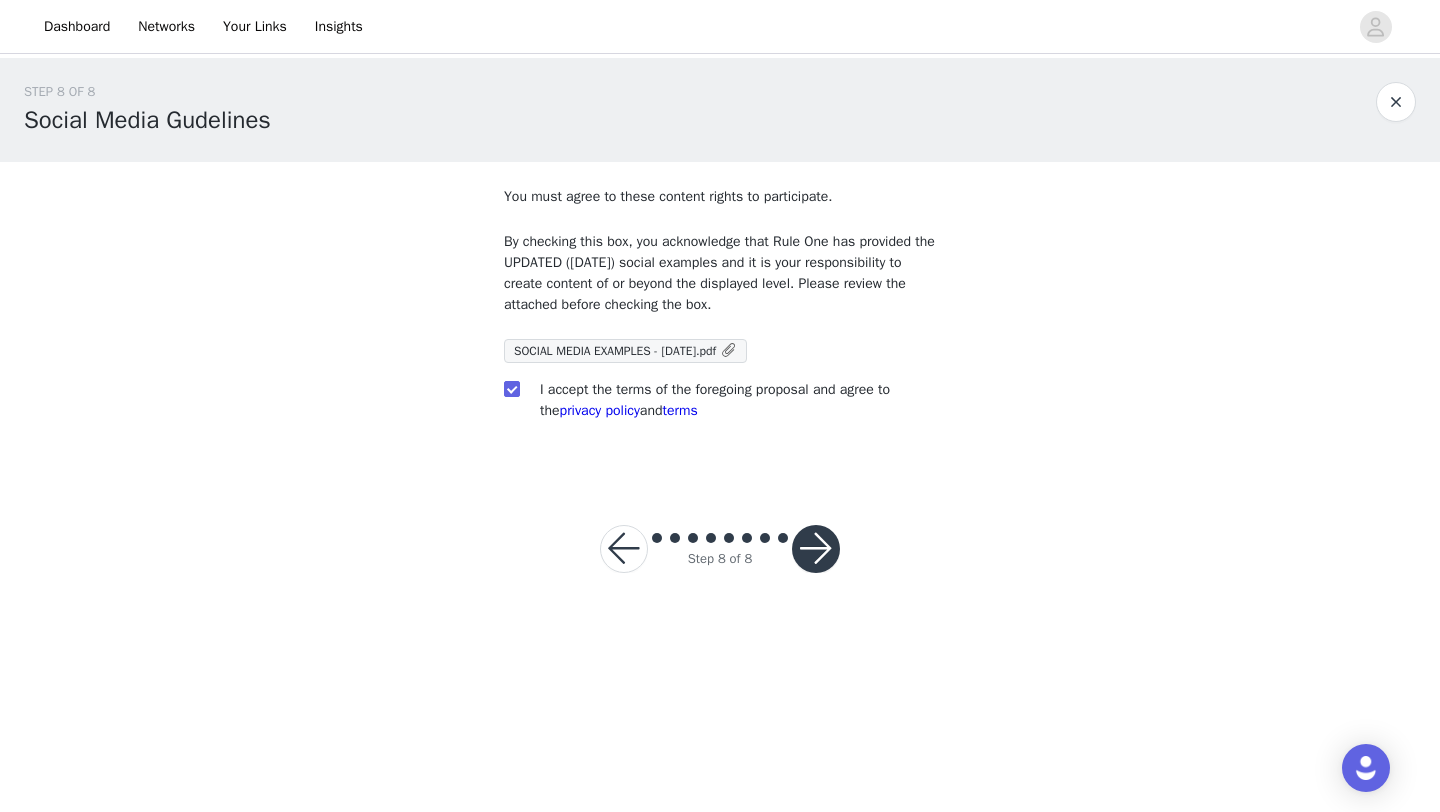click at bounding box center [816, 549] 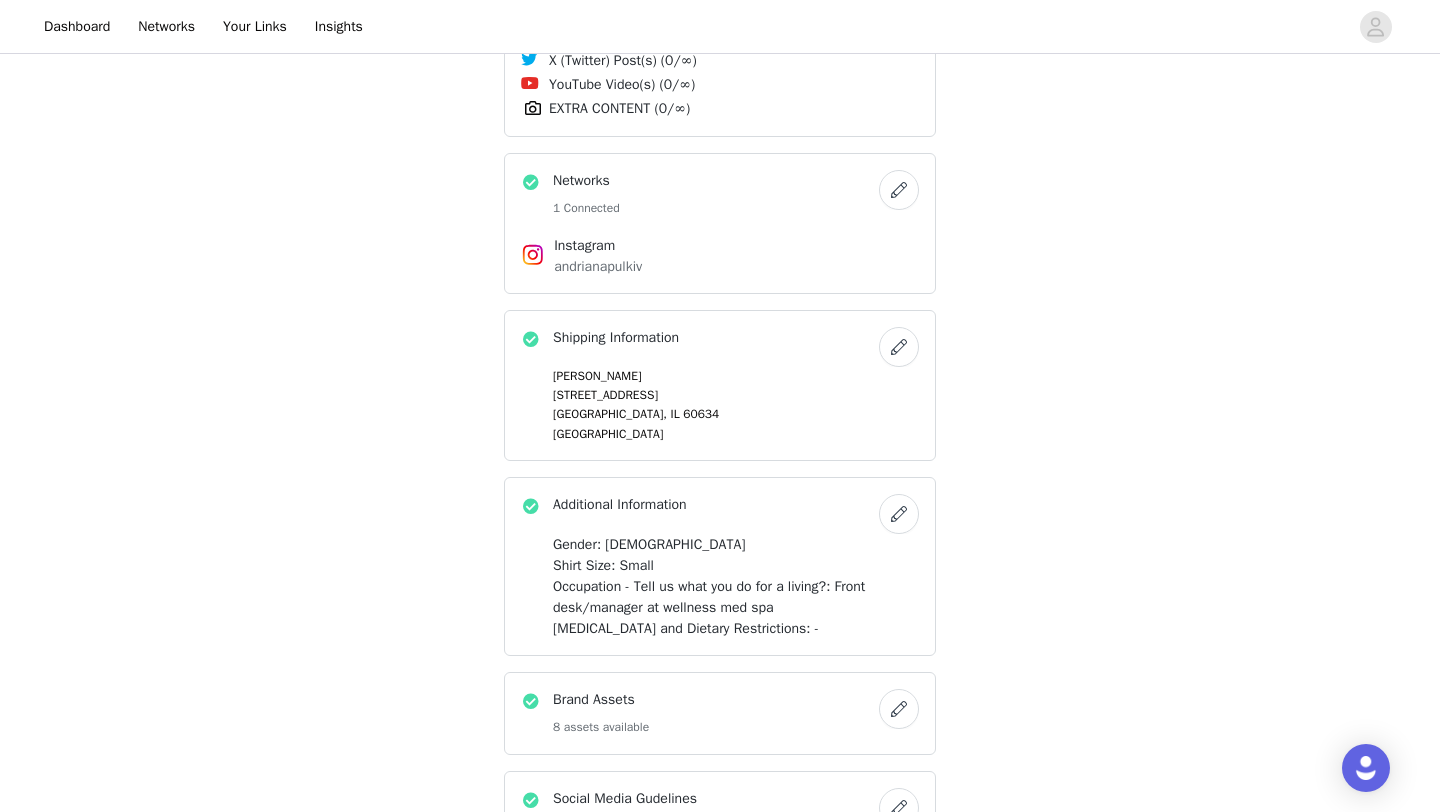scroll, scrollTop: 2032, scrollLeft: 0, axis: vertical 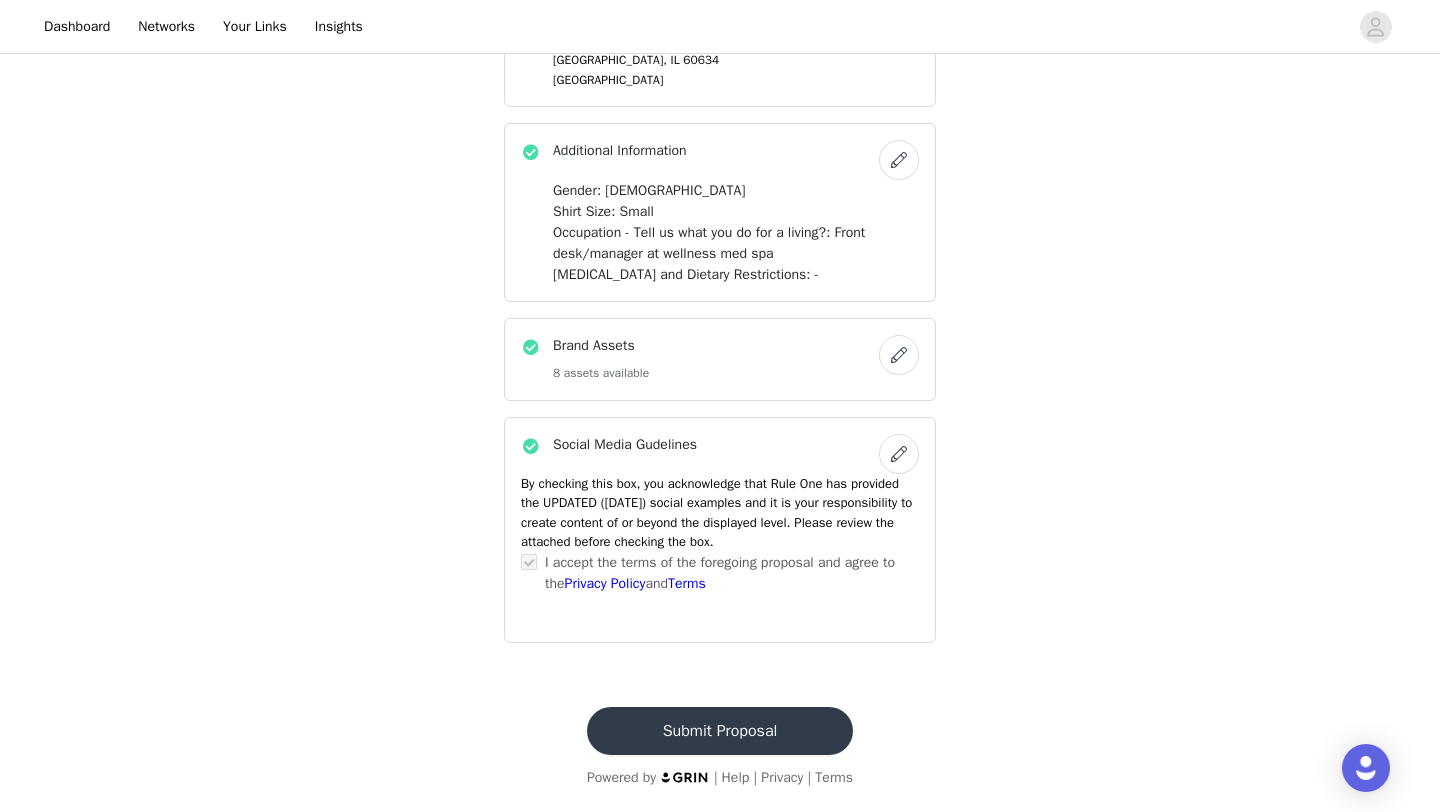 click on "Submit Proposal" at bounding box center [720, 731] 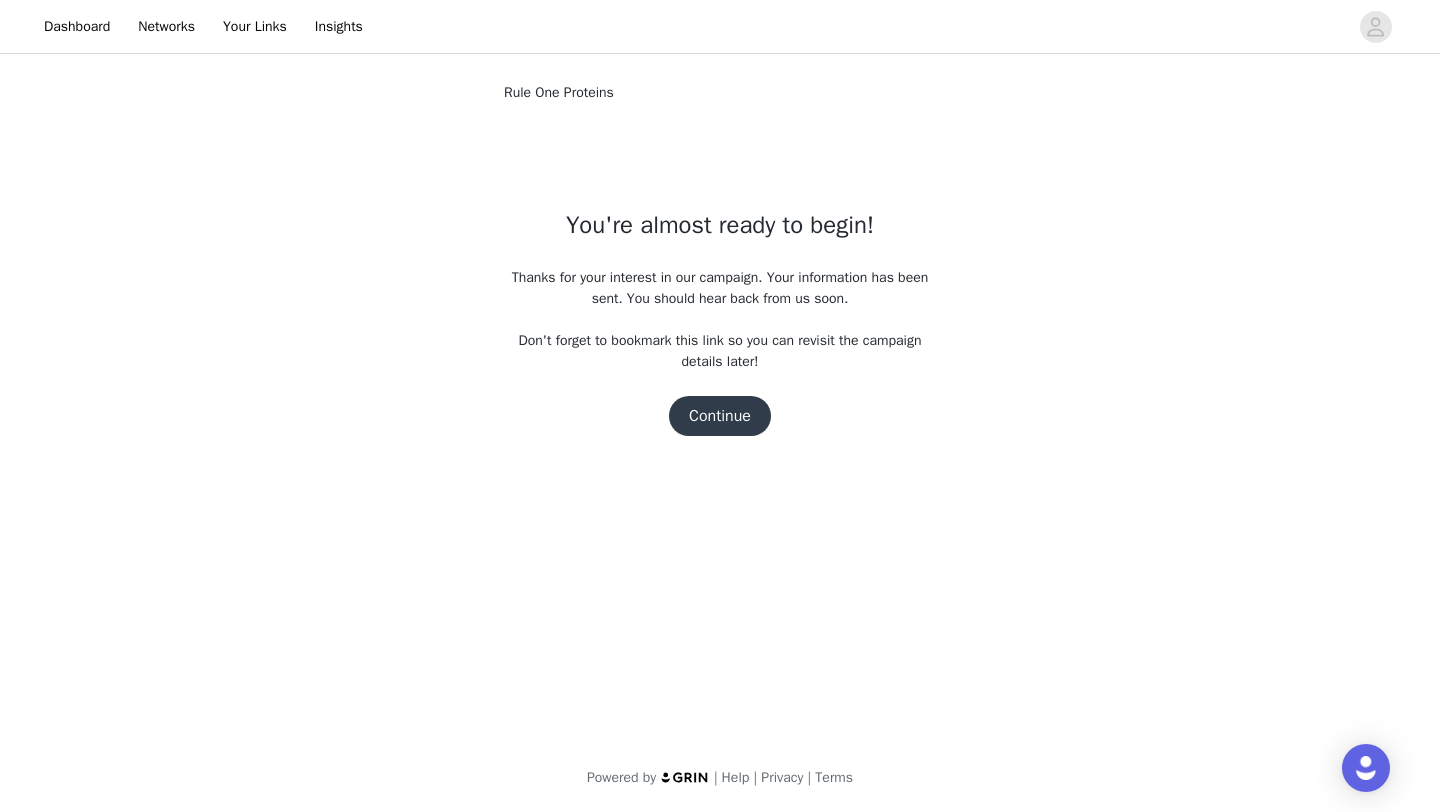 scroll, scrollTop: 0, scrollLeft: 0, axis: both 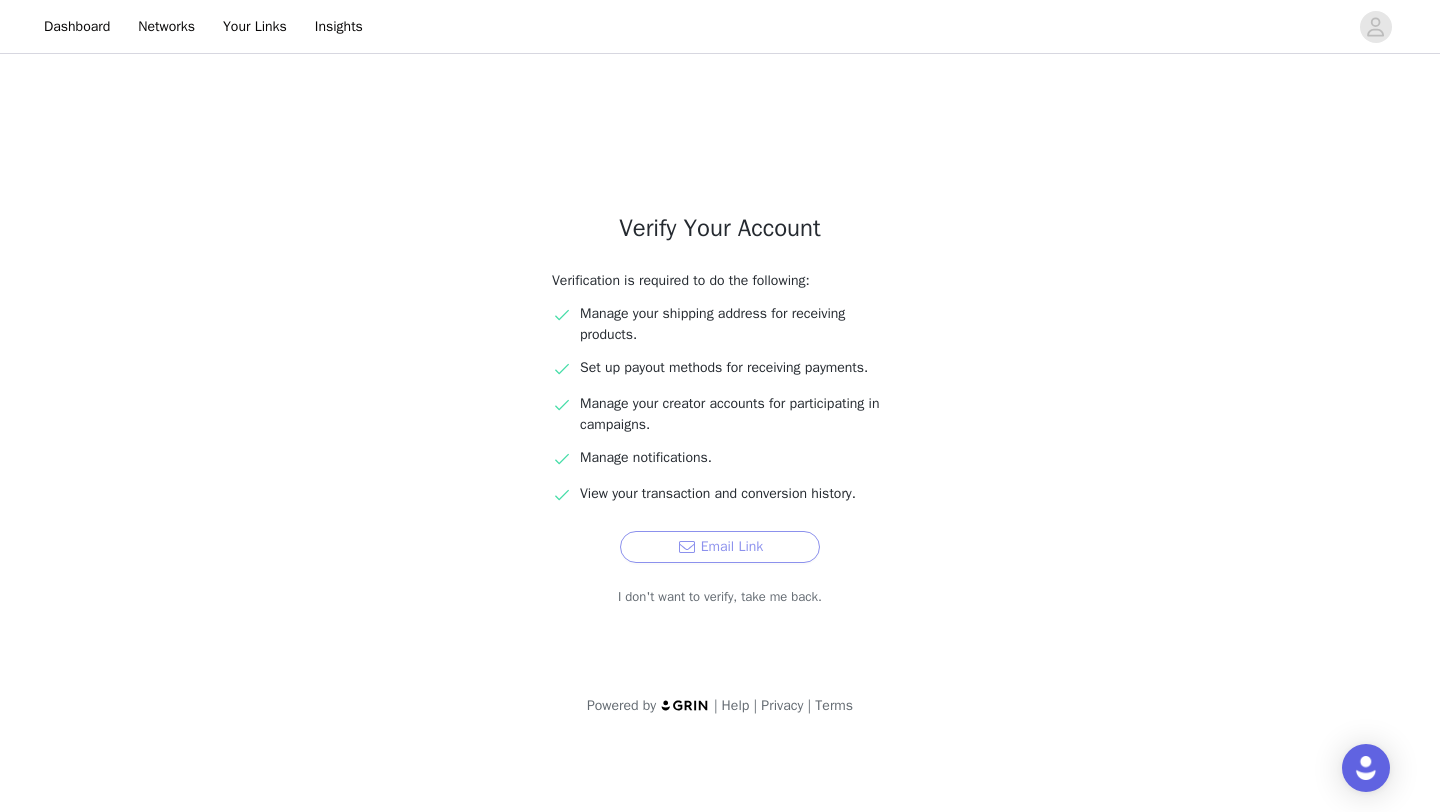 click on "Email Link" at bounding box center [720, 547] 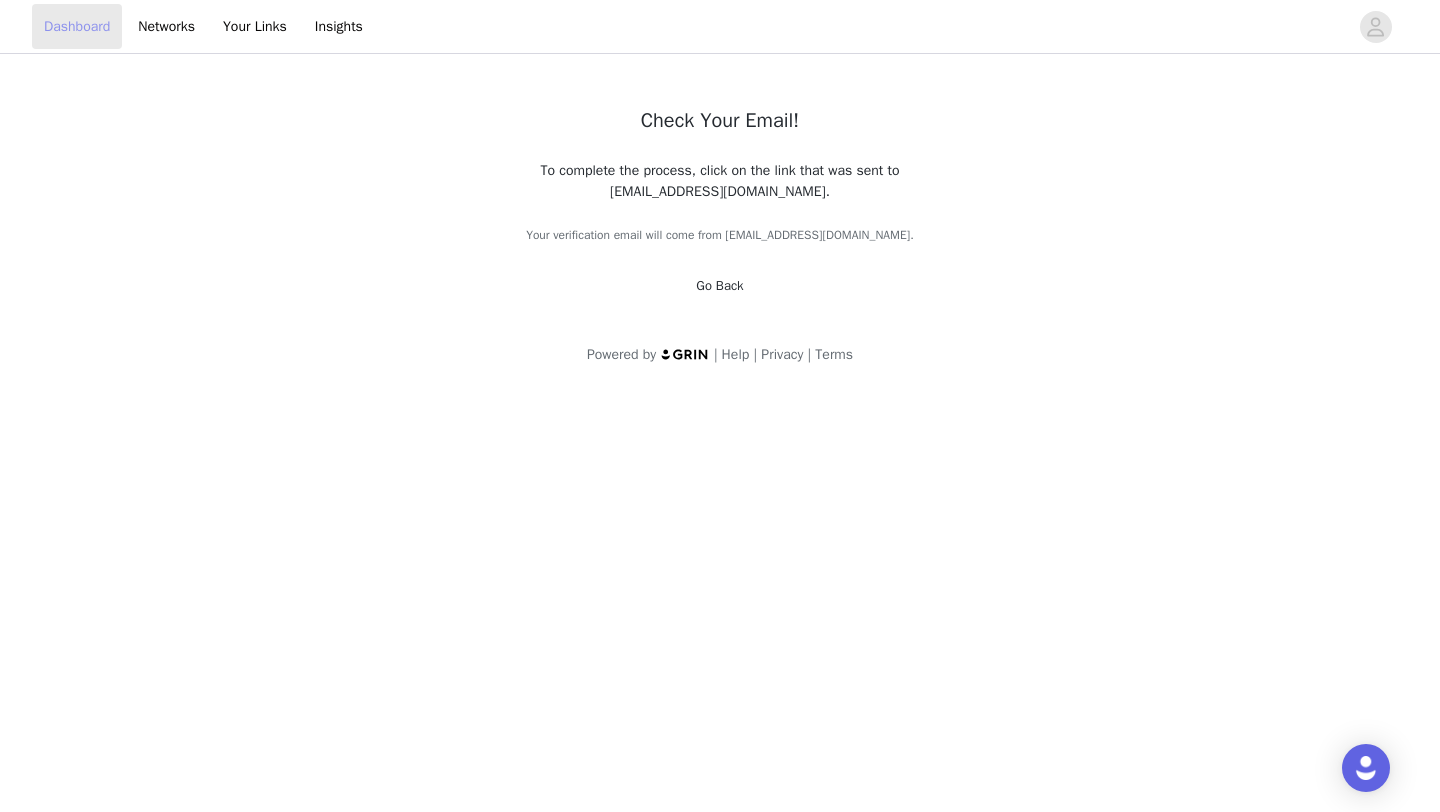 click on "Dashboard" at bounding box center [77, 26] 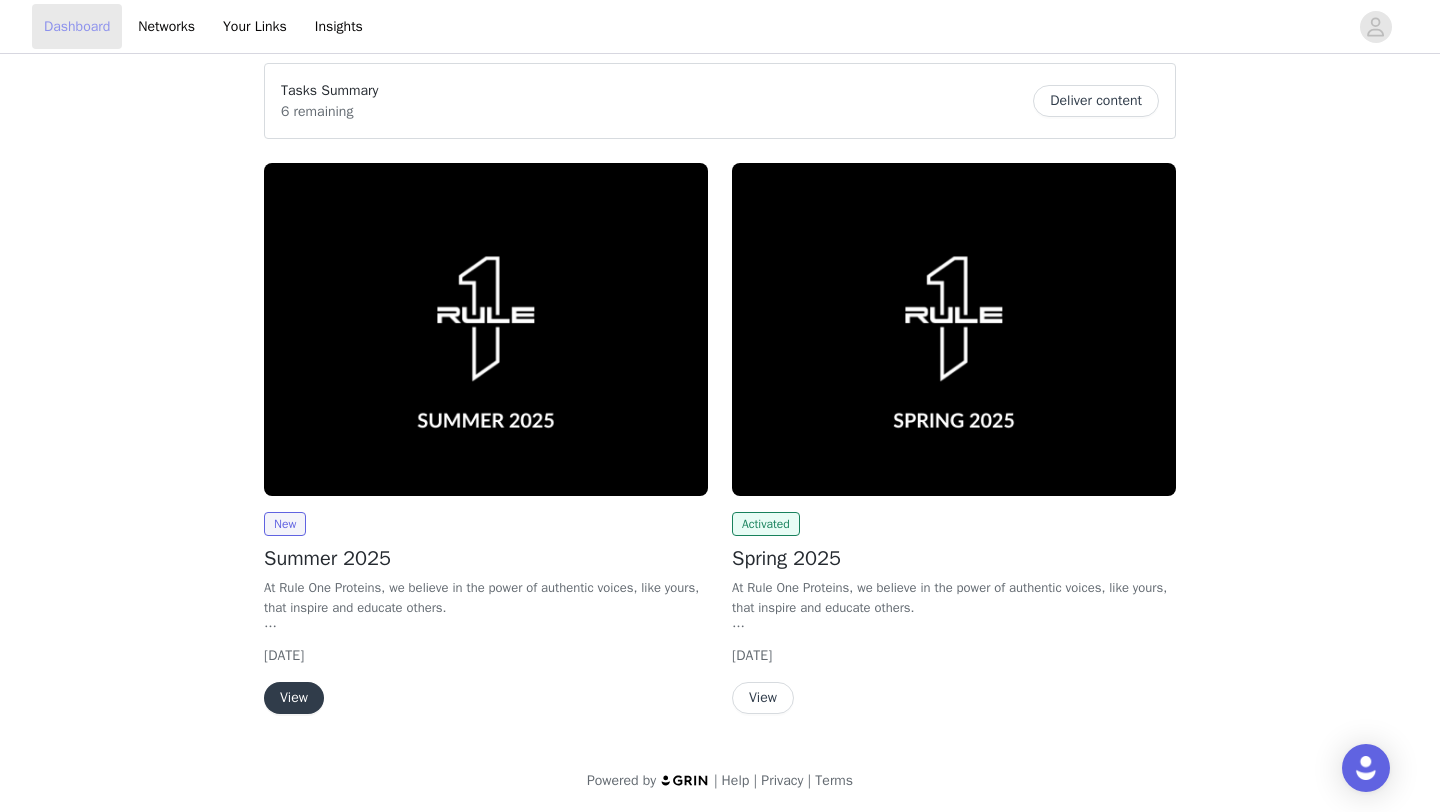 scroll, scrollTop: 155, scrollLeft: 0, axis: vertical 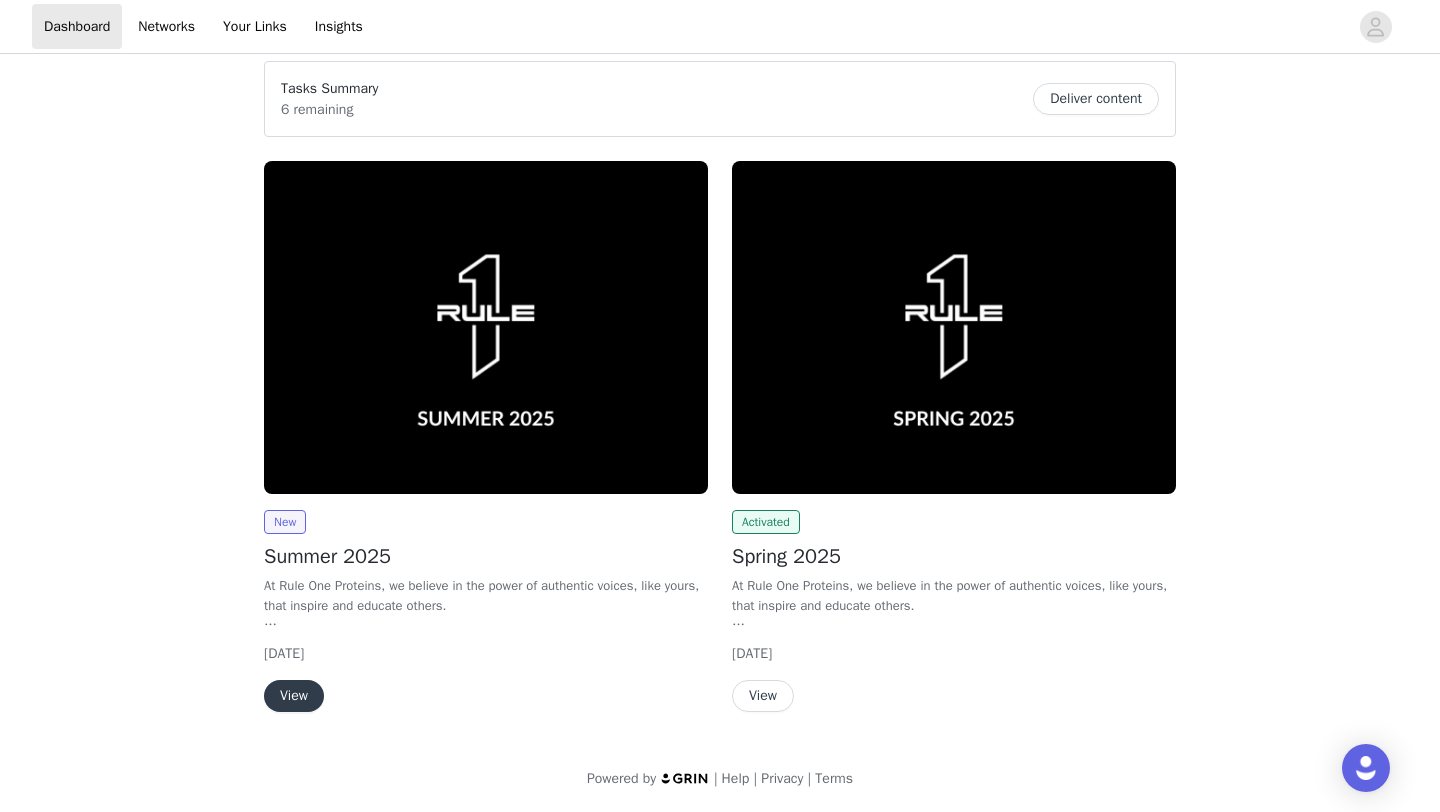 click on "View" at bounding box center (294, 696) 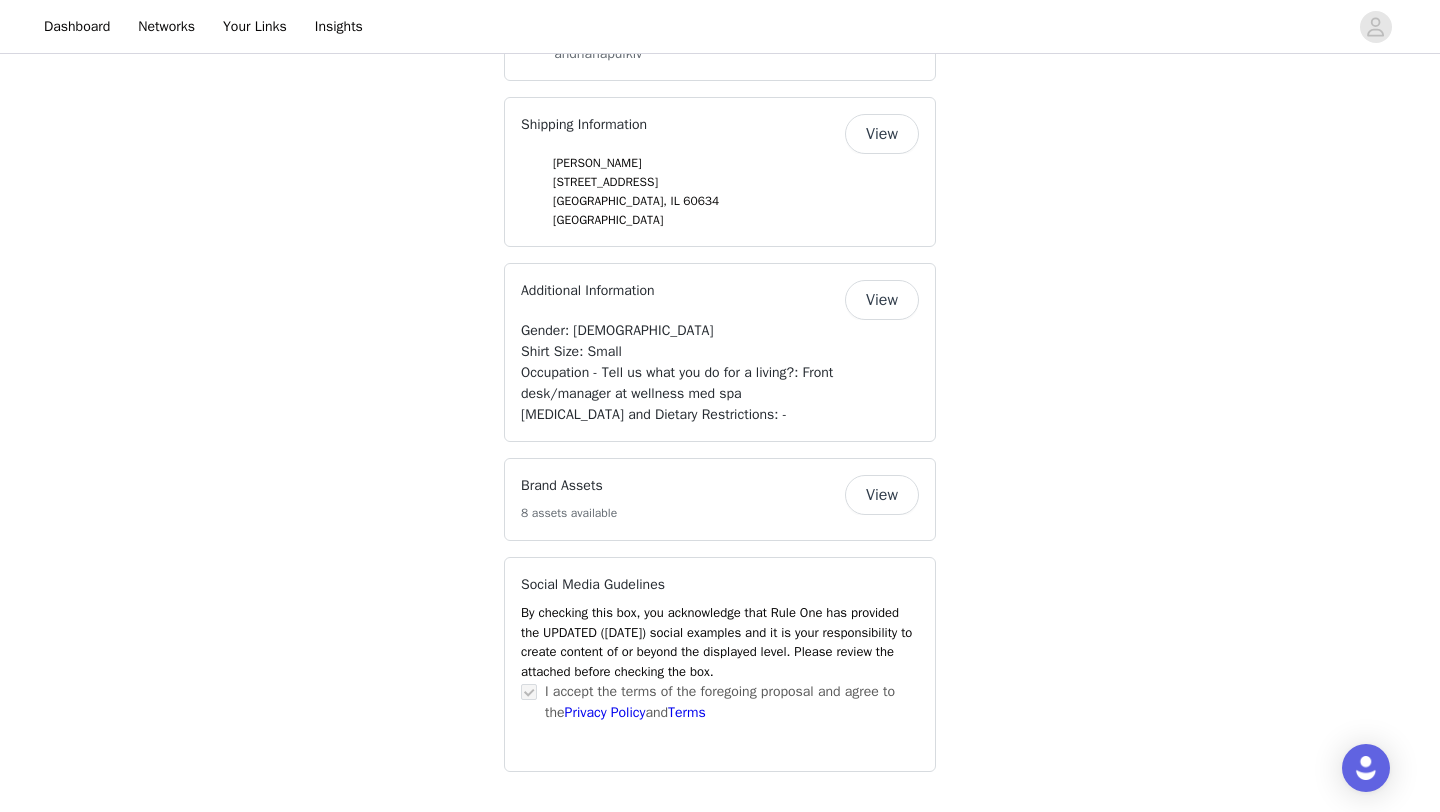 scroll, scrollTop: 2839, scrollLeft: 0, axis: vertical 